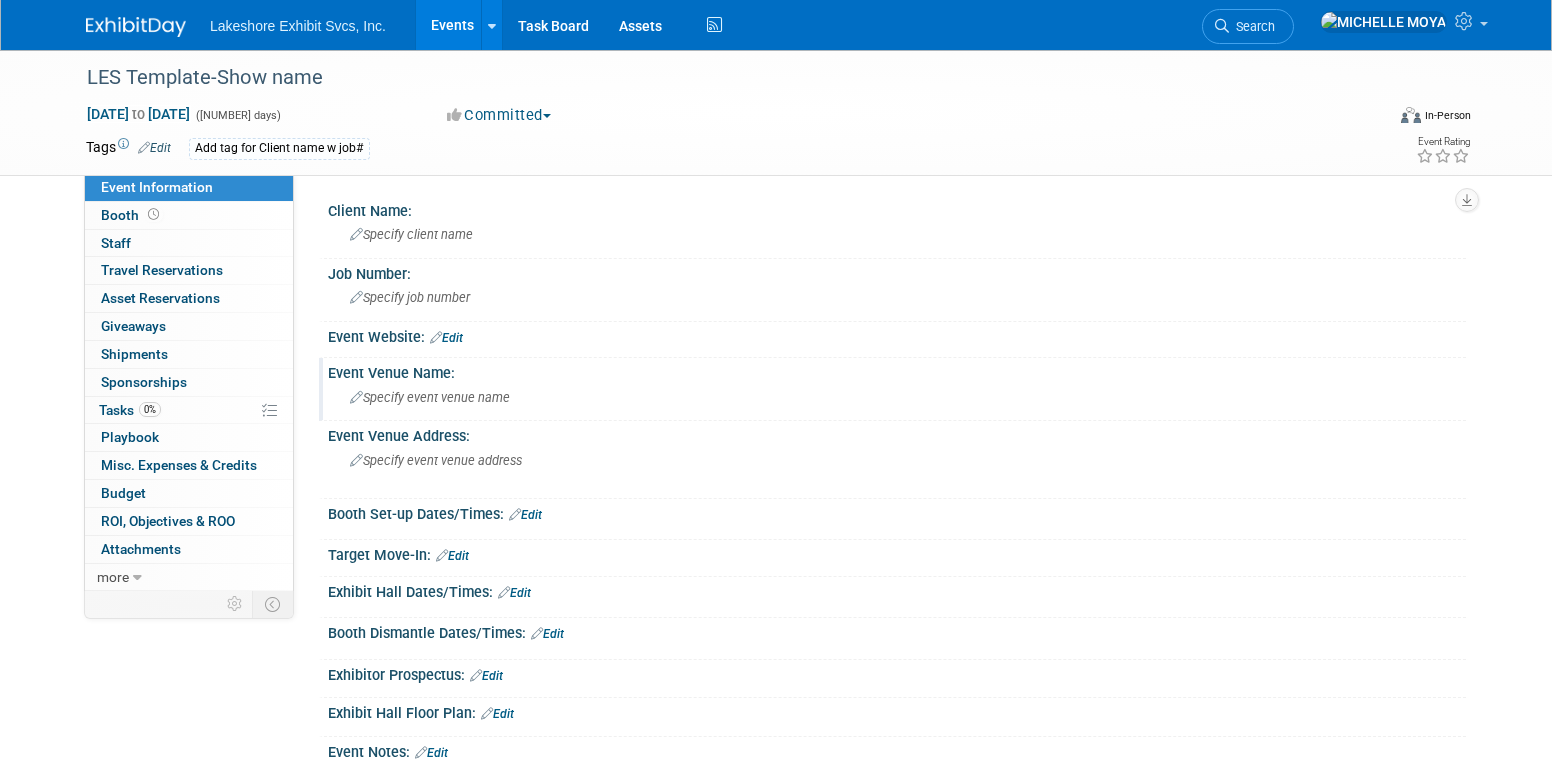 scroll, scrollTop: 0, scrollLeft: 0, axis: both 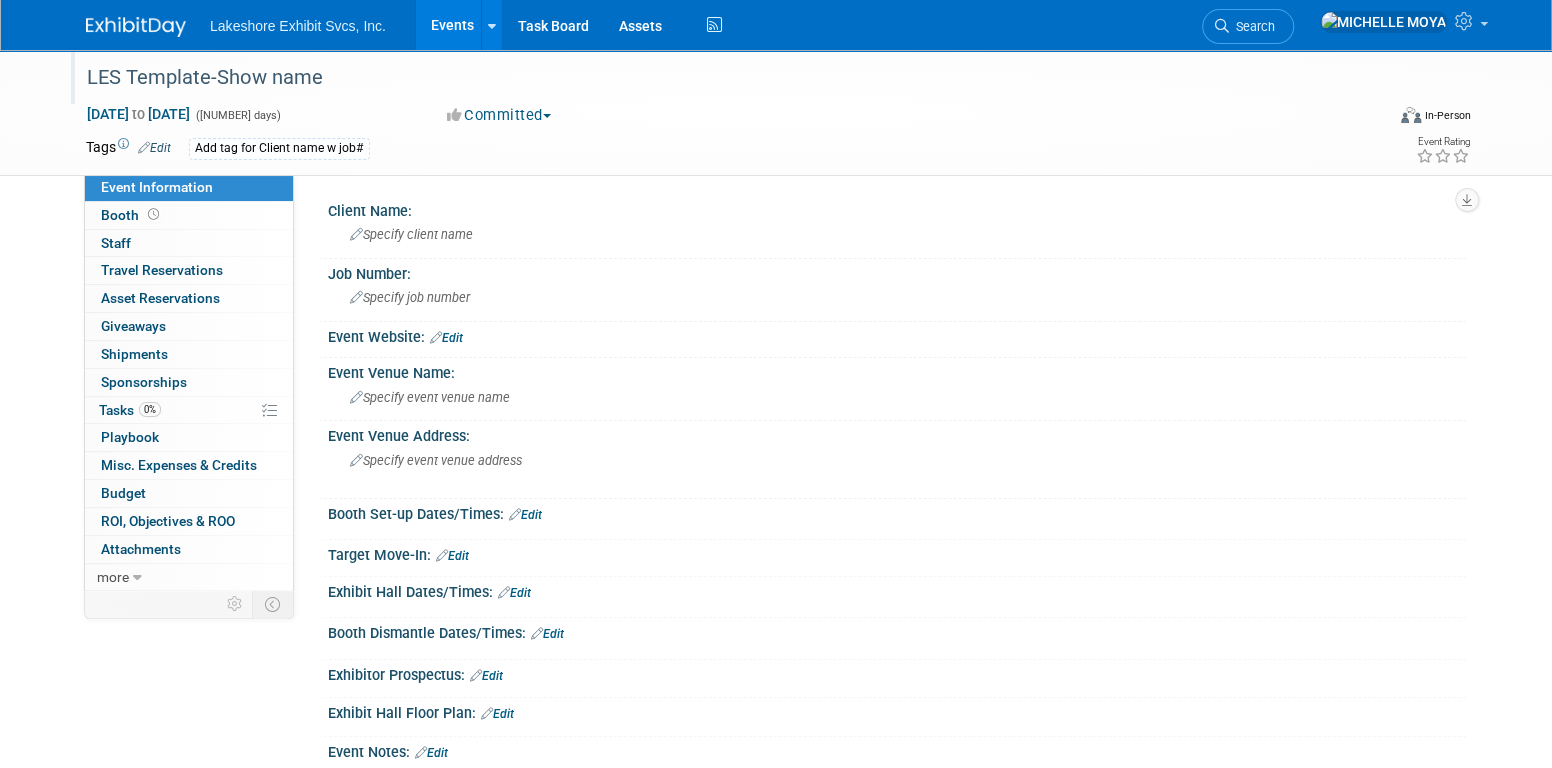 click on "LES Template-Show name" at bounding box center [716, 78] 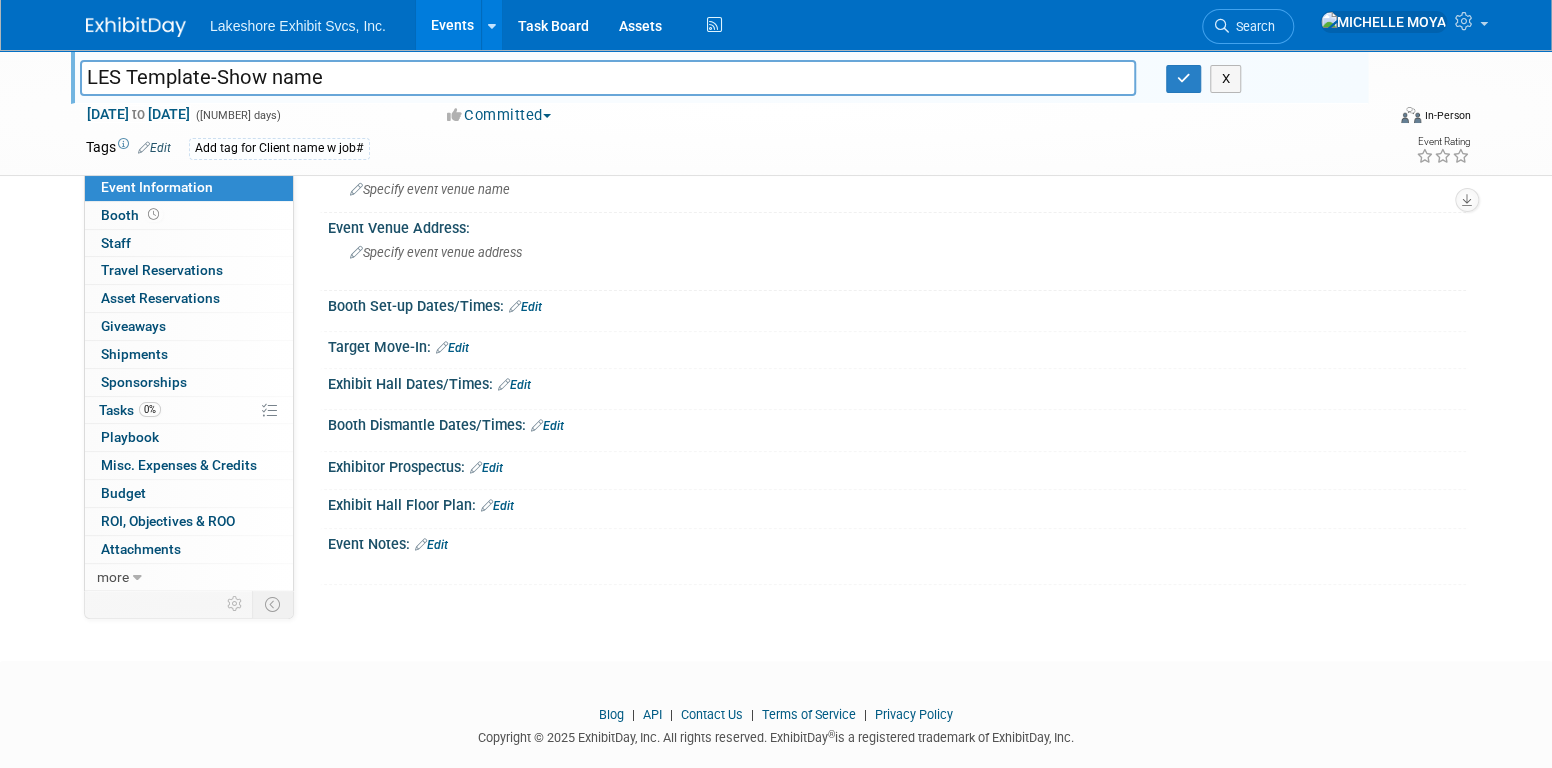 scroll, scrollTop: 236, scrollLeft: 0, axis: vertical 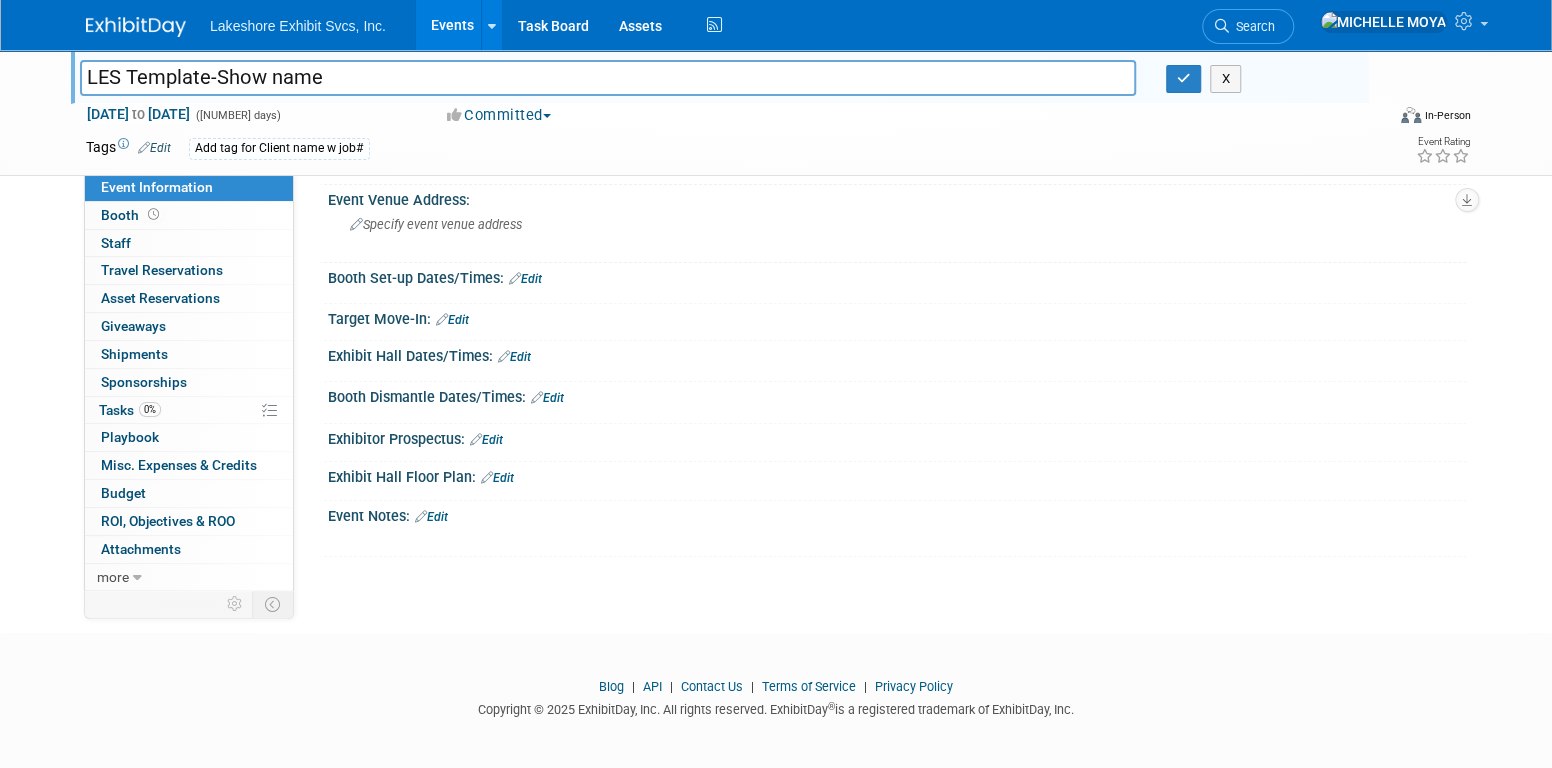 click on "Save Changes
Cancel" at bounding box center (897, 412) 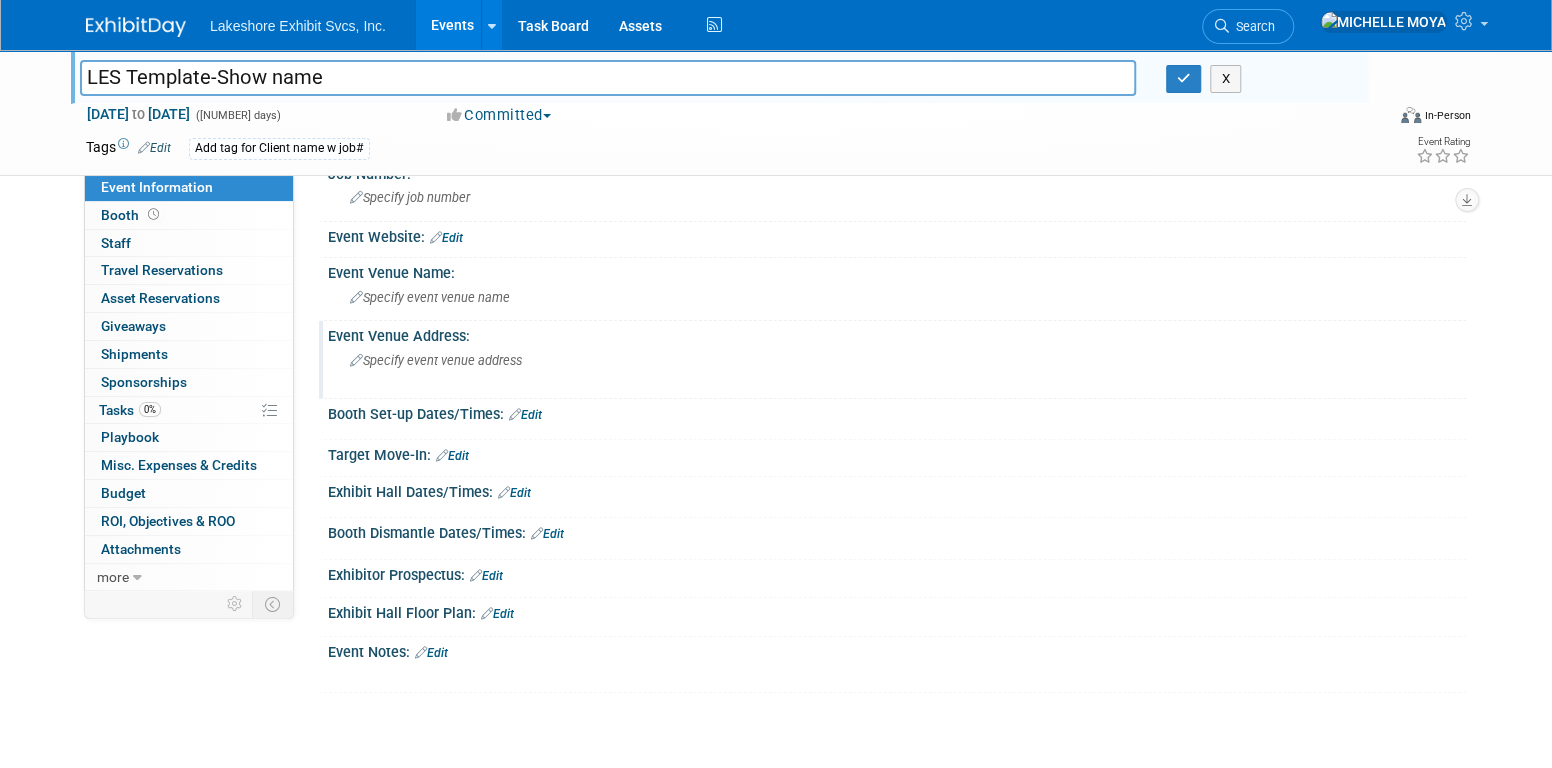 scroll, scrollTop: 0, scrollLeft: 0, axis: both 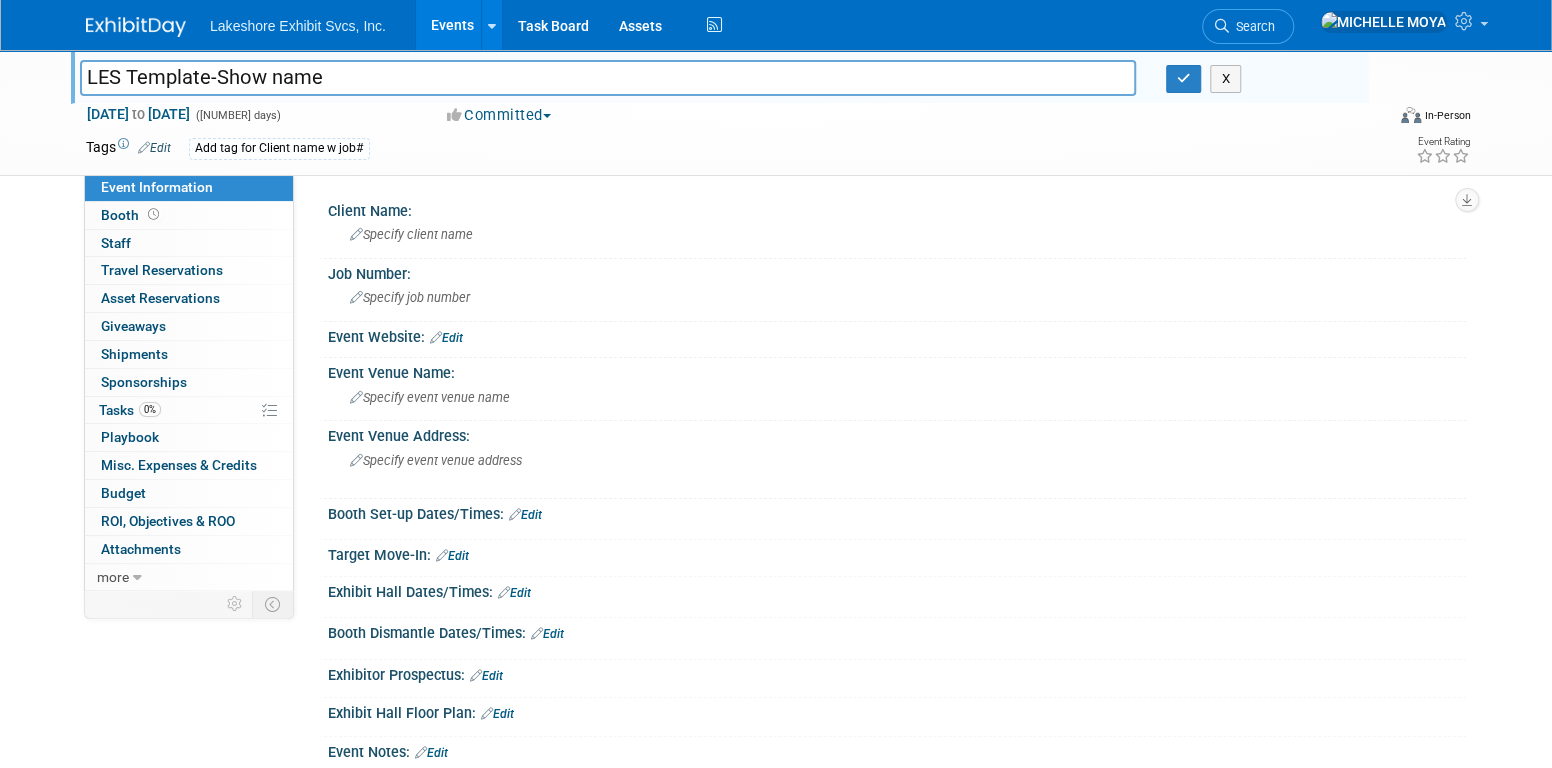 click on "Events" at bounding box center [452, 25] 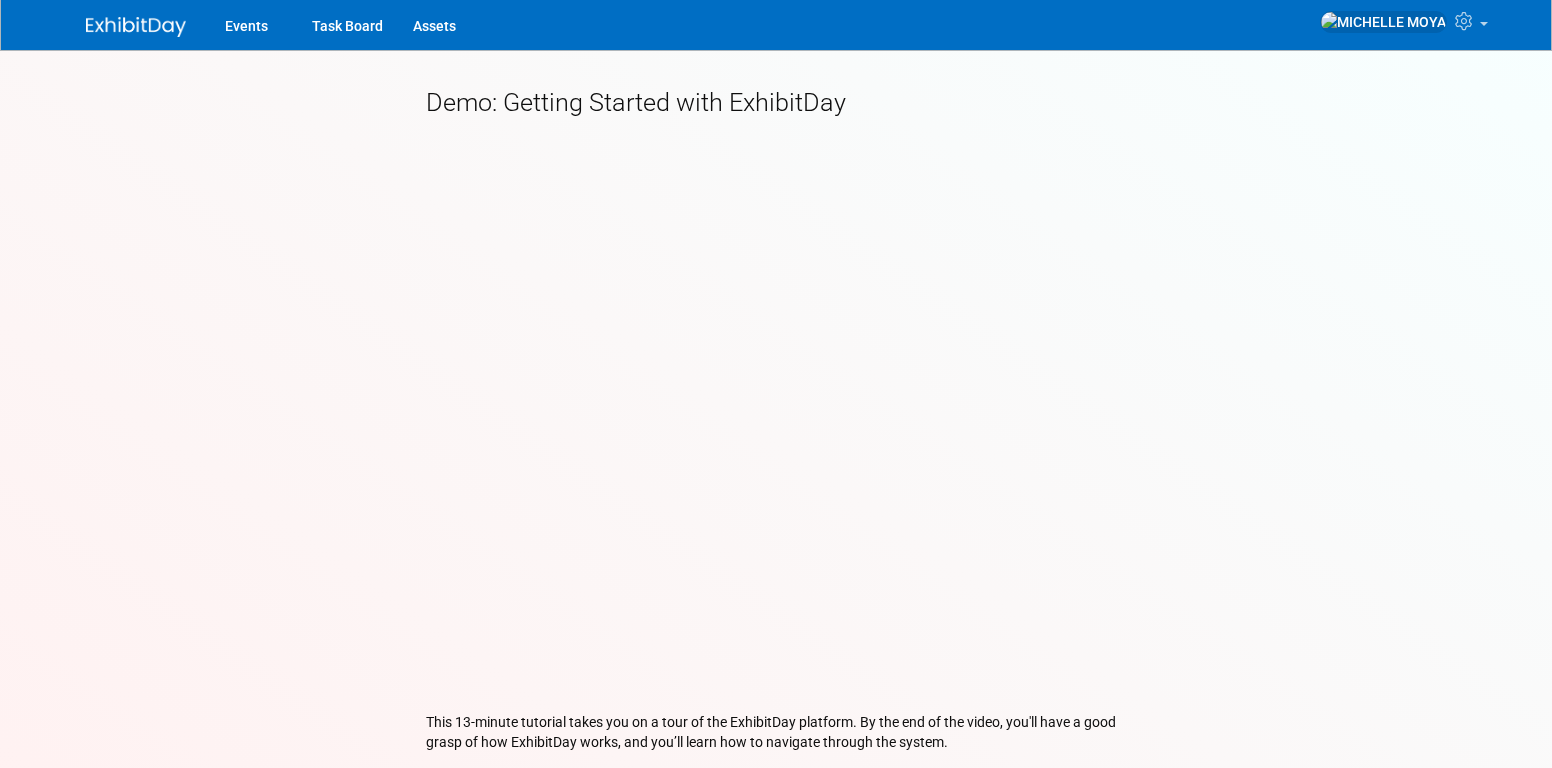 scroll, scrollTop: 0, scrollLeft: 0, axis: both 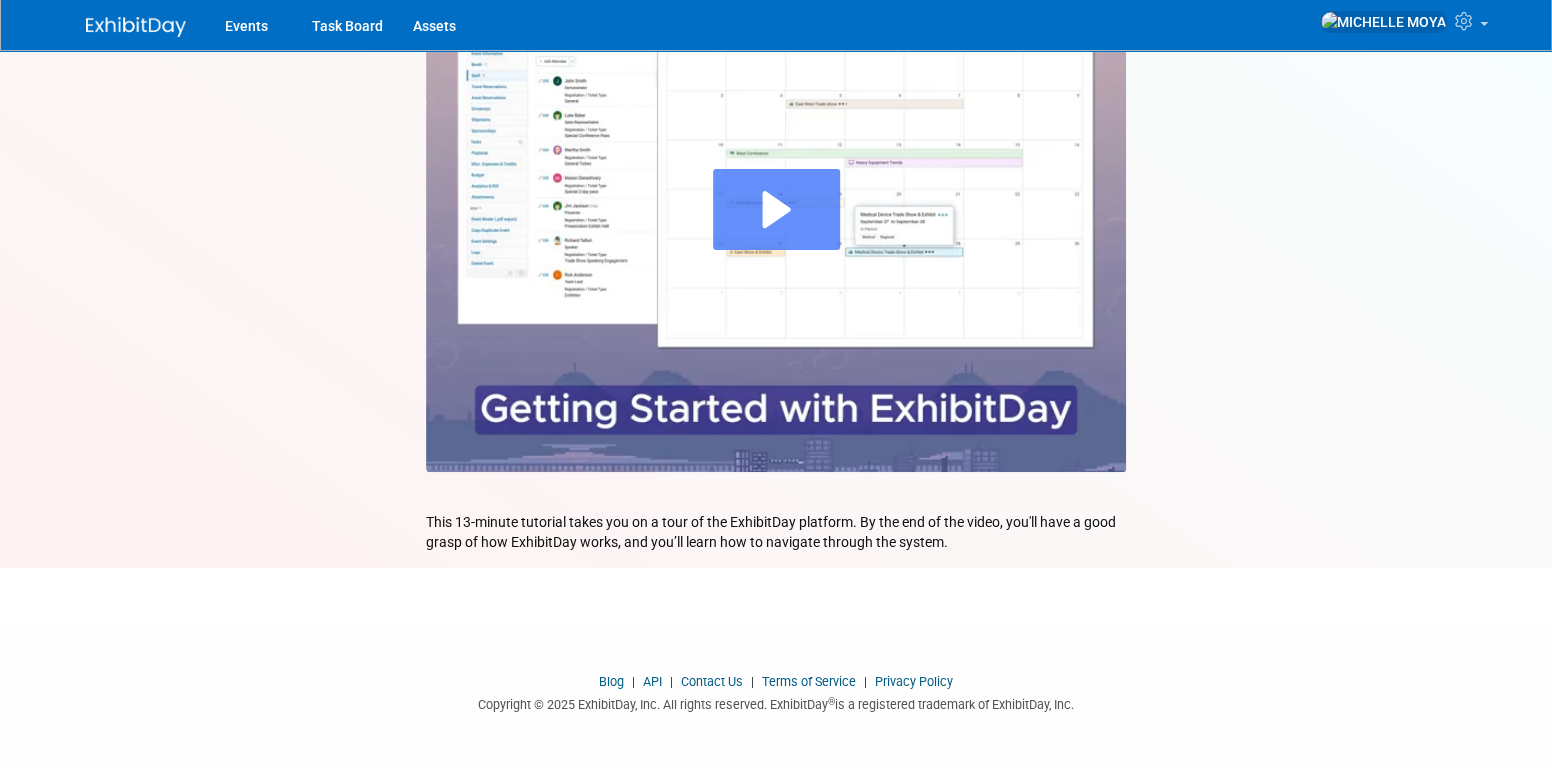click at bounding box center [776, 209] 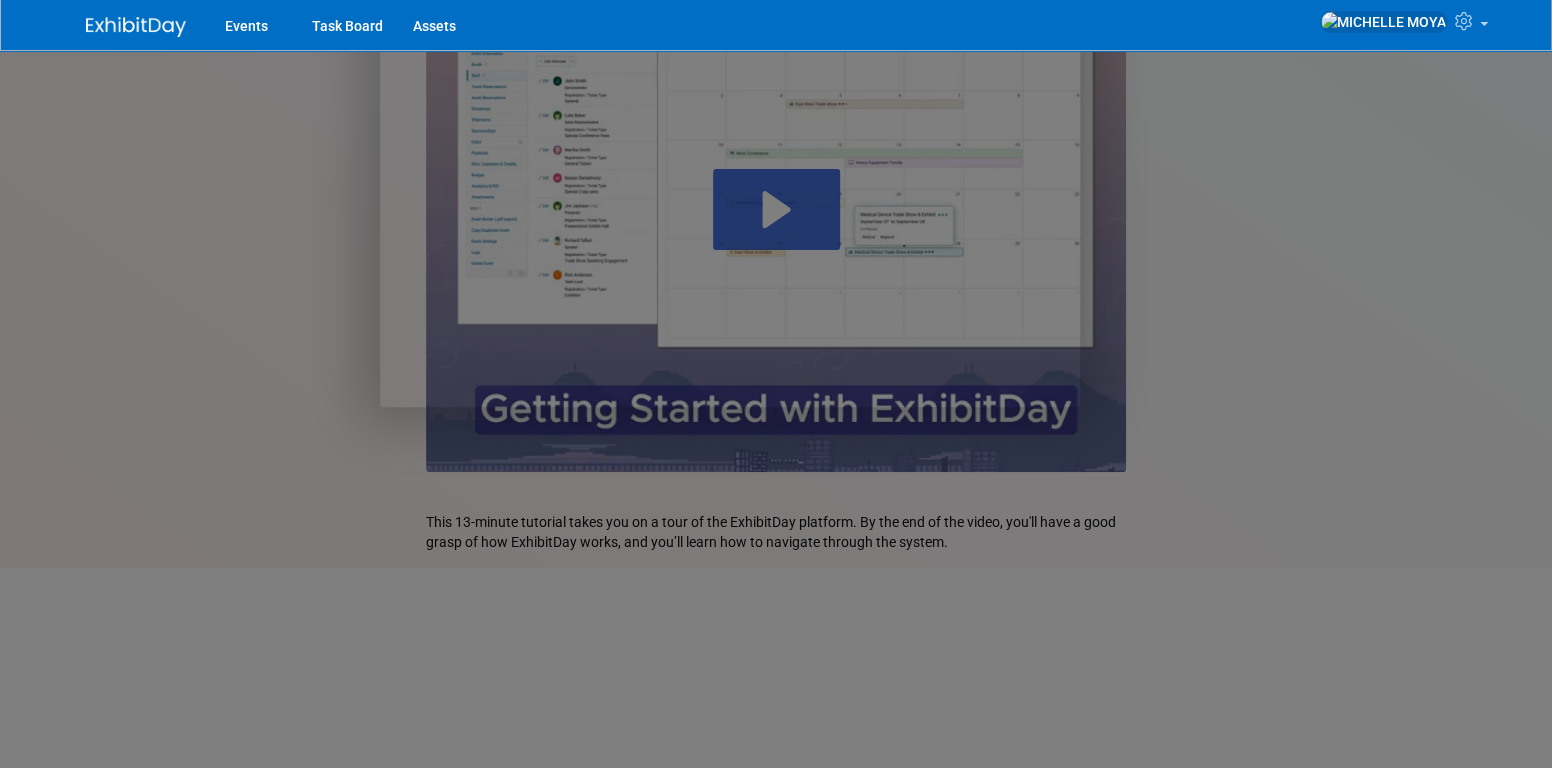 scroll, scrollTop: 0, scrollLeft: 0, axis: both 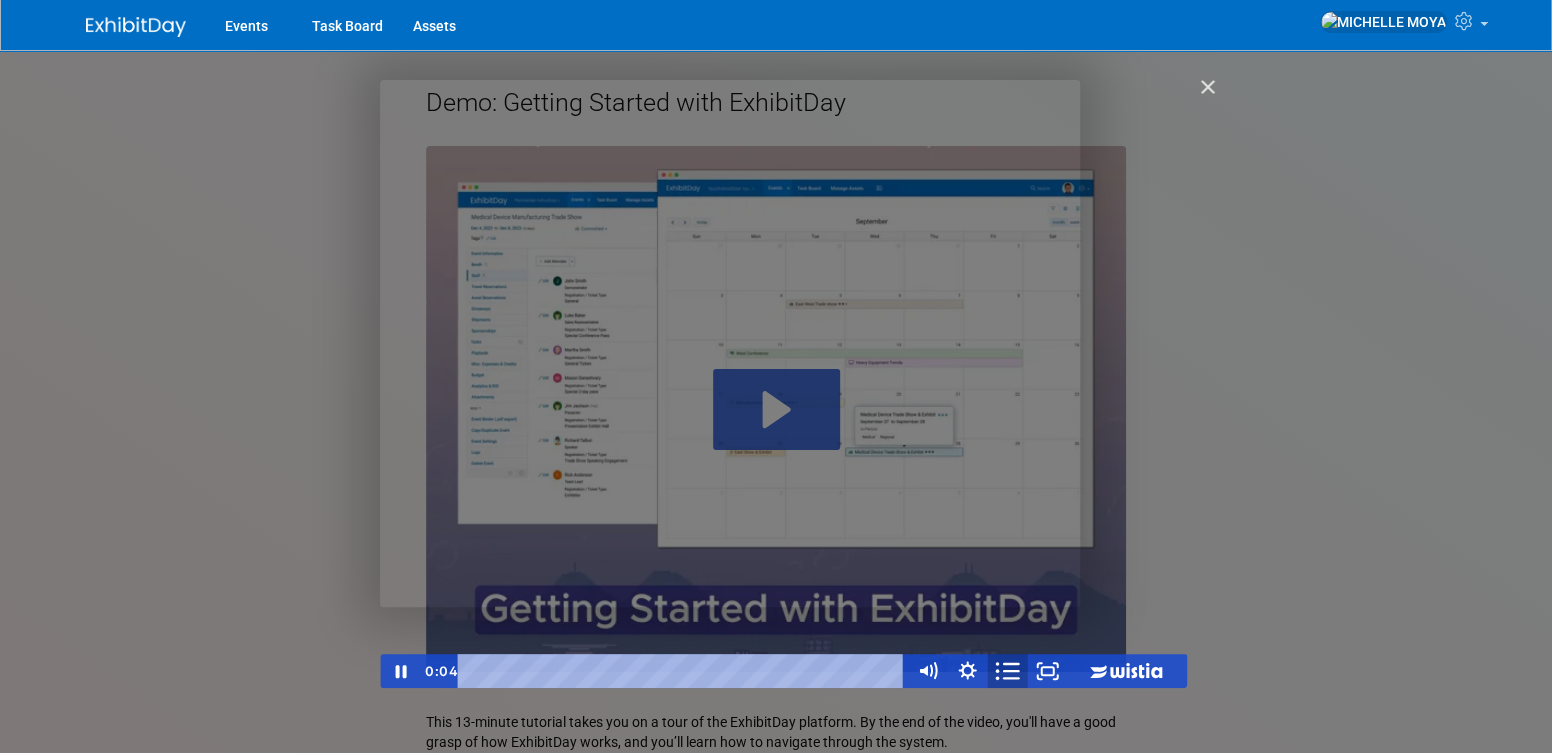 click at bounding box center [1007, 670] 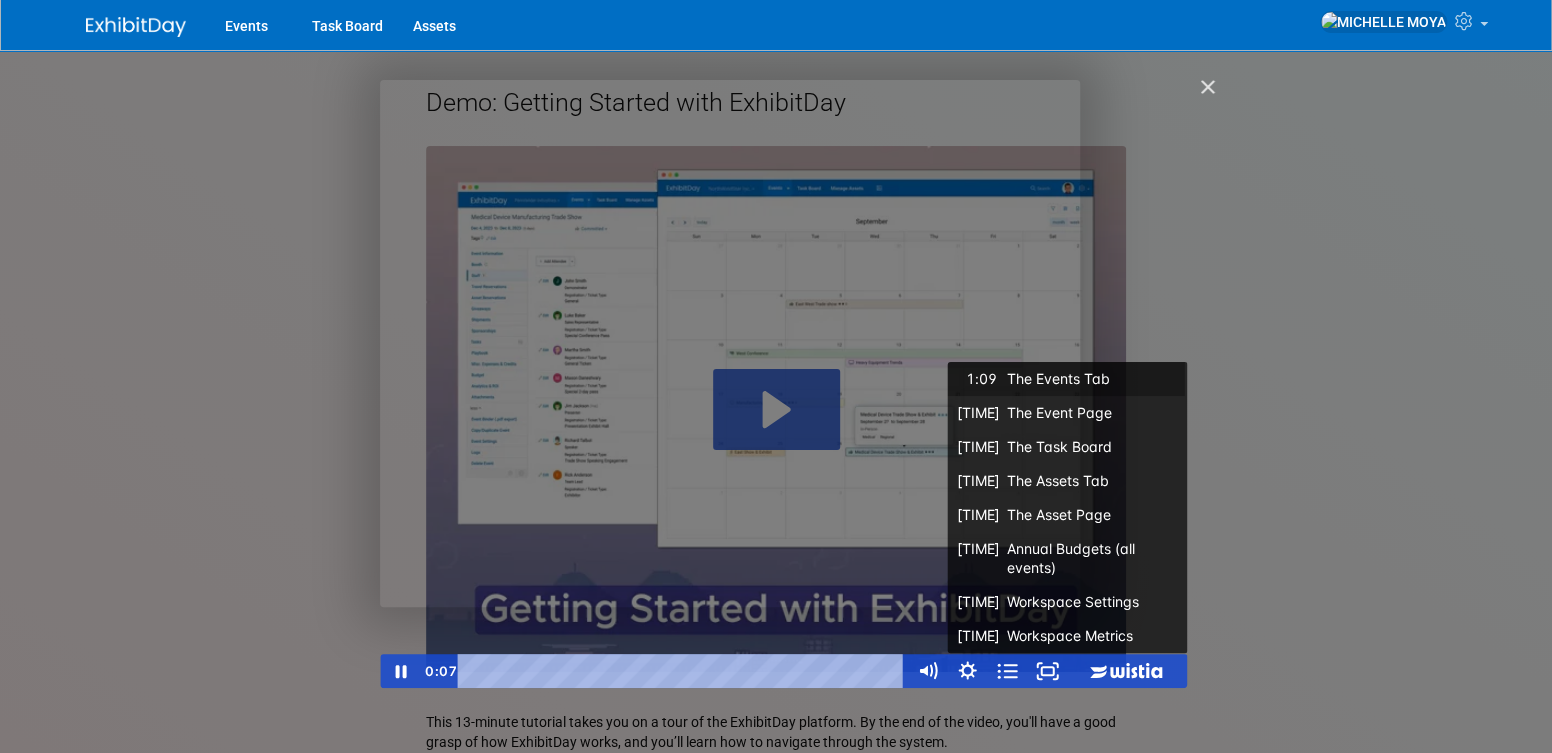 click on "The Events Tab" at bounding box center [1093, 379] 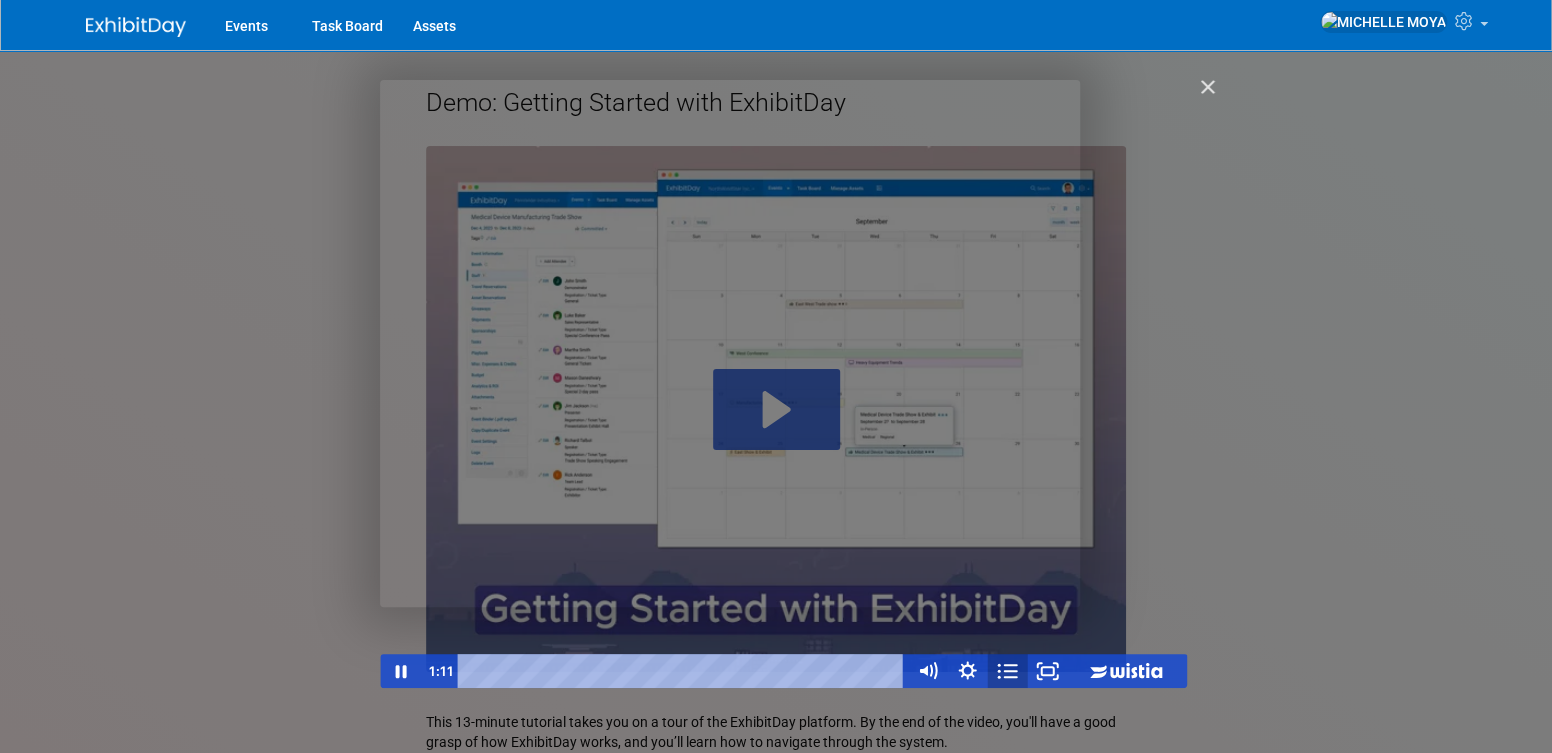 click at bounding box center (1007, 671) 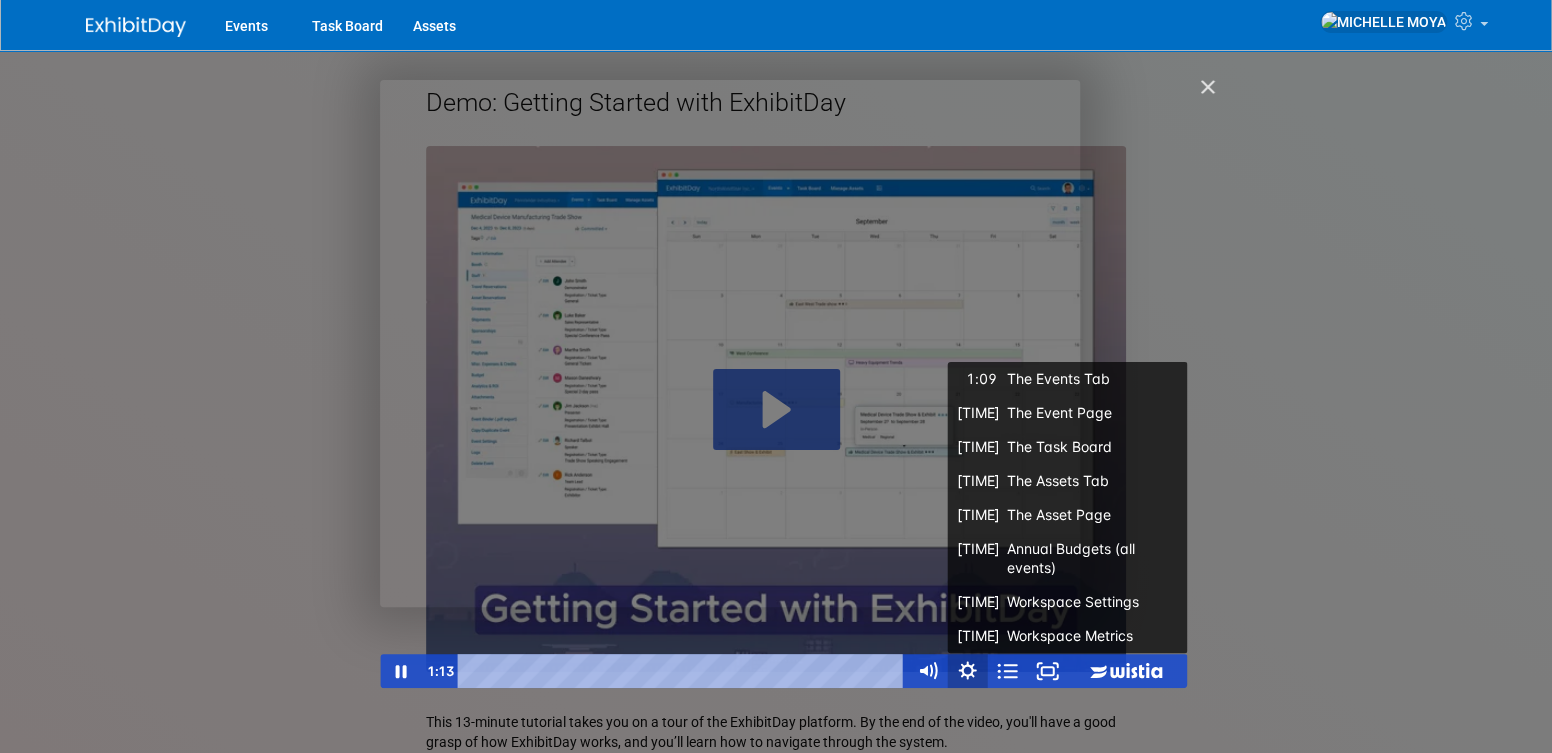 click at bounding box center (967, 671) 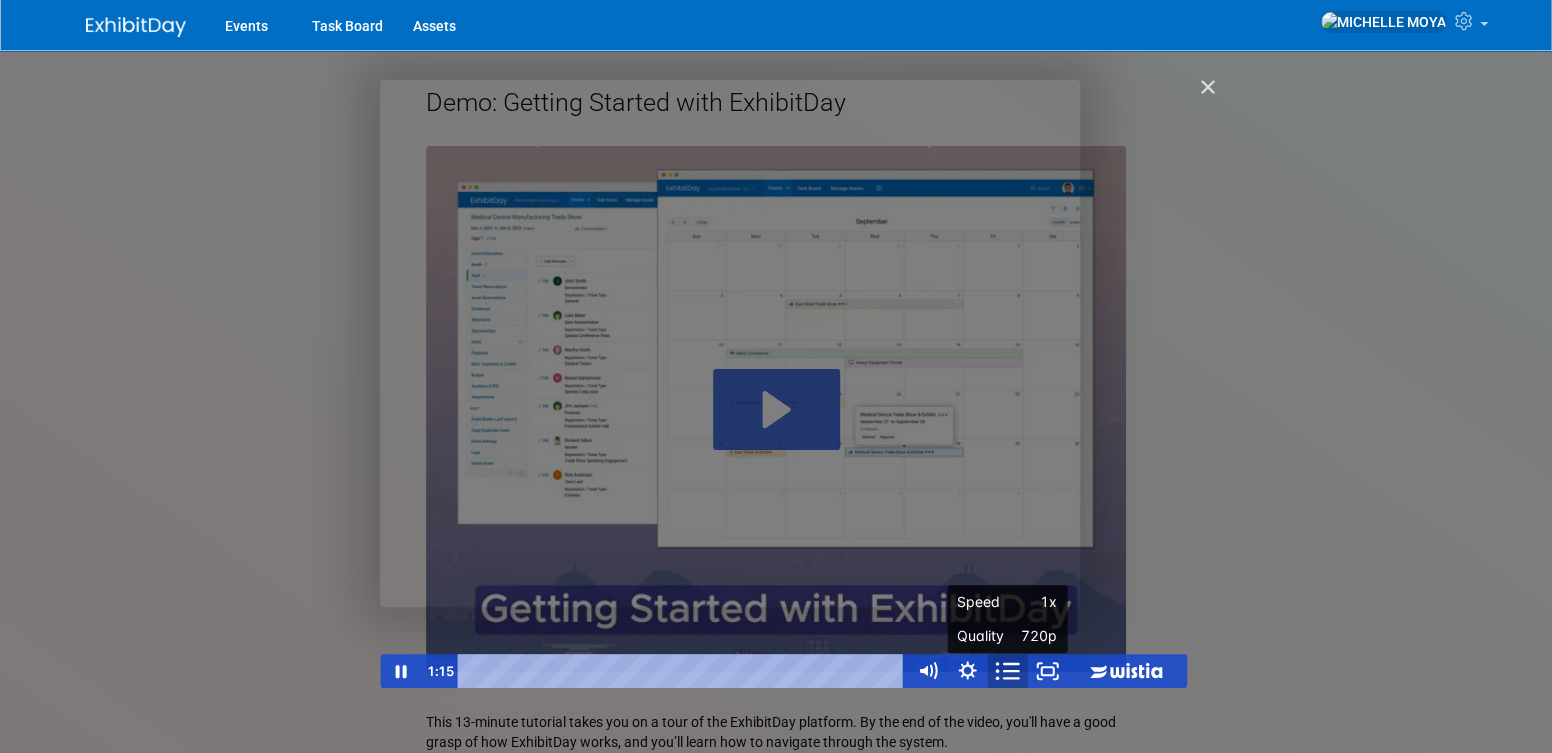 click at bounding box center (1007, 670) 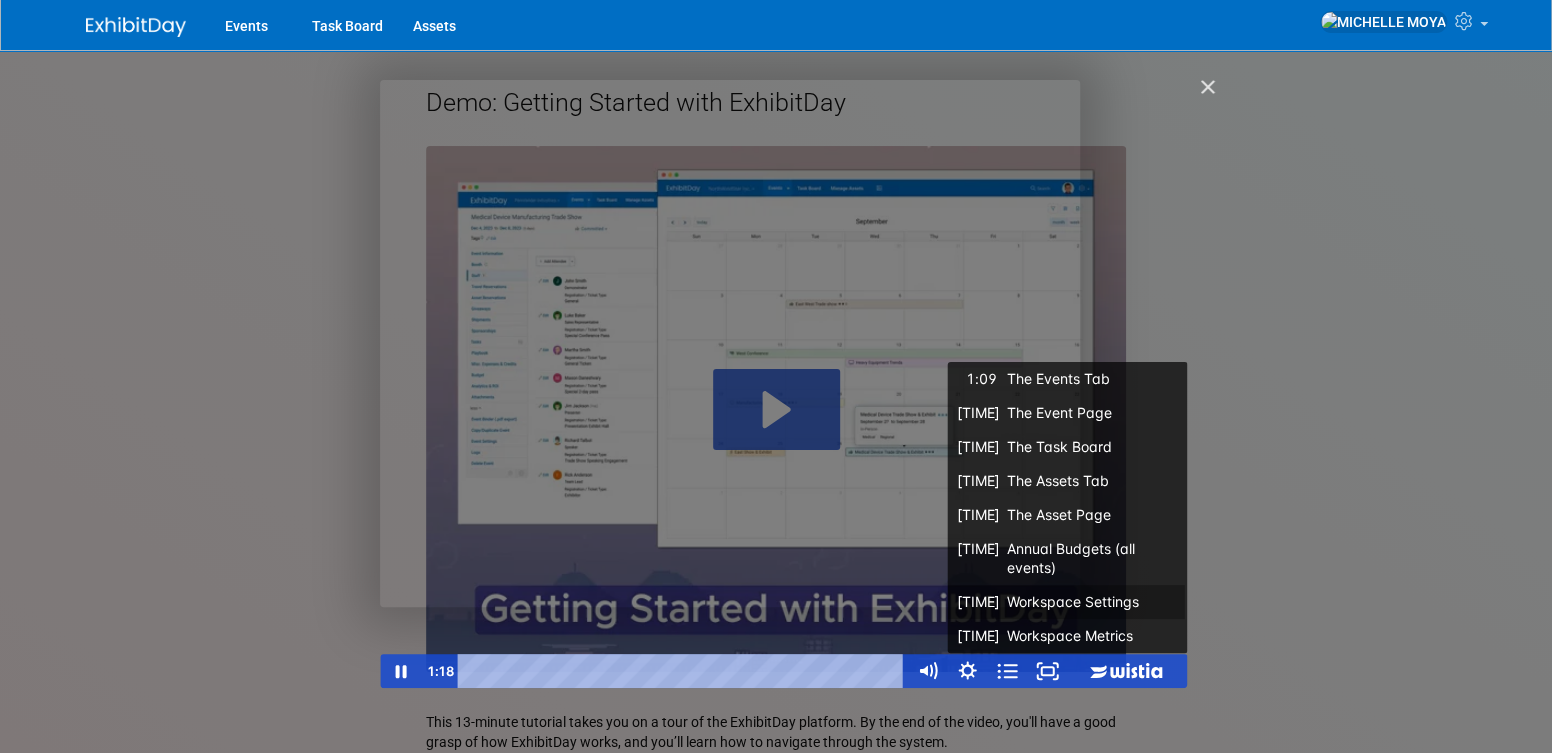 click on "Workspace Settings" at bounding box center (1093, 379) 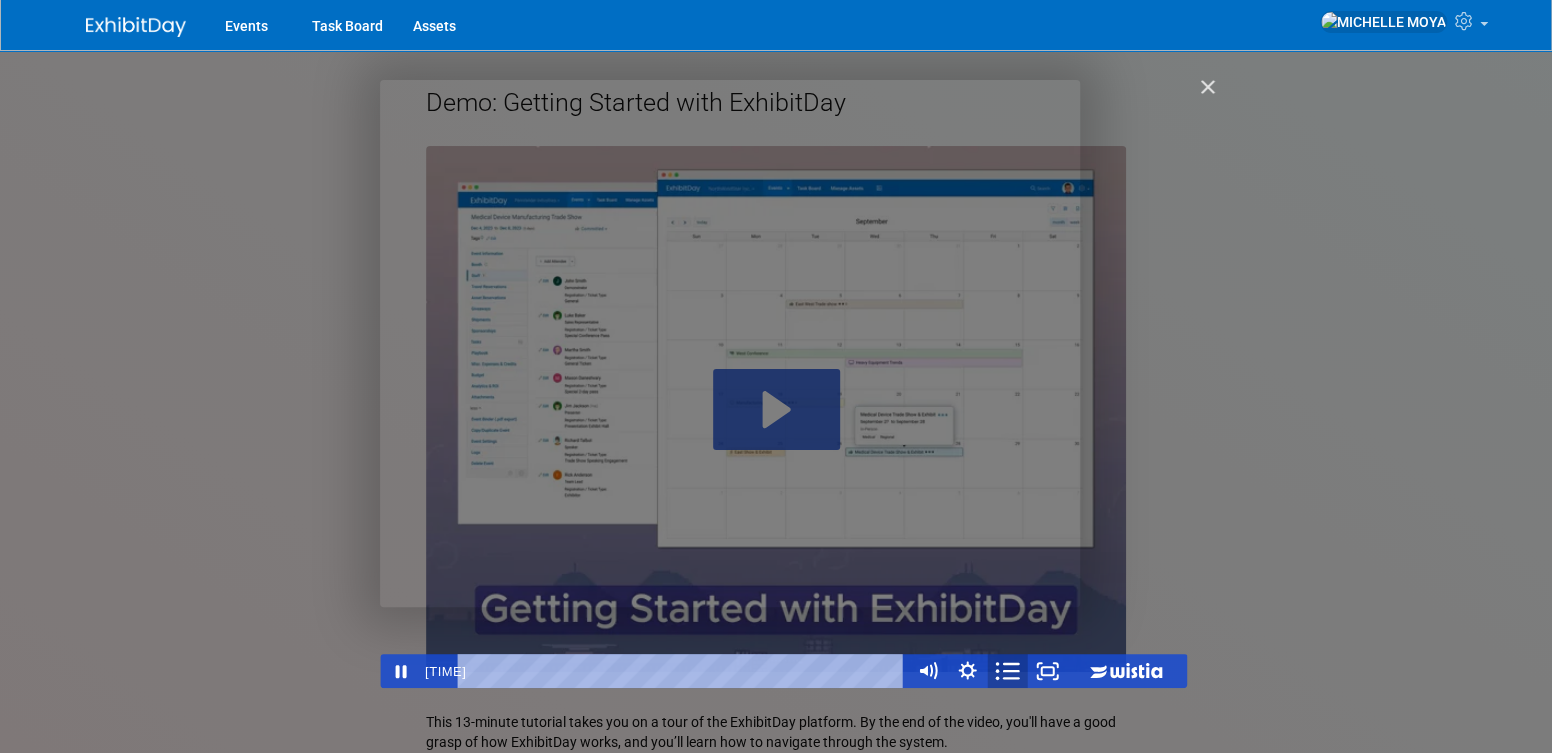 click at bounding box center (1007, 670) 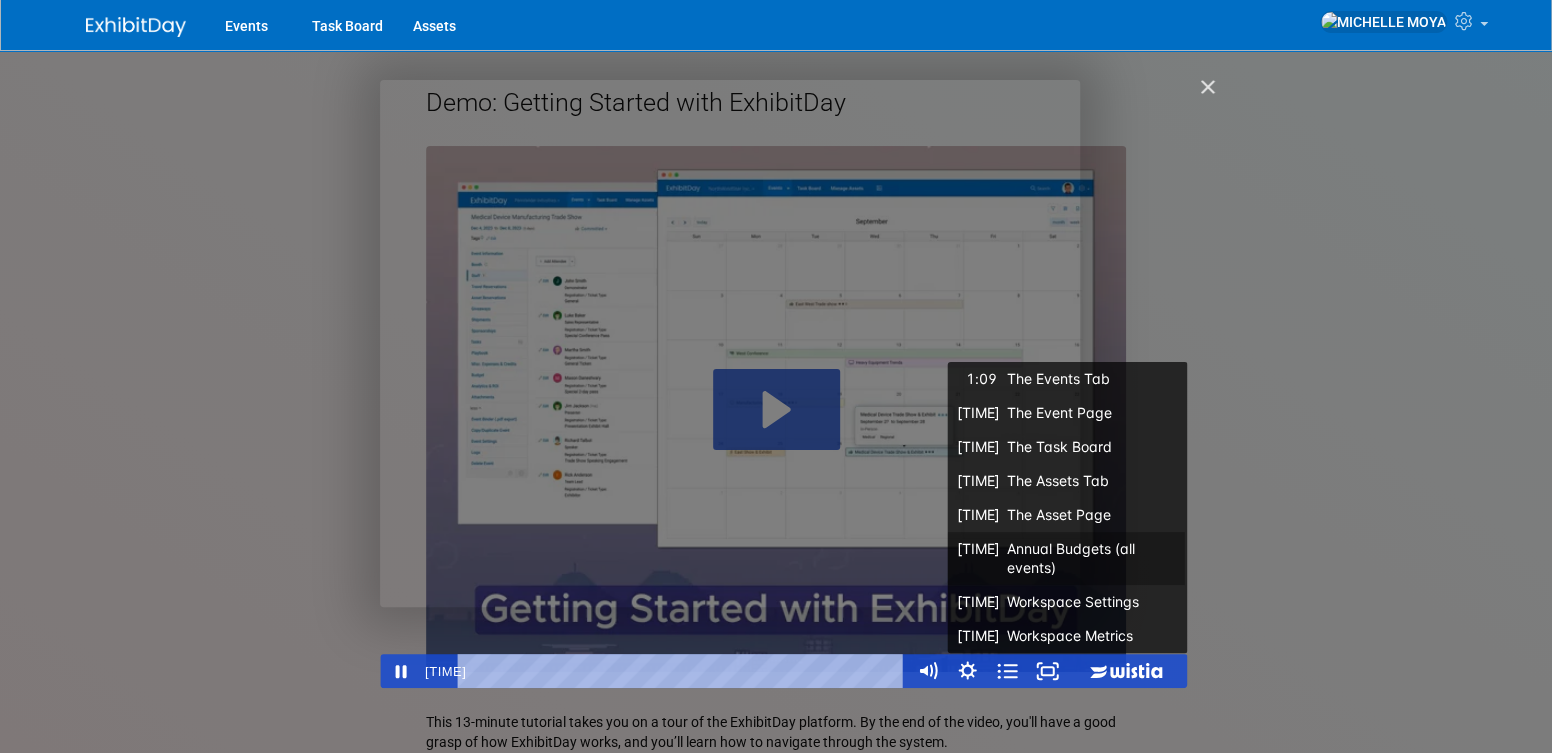 click on "Annual Budgets (all events)" at bounding box center [1093, 379] 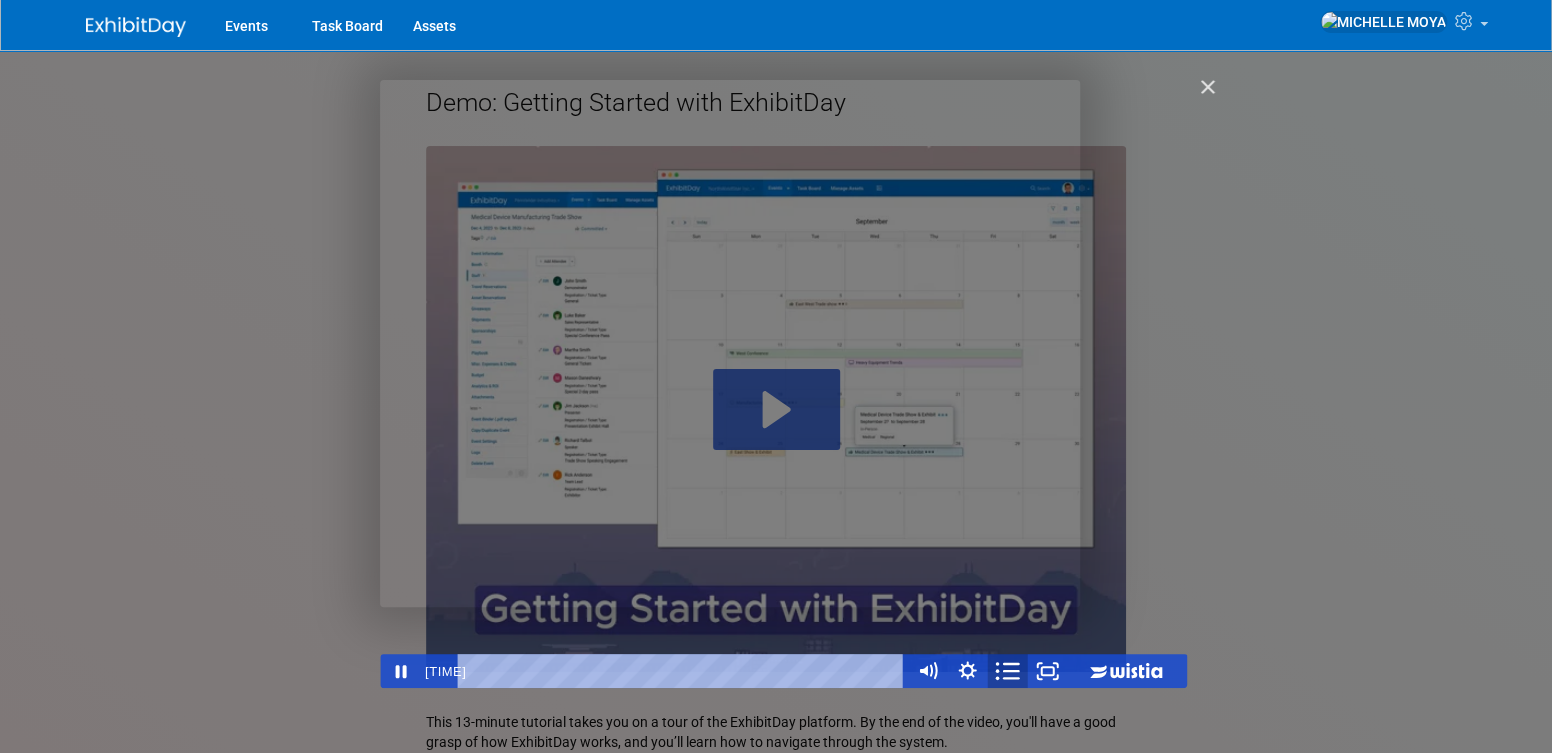 click at bounding box center [1007, 670] 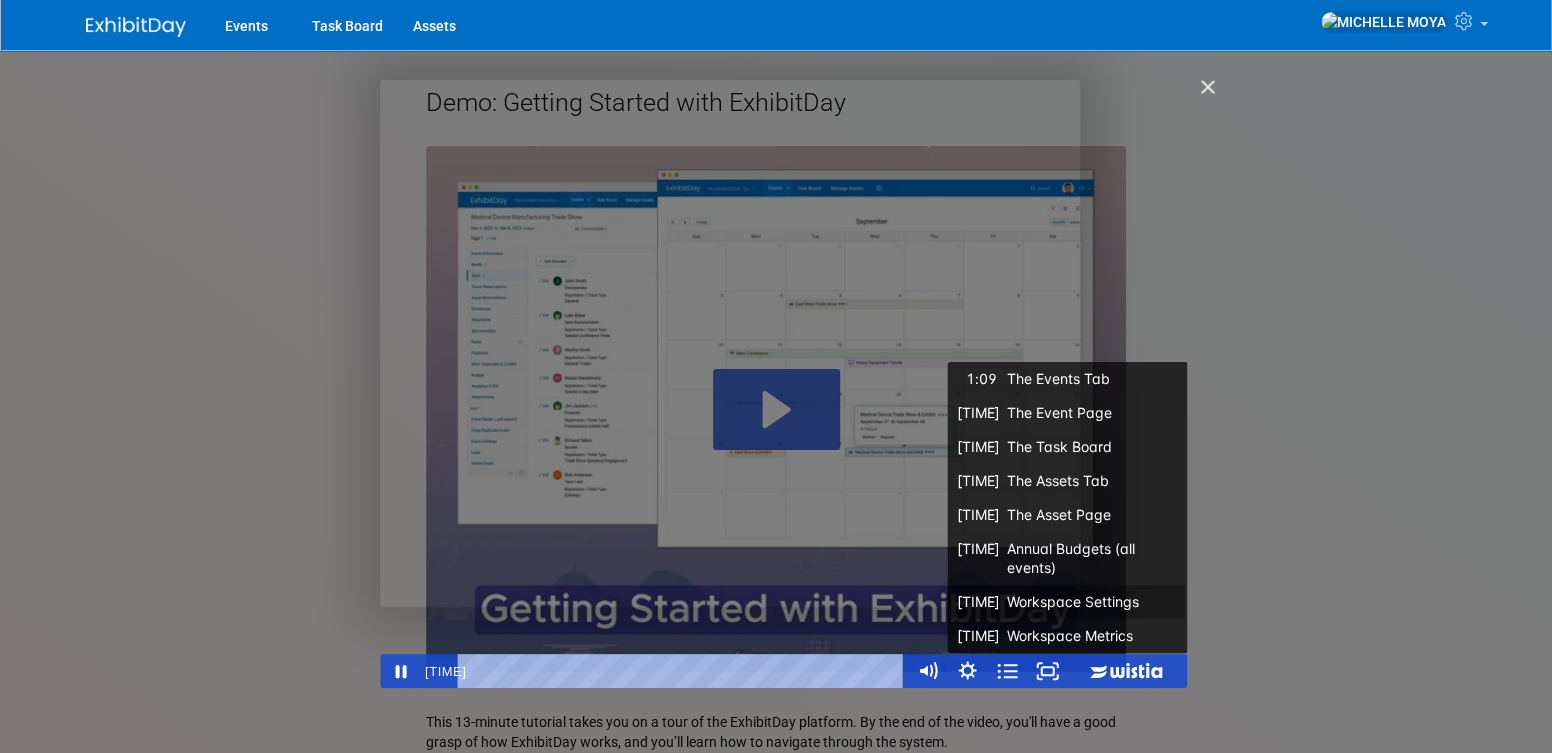 click on "Workspace Settings" at bounding box center (1093, 379) 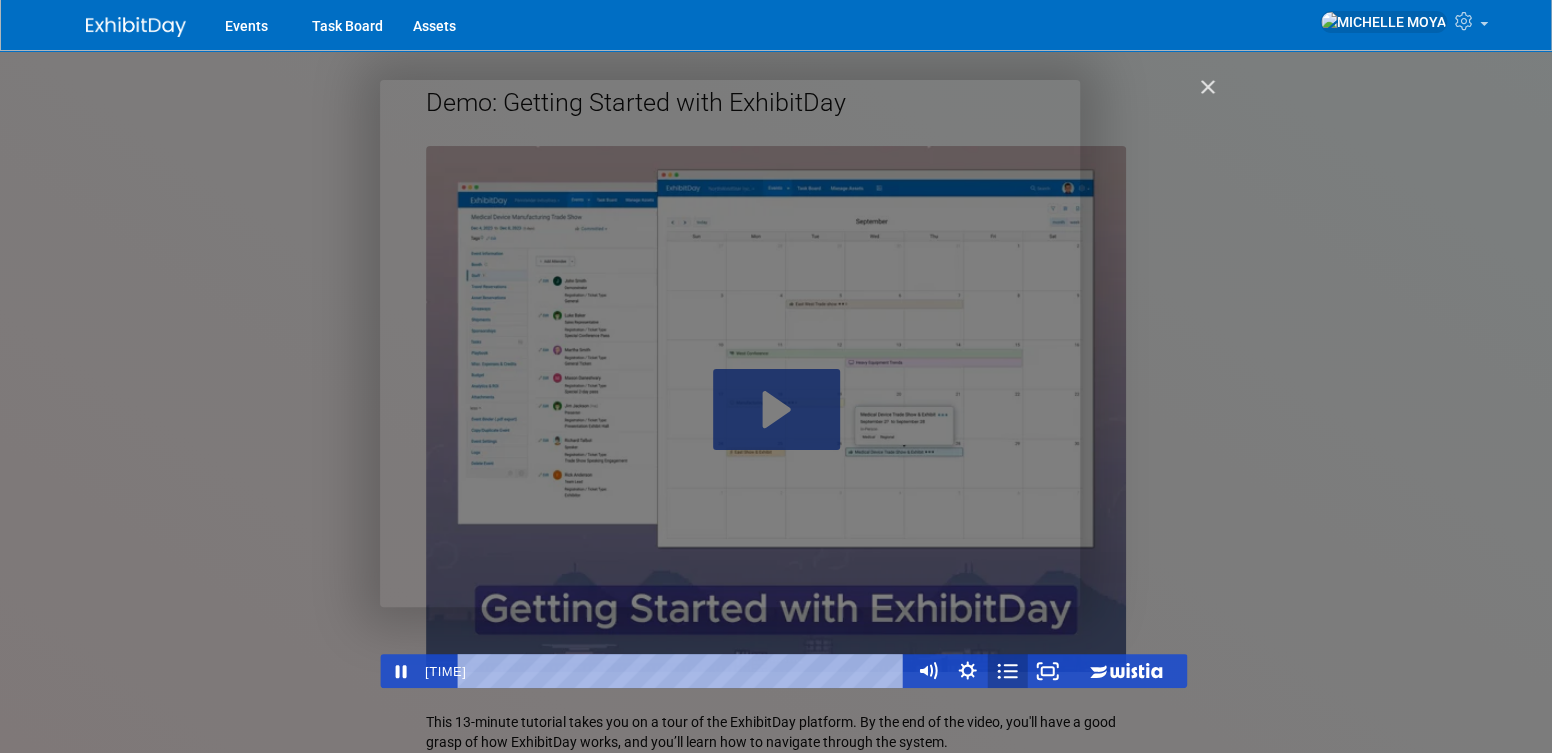click at bounding box center [1007, 671] 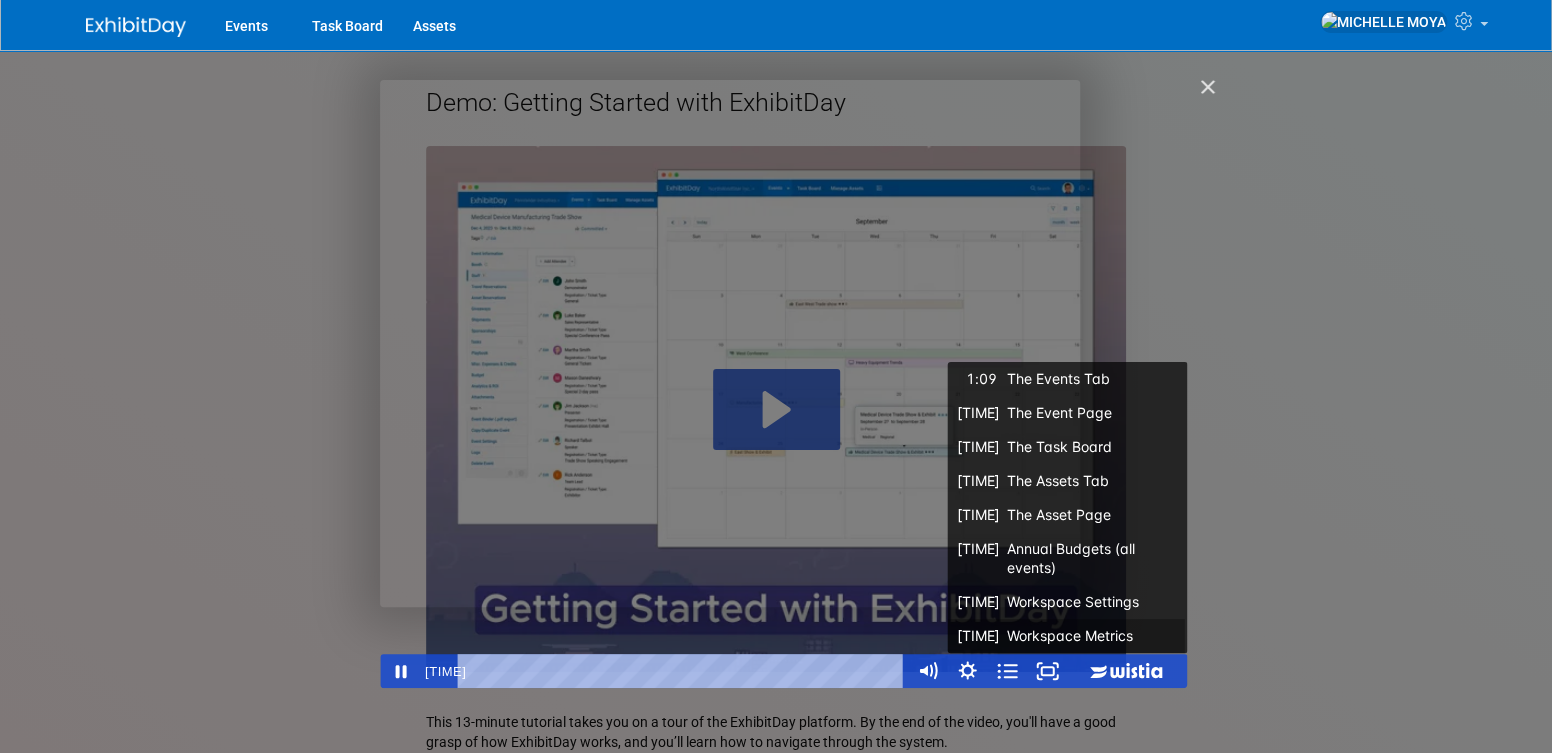 click on "Workspace Metrics" at bounding box center [1093, 379] 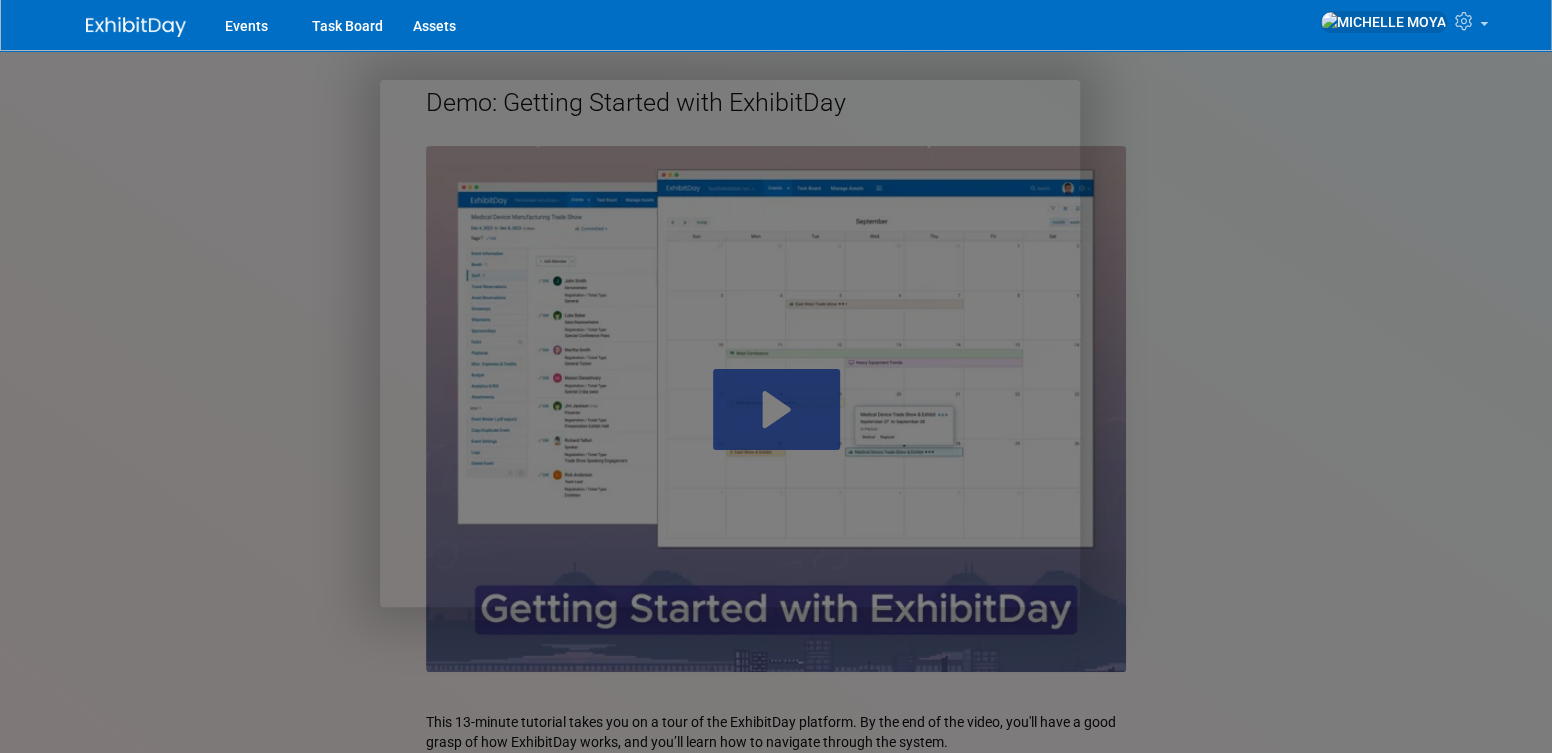 drag, startPoint x: 1309, startPoint y: 362, endPoint x: 1299, endPoint y: 295, distance: 67.74216 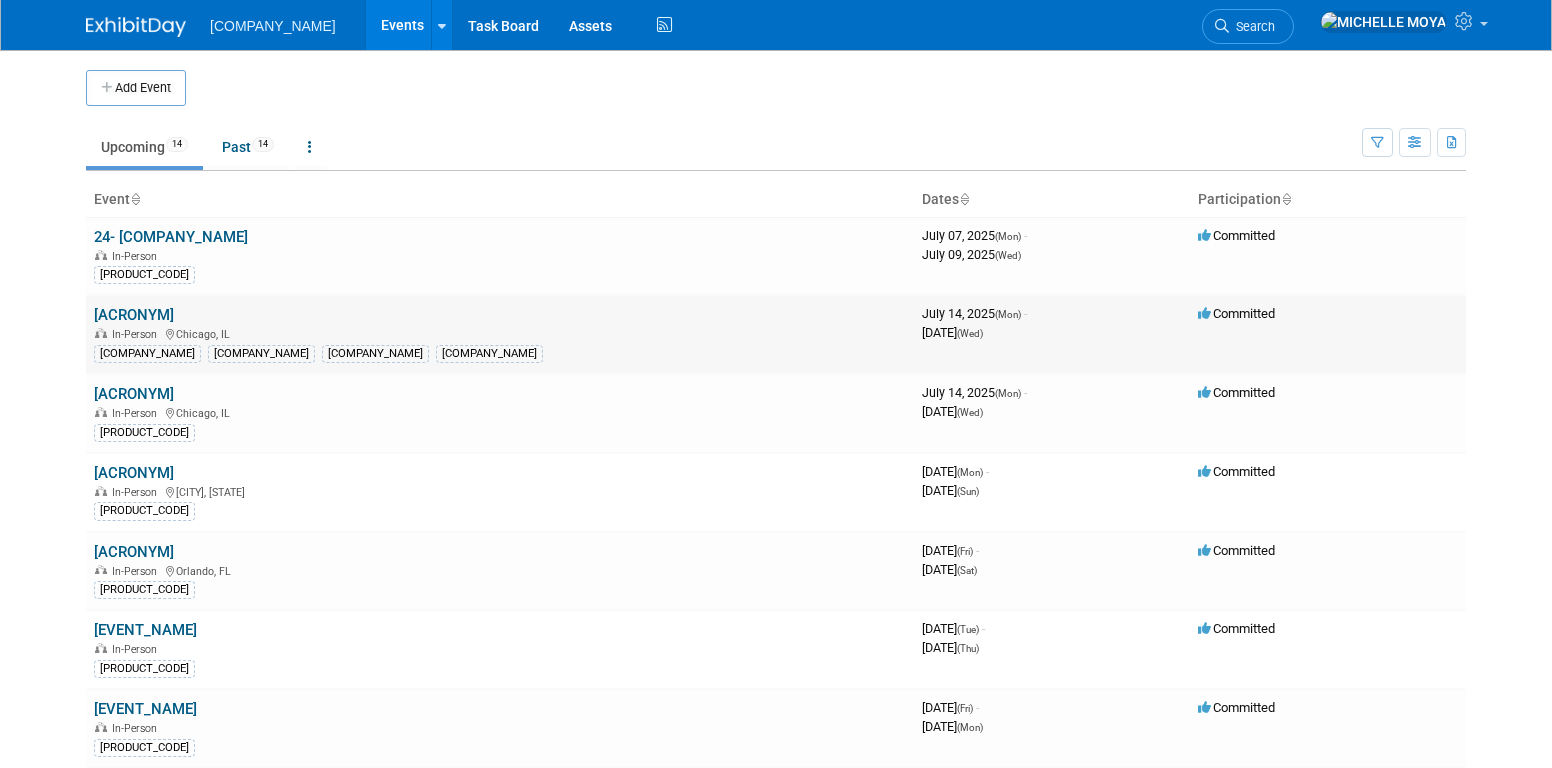 scroll, scrollTop: 0, scrollLeft: 0, axis: both 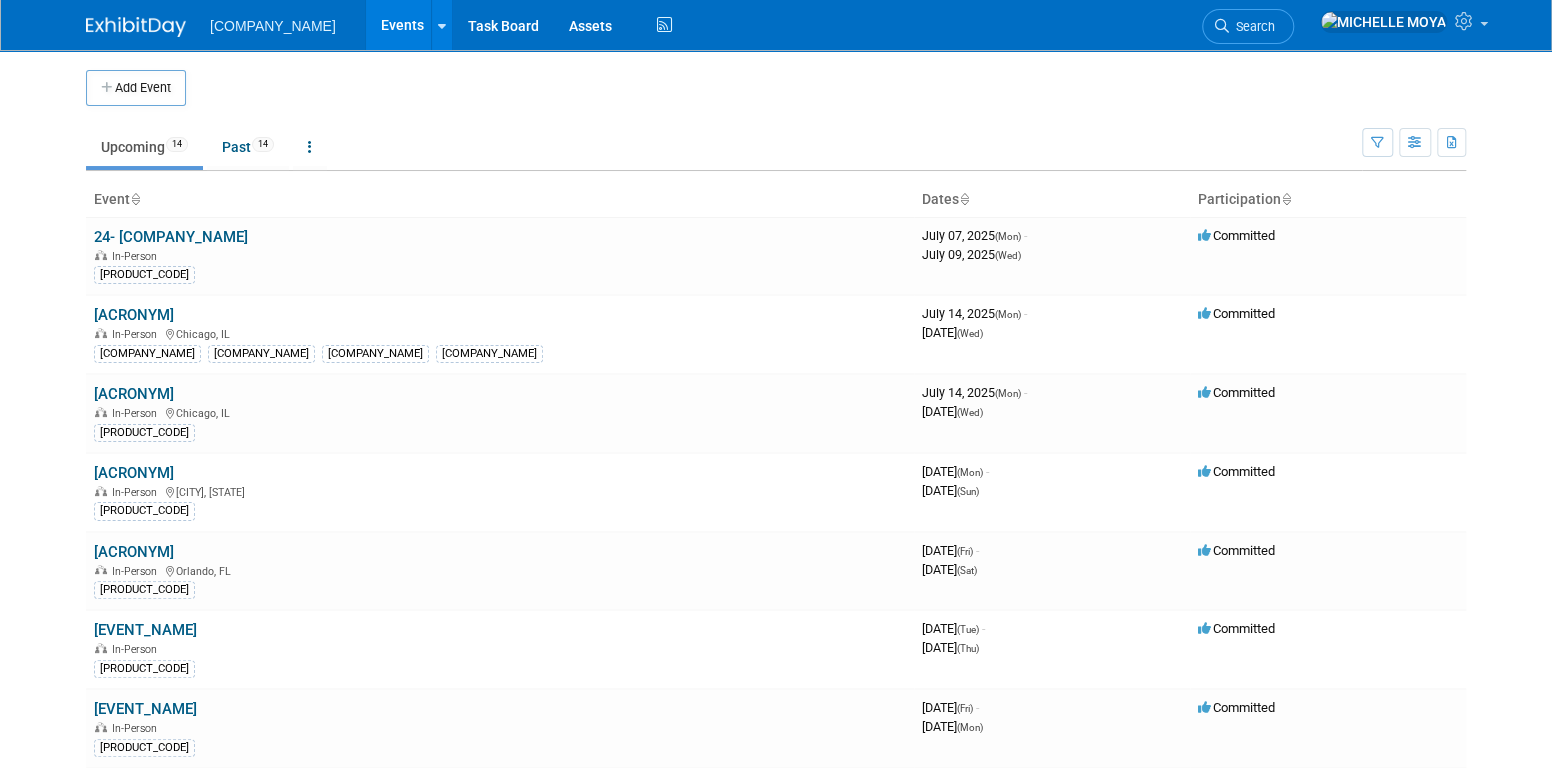 click at bounding box center [136, 27] 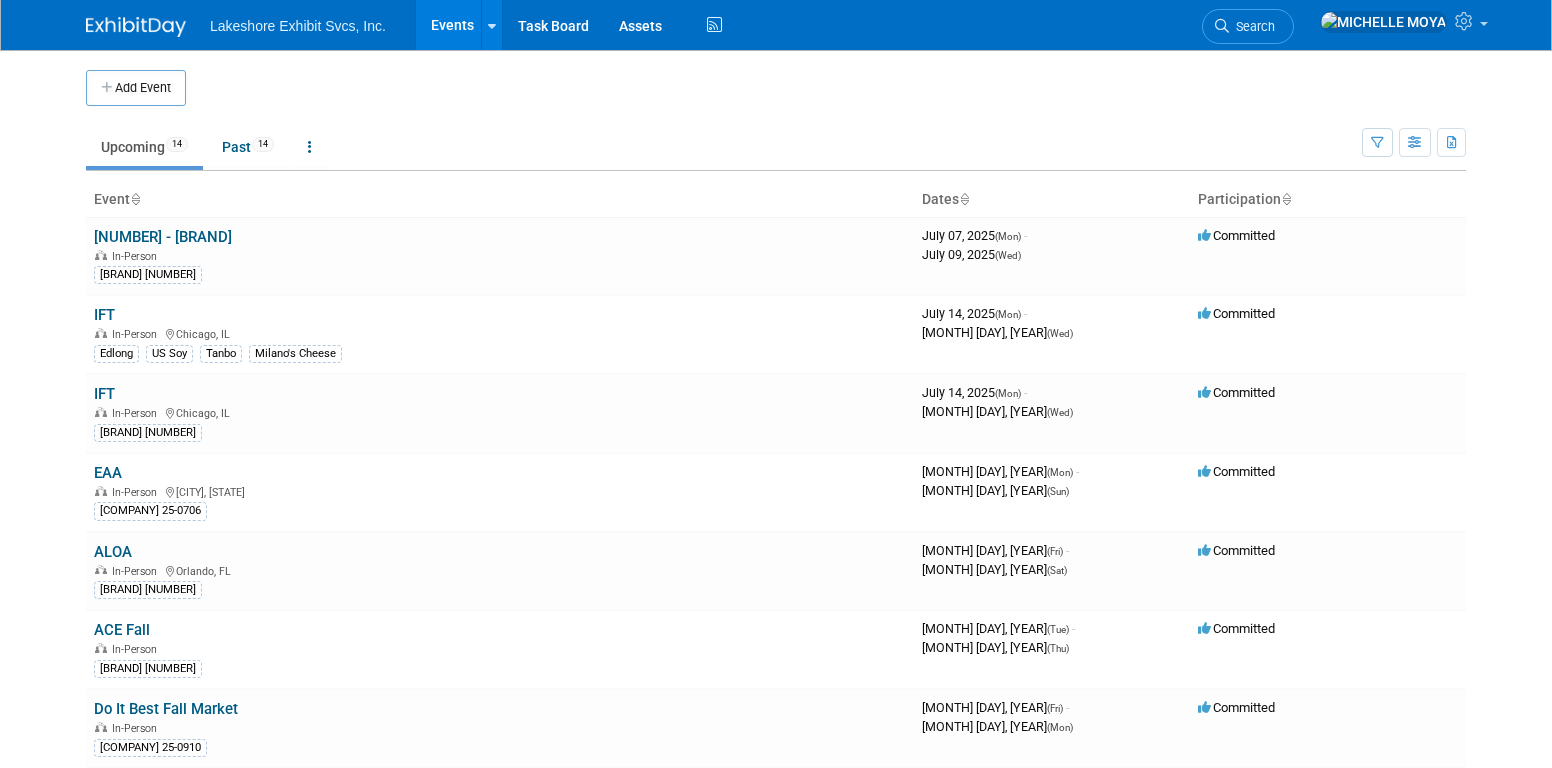 scroll, scrollTop: 0, scrollLeft: 0, axis: both 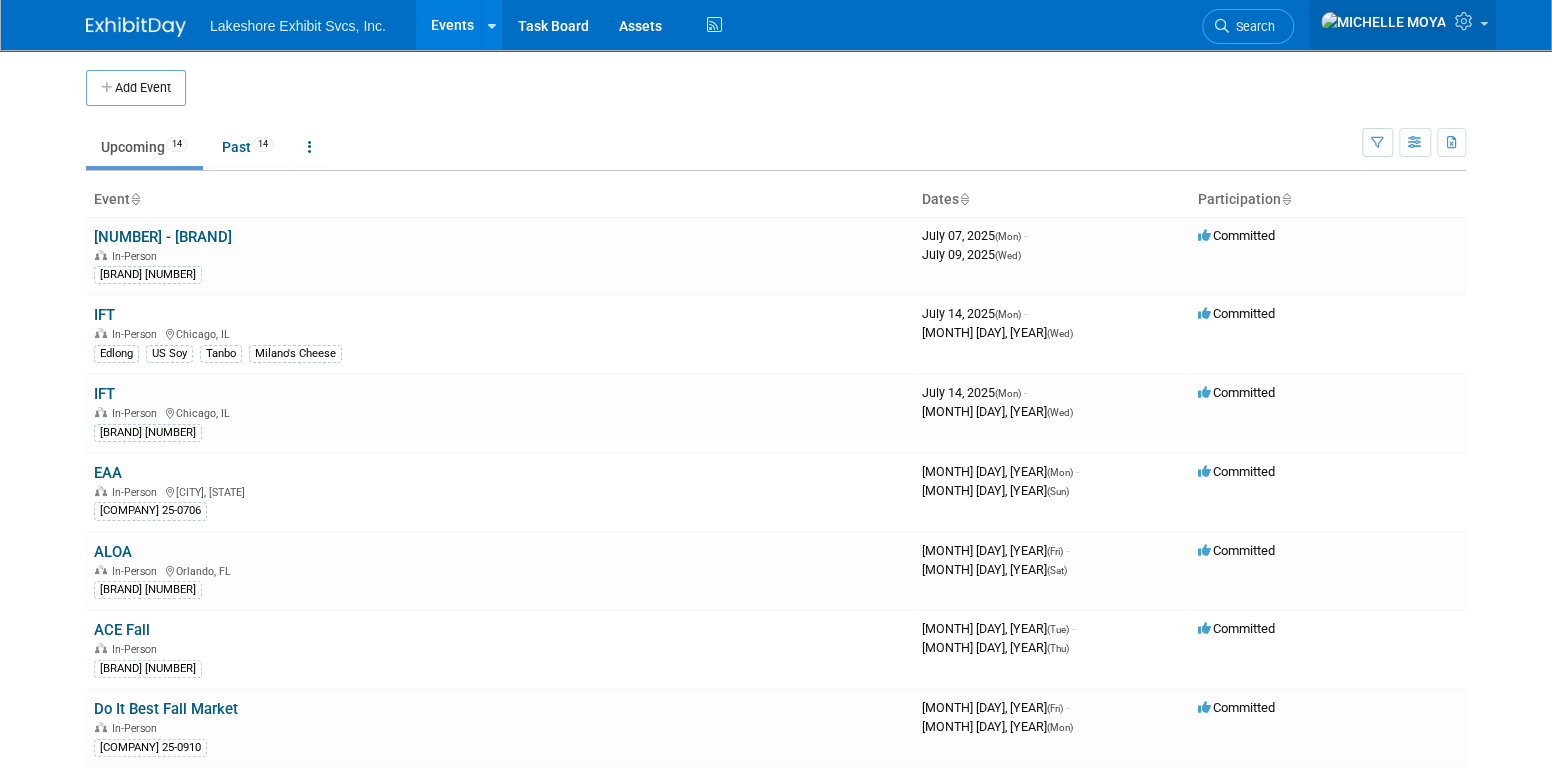 click at bounding box center [1466, 21] 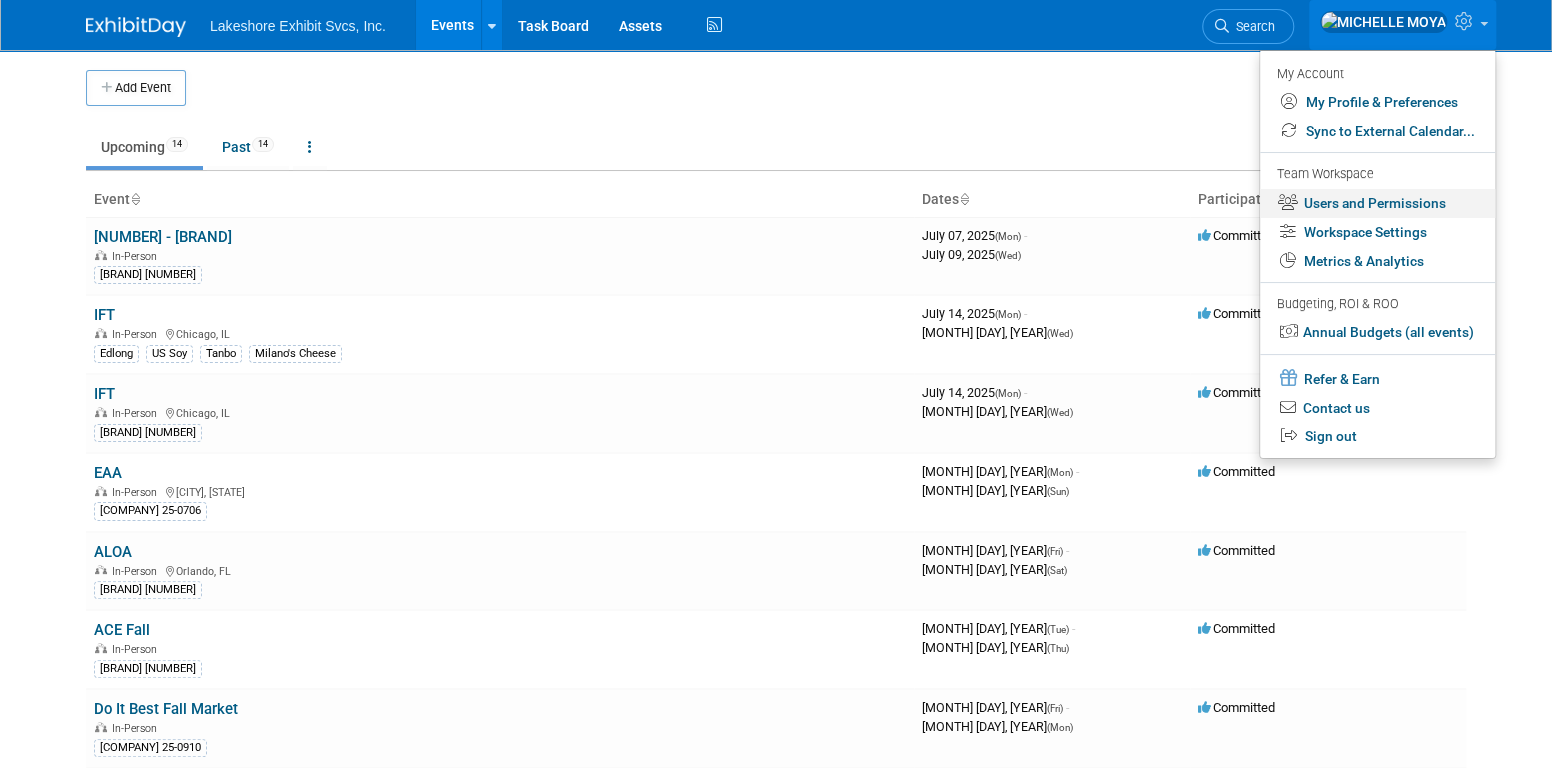 click on "Users and Permissions" at bounding box center (1377, 203) 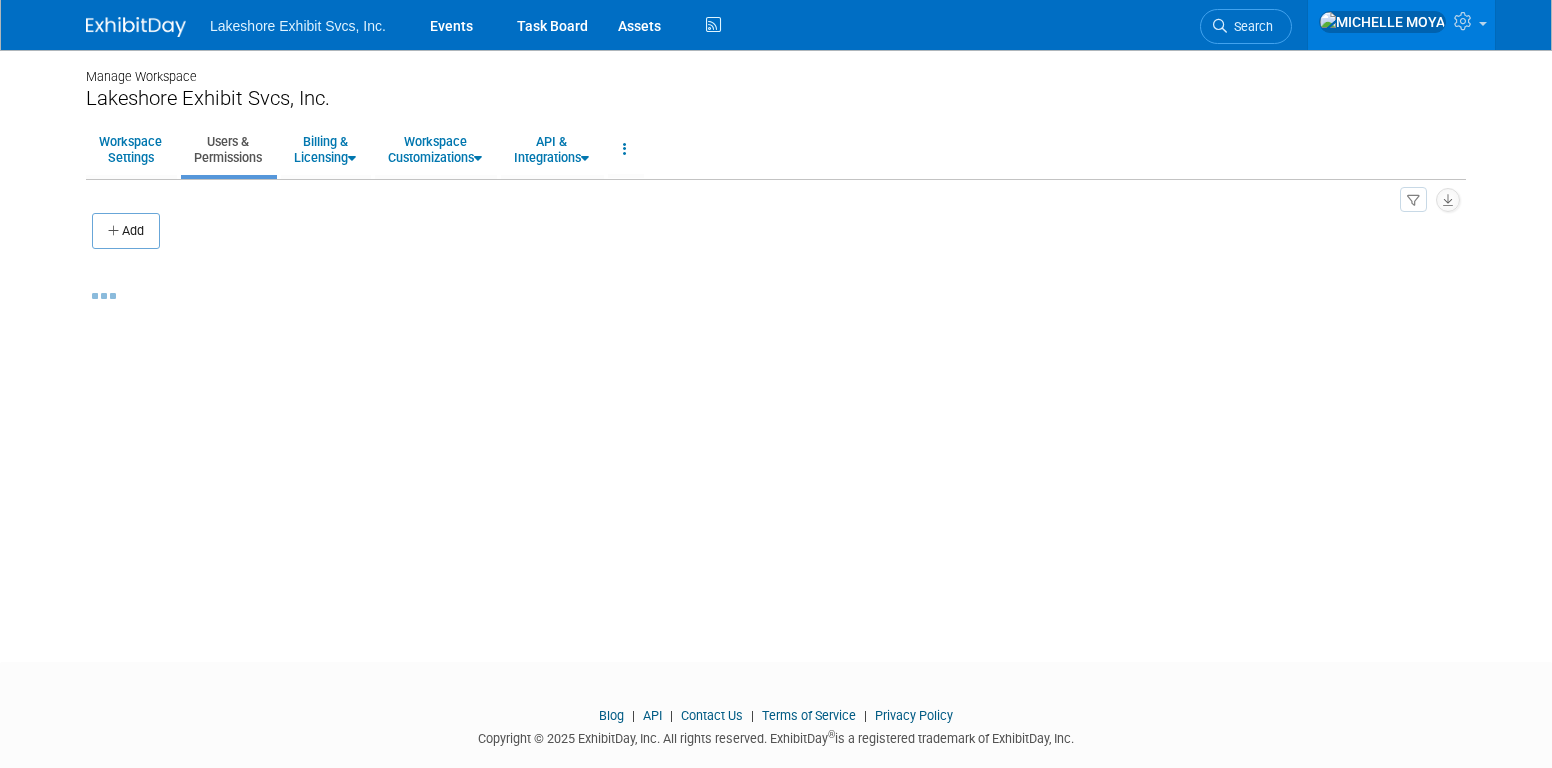 scroll, scrollTop: 0, scrollLeft: 0, axis: both 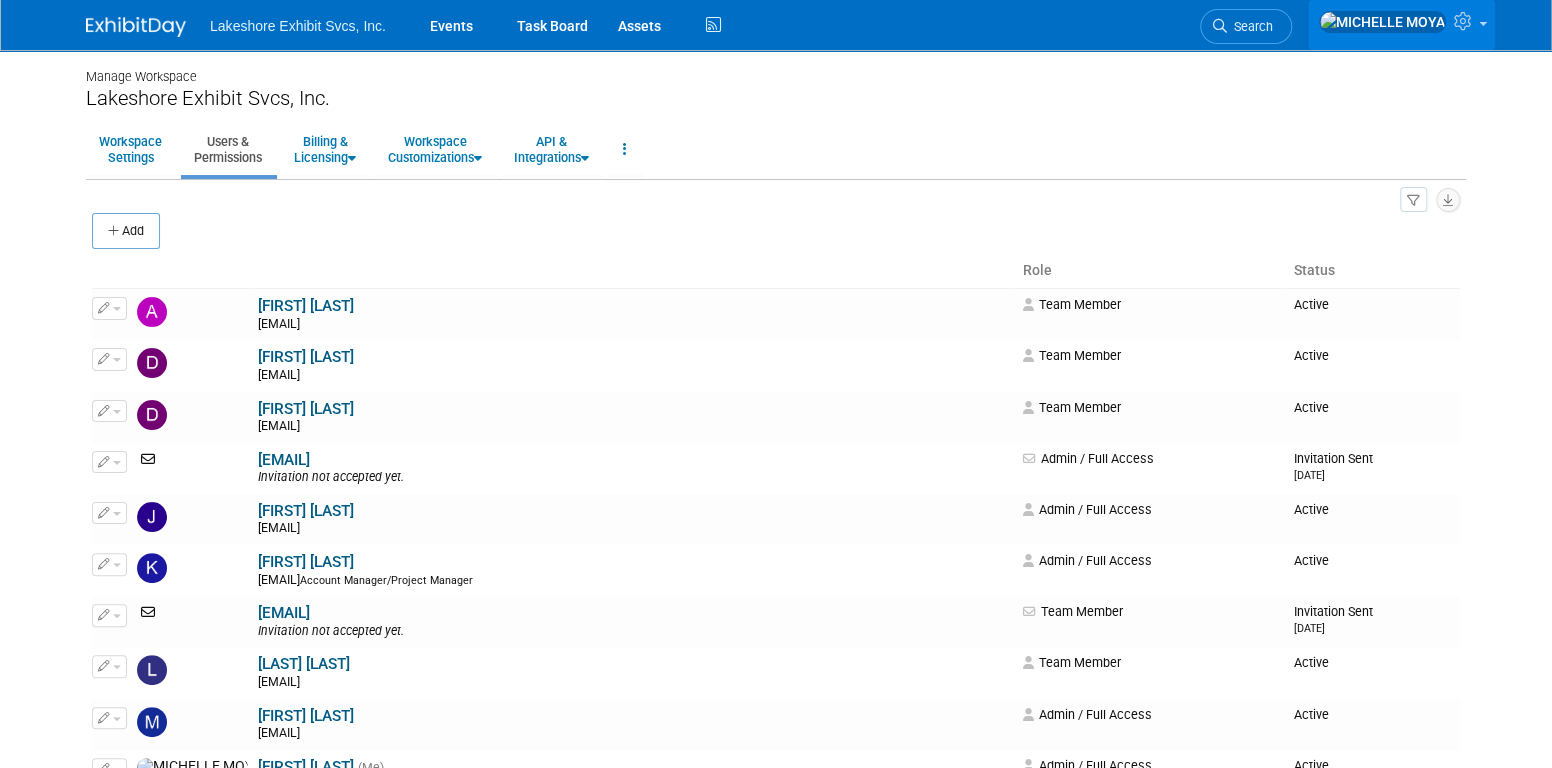 click at bounding box center (1465, 21) 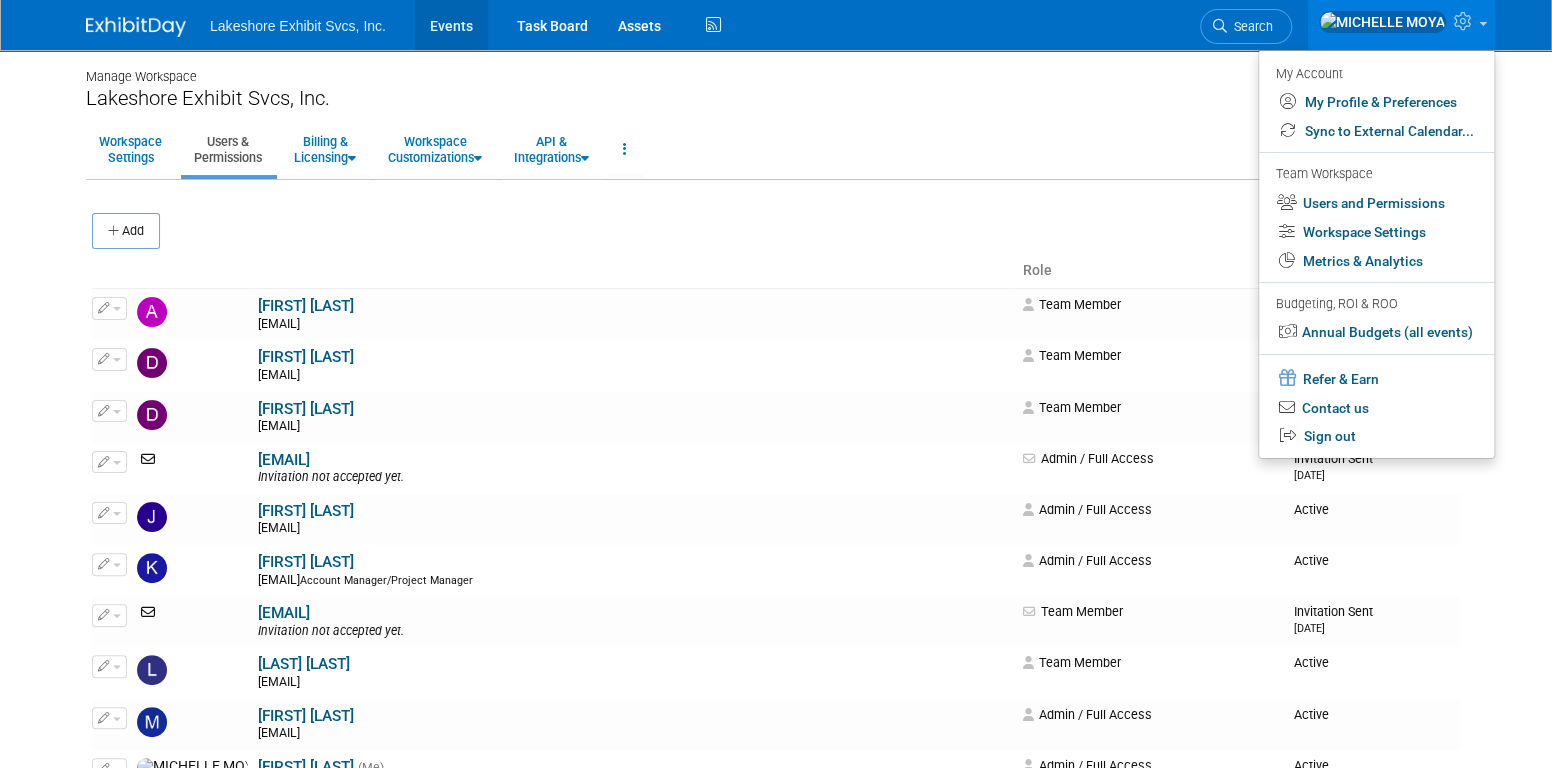 click on "Events" at bounding box center (451, 25) 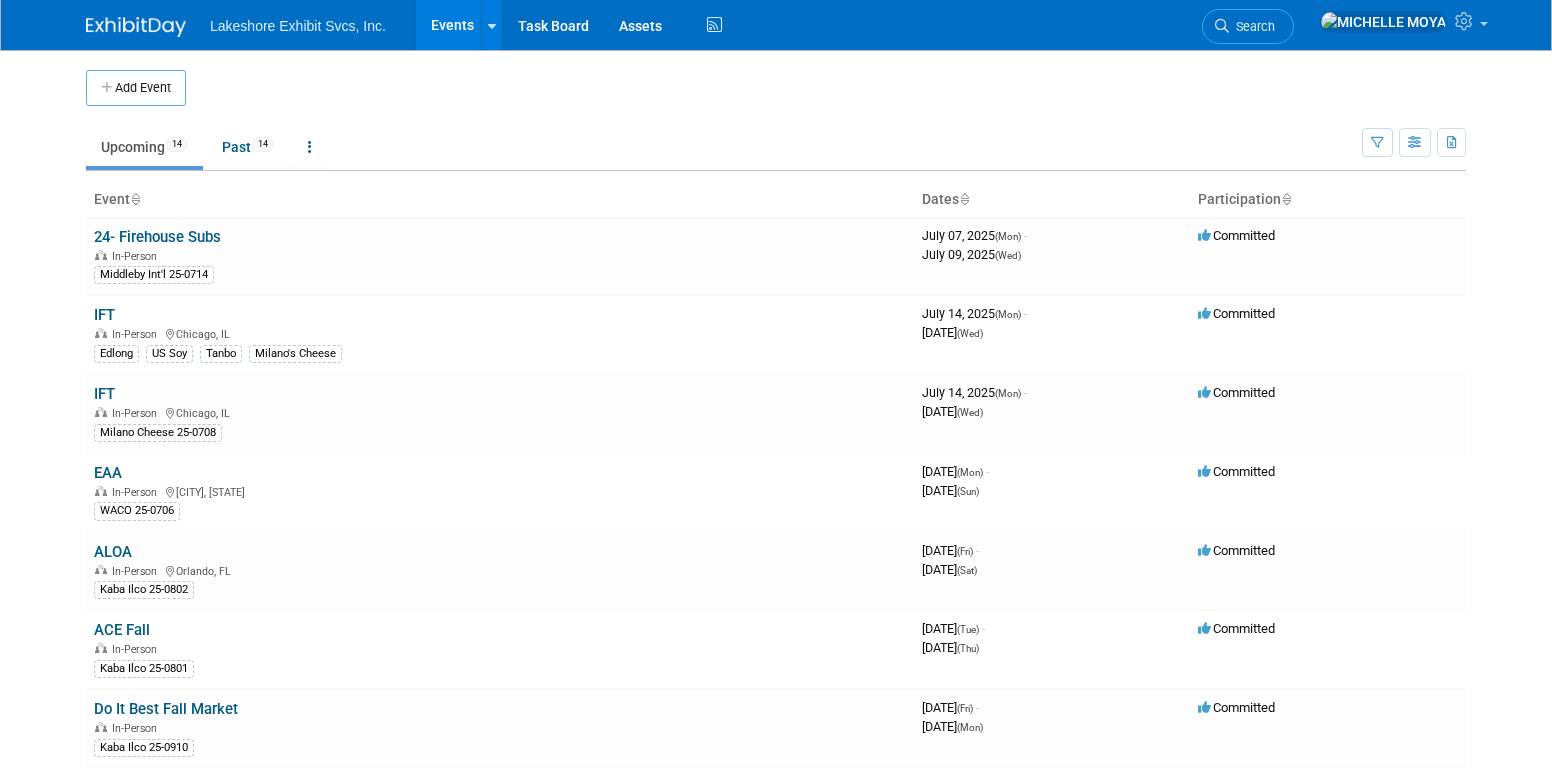 scroll, scrollTop: 0, scrollLeft: 0, axis: both 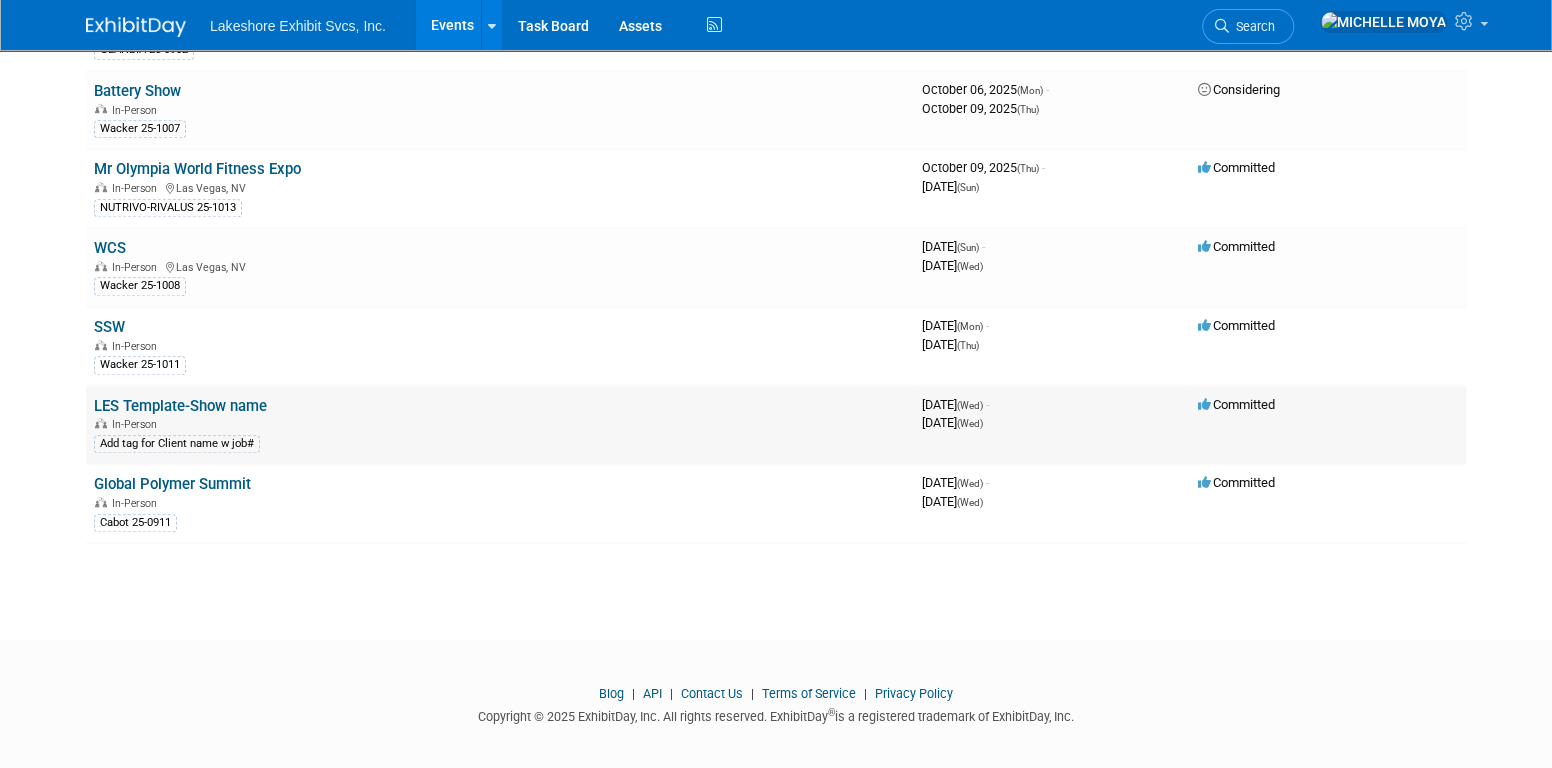 click on "LES Template-Show name" at bounding box center (180, 406) 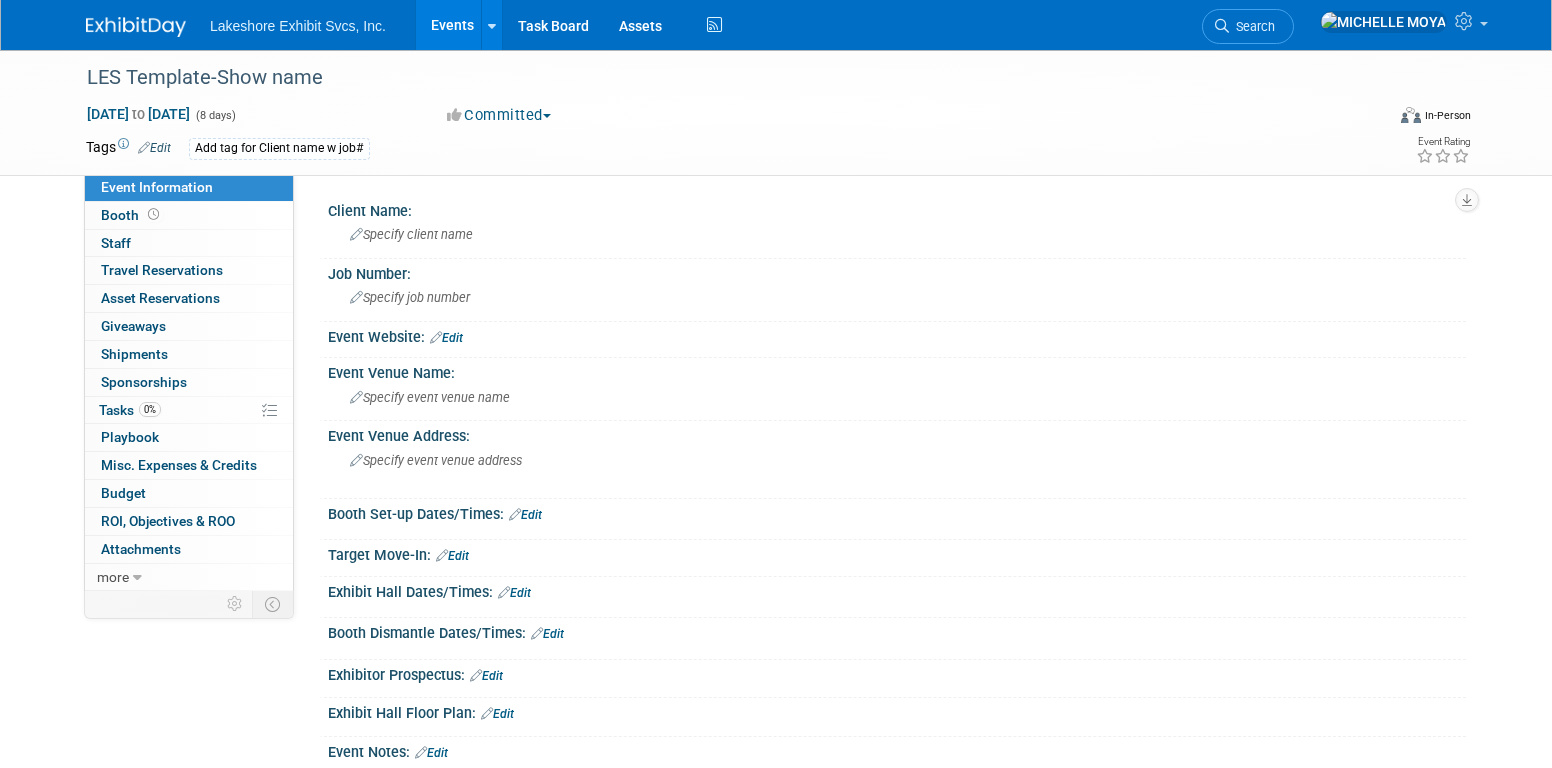 scroll, scrollTop: 0, scrollLeft: 0, axis: both 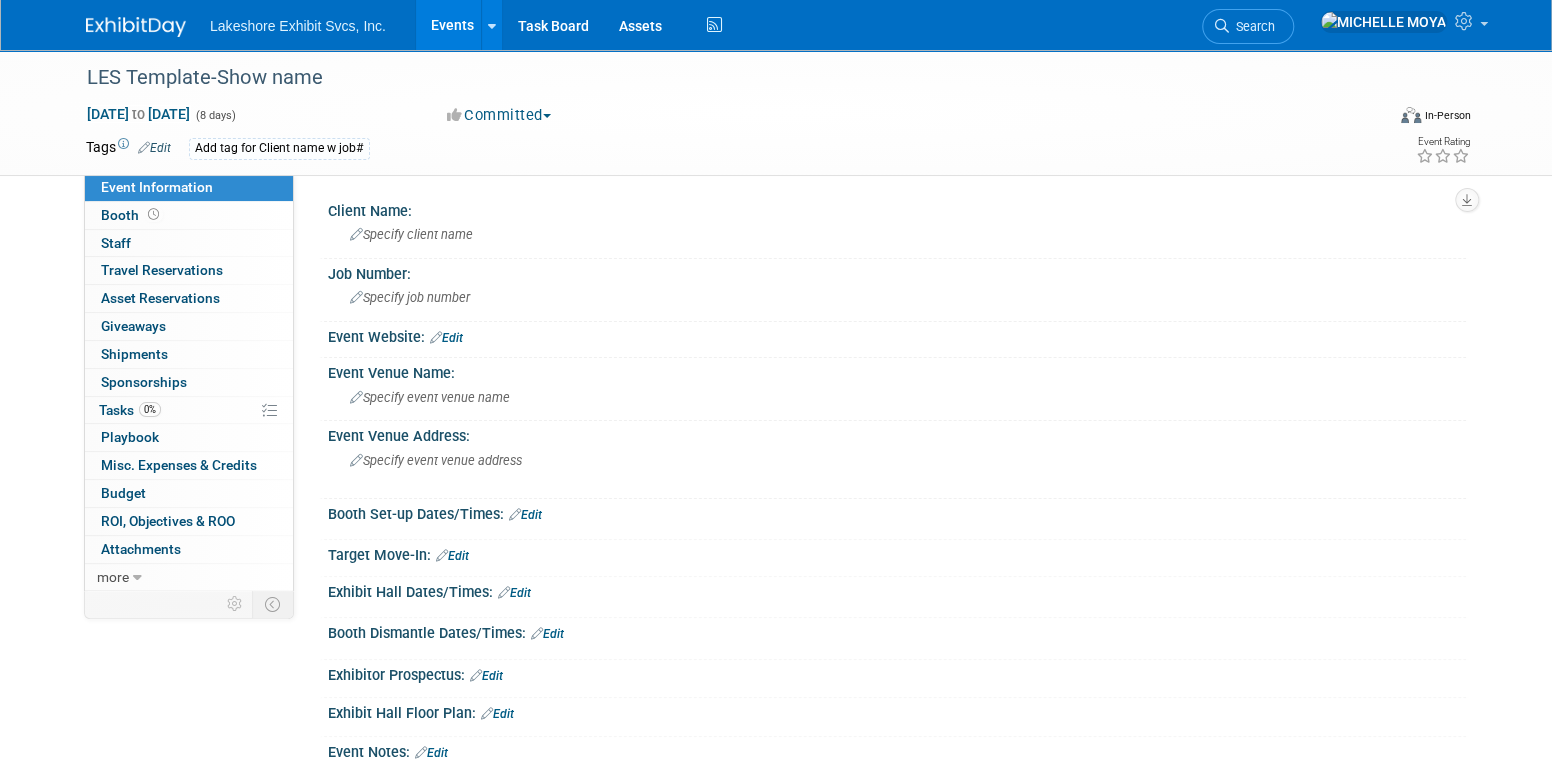click on "Events" at bounding box center (452, 25) 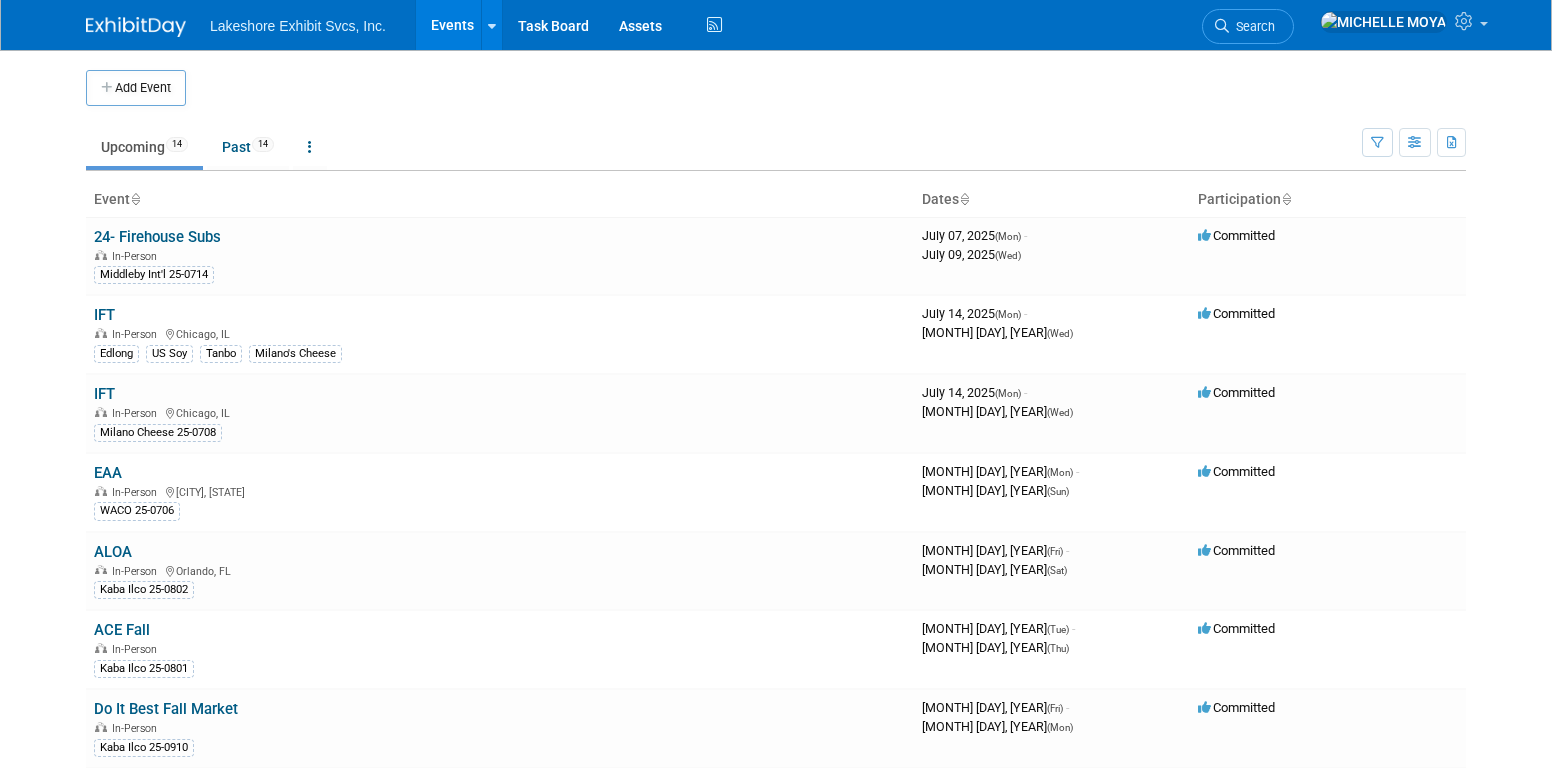scroll, scrollTop: 0, scrollLeft: 0, axis: both 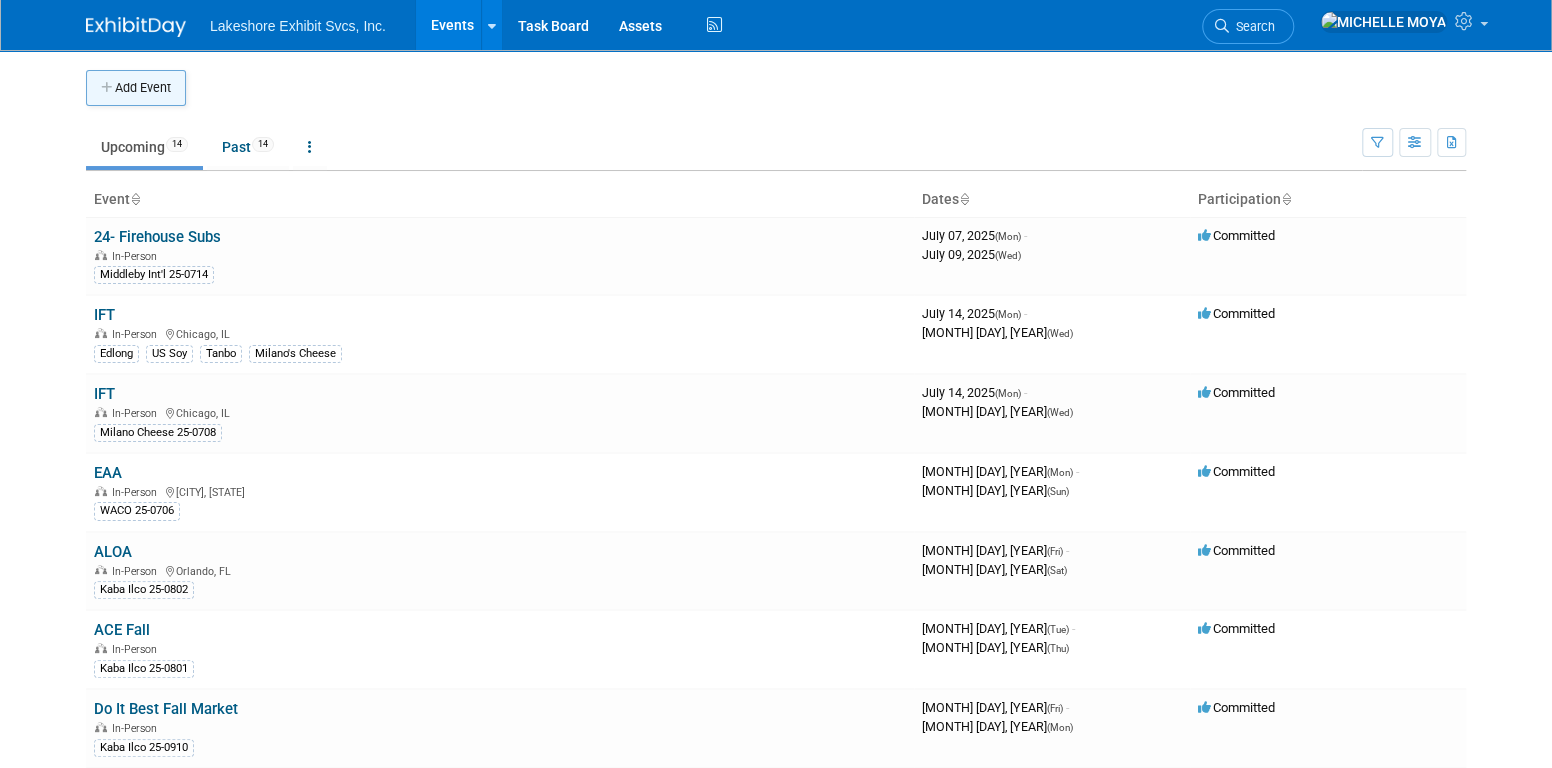 click on "Add Event" at bounding box center (136, 88) 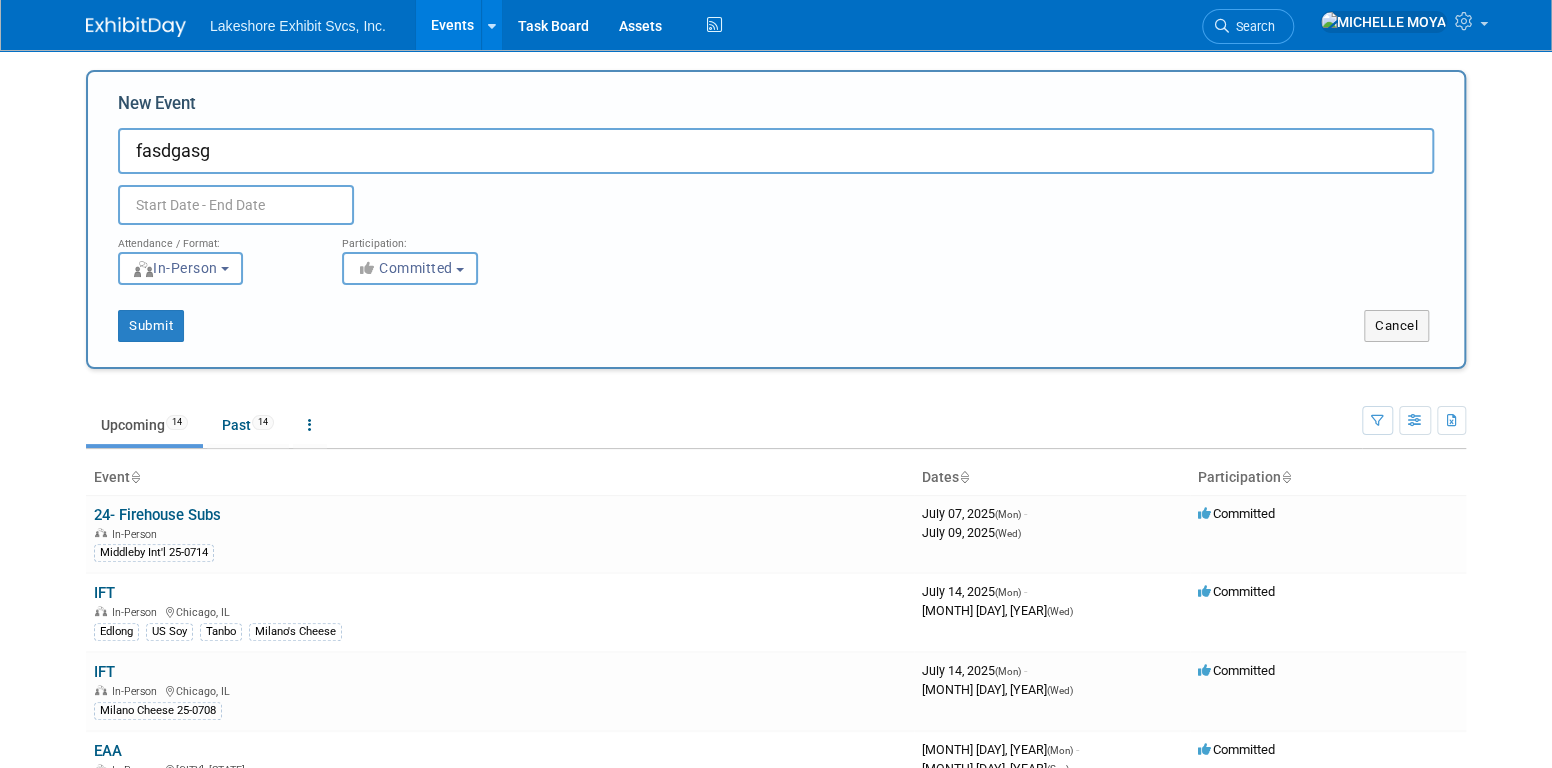 type on "fasdgasg" 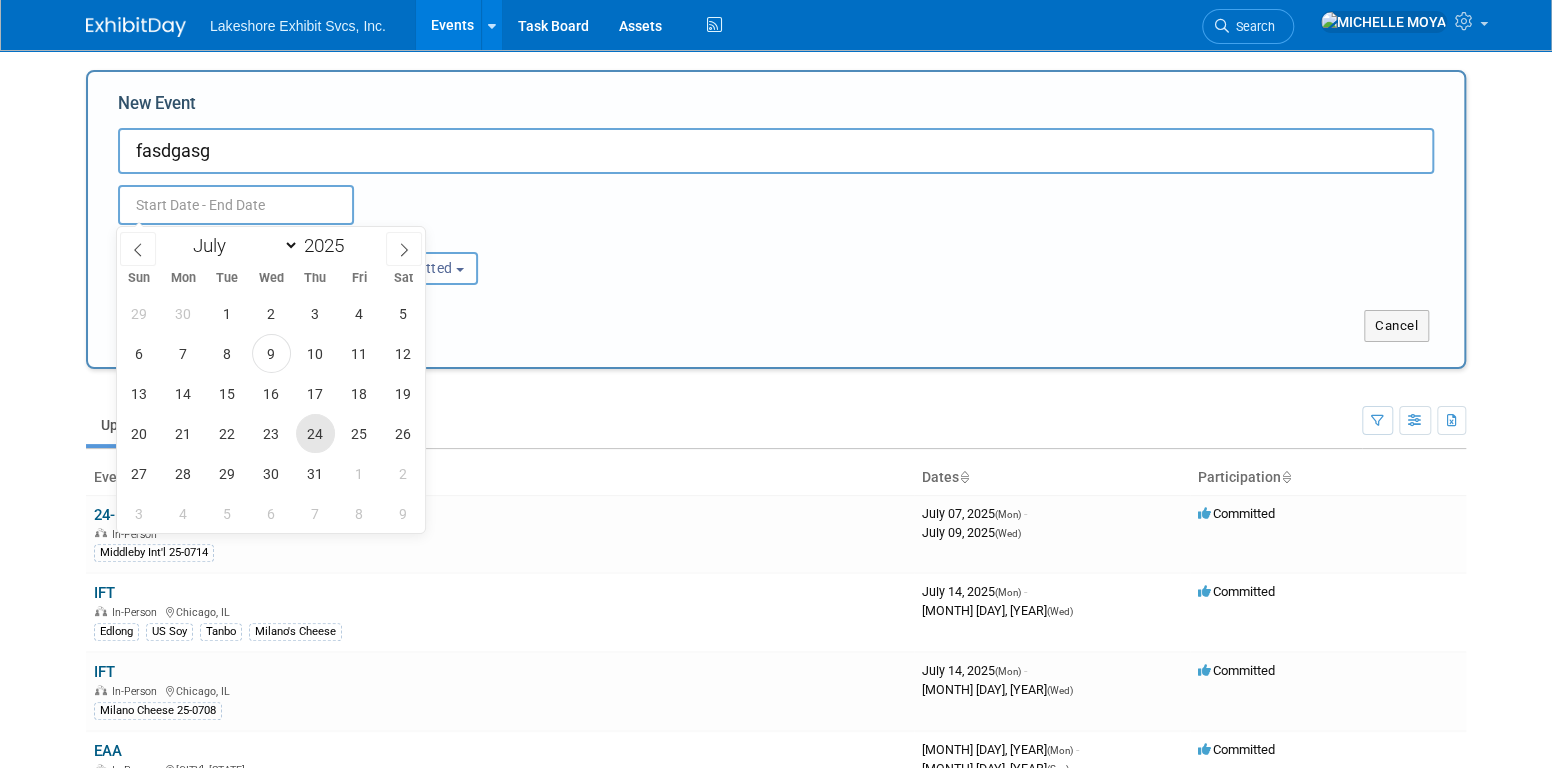 click on "24" at bounding box center (315, 433) 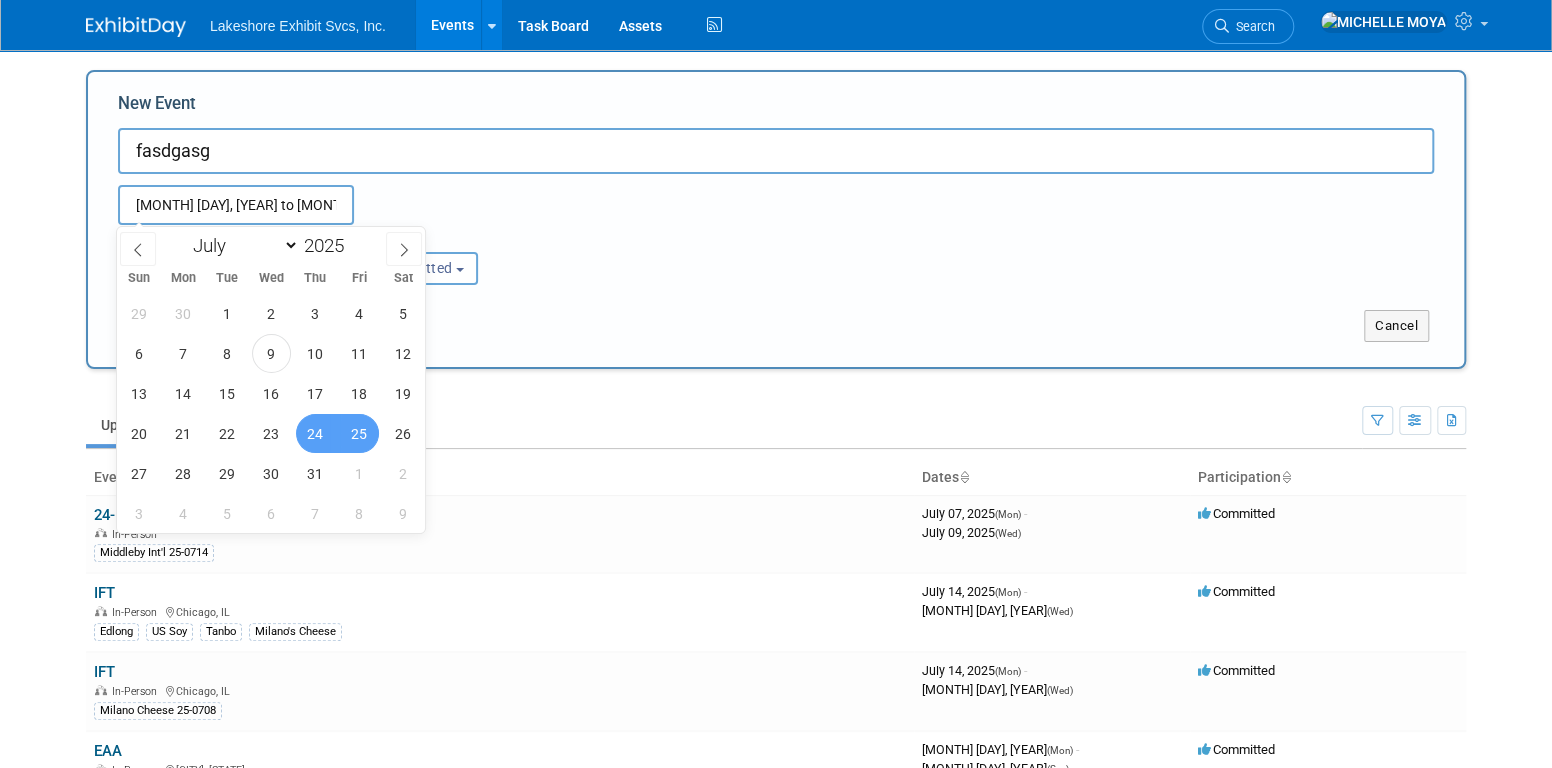 click on "25" at bounding box center [359, 433] 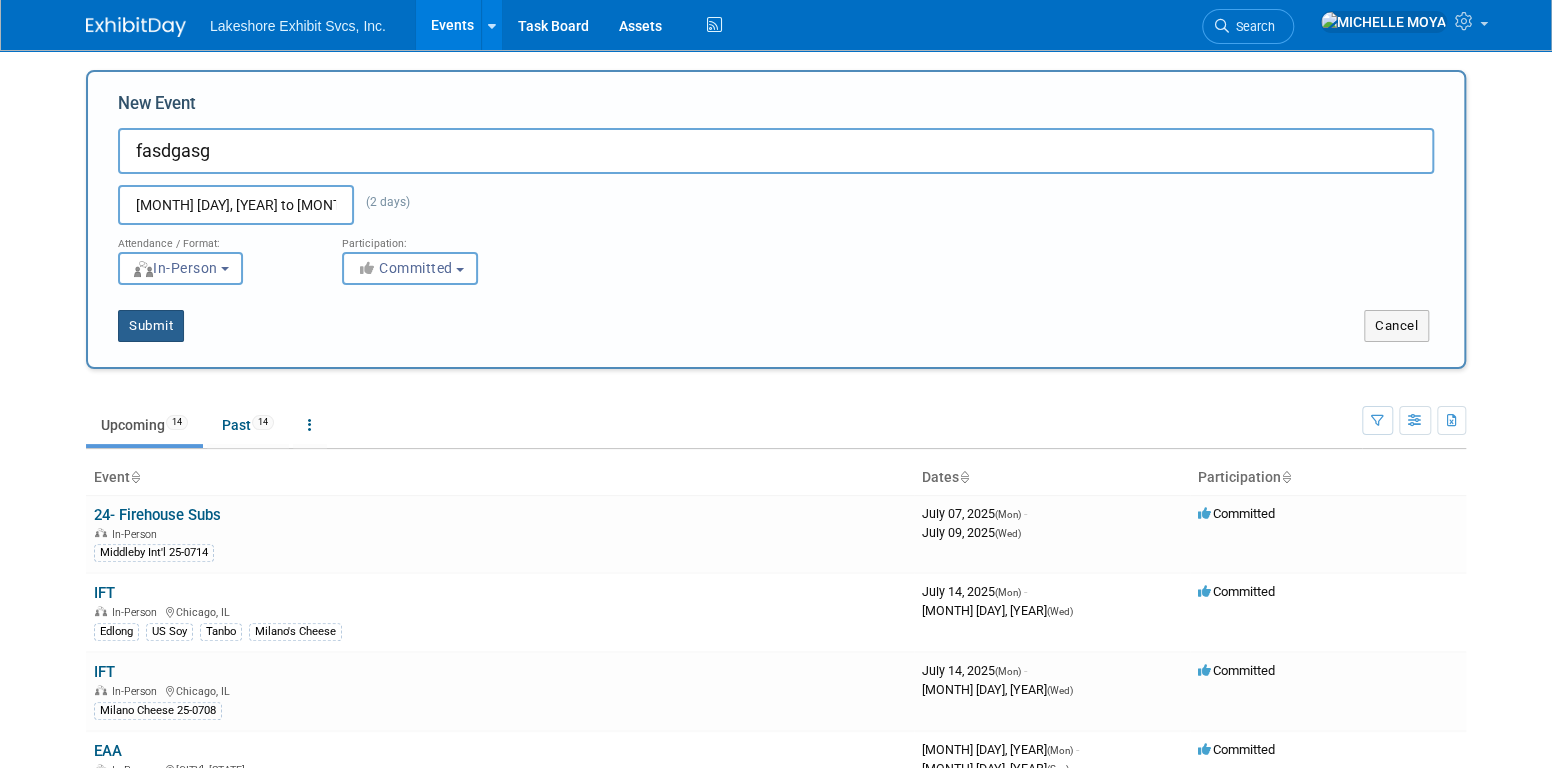 click on "Submit" at bounding box center (151, 326) 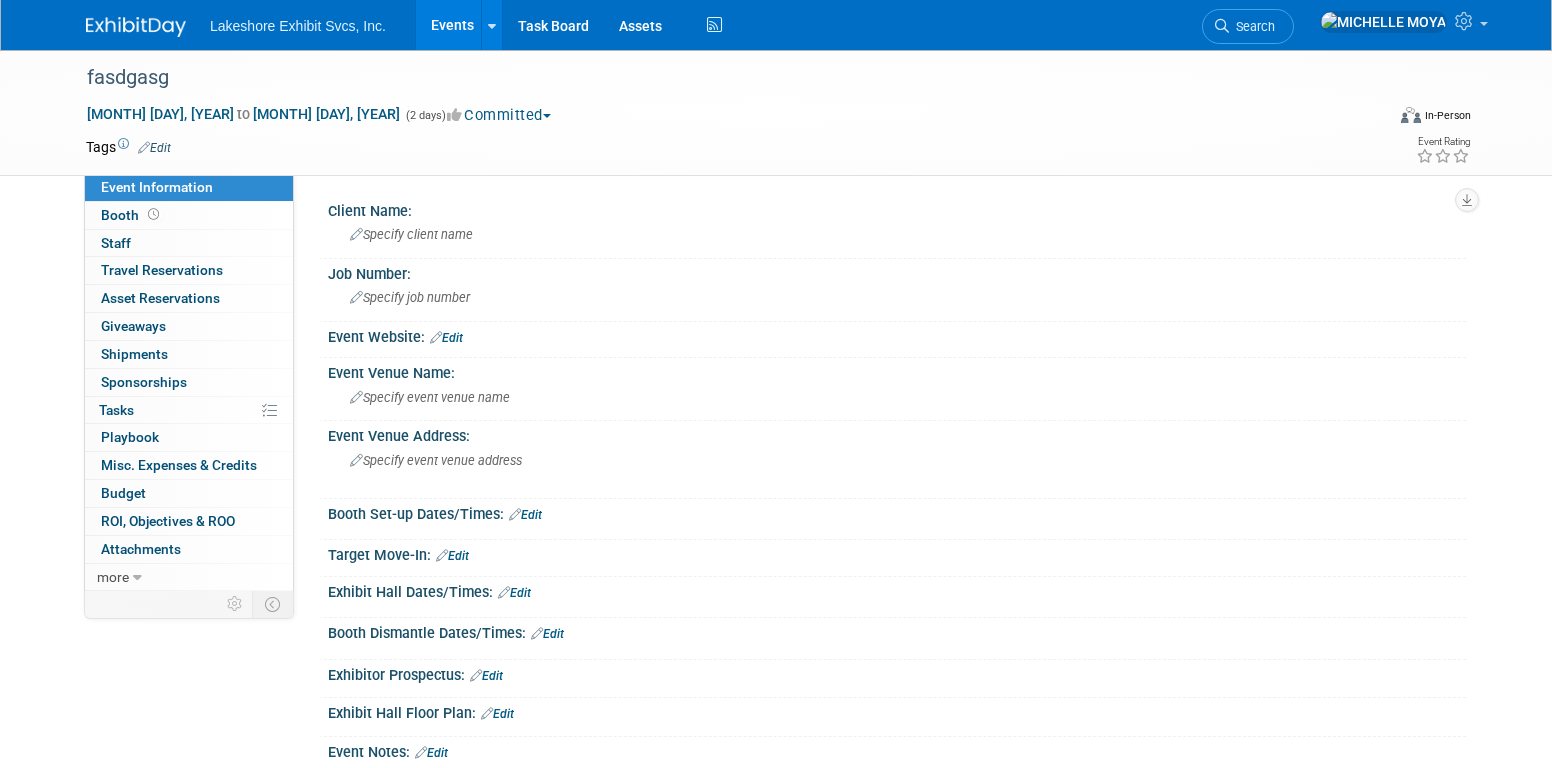 scroll, scrollTop: 0, scrollLeft: 0, axis: both 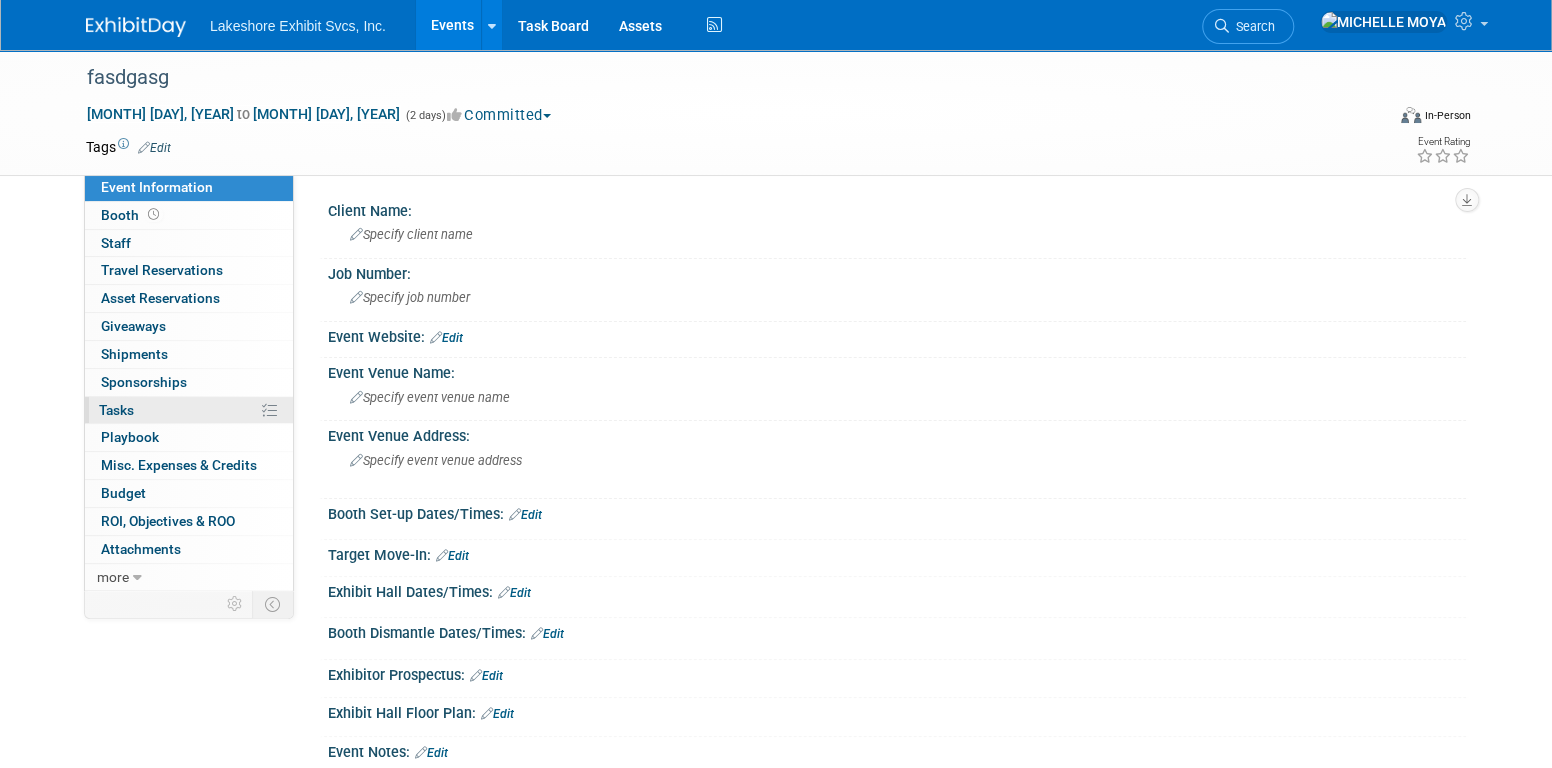 click on "Tasks 0%" at bounding box center [116, 410] 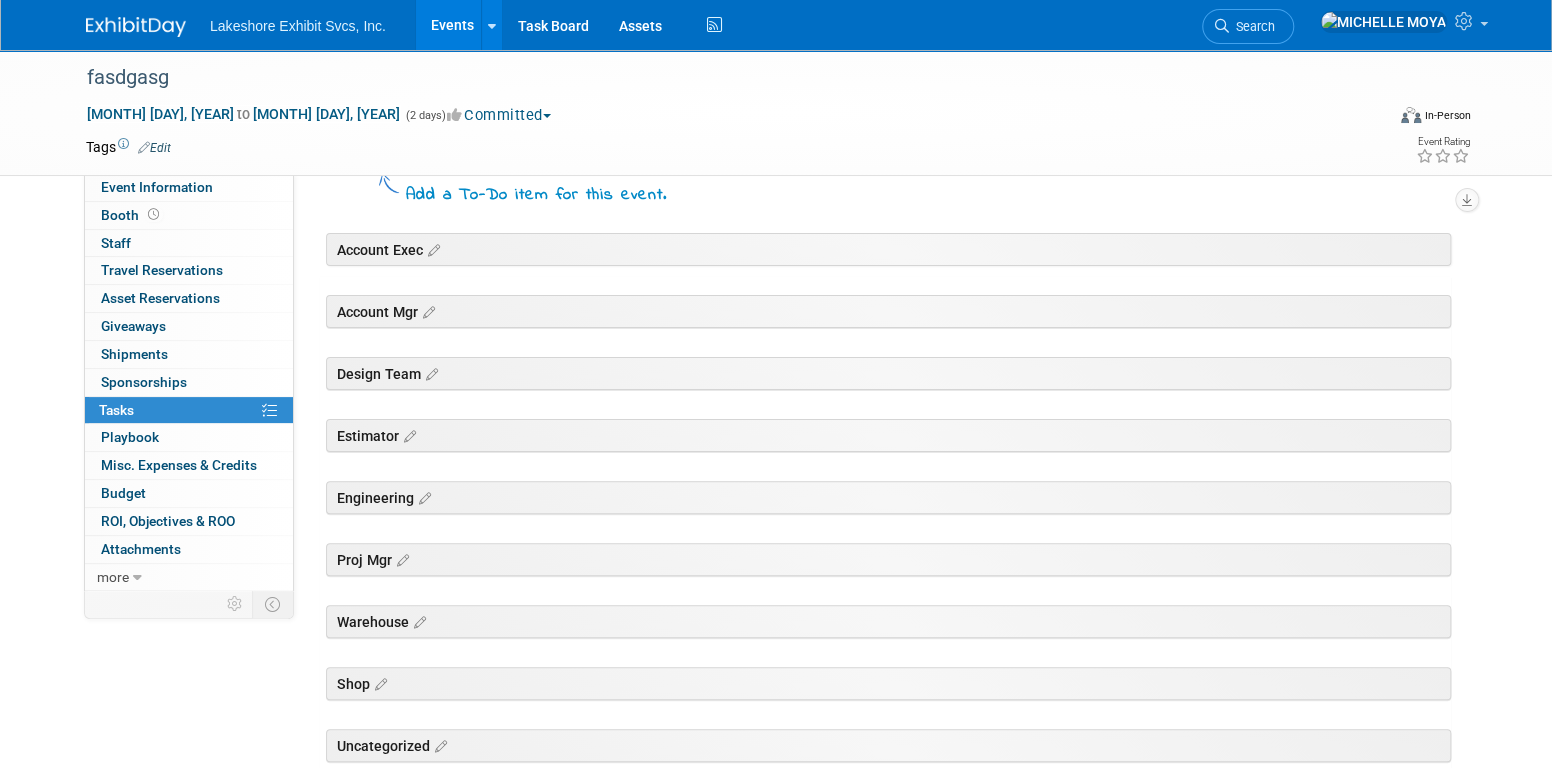 scroll, scrollTop: 0, scrollLeft: 0, axis: both 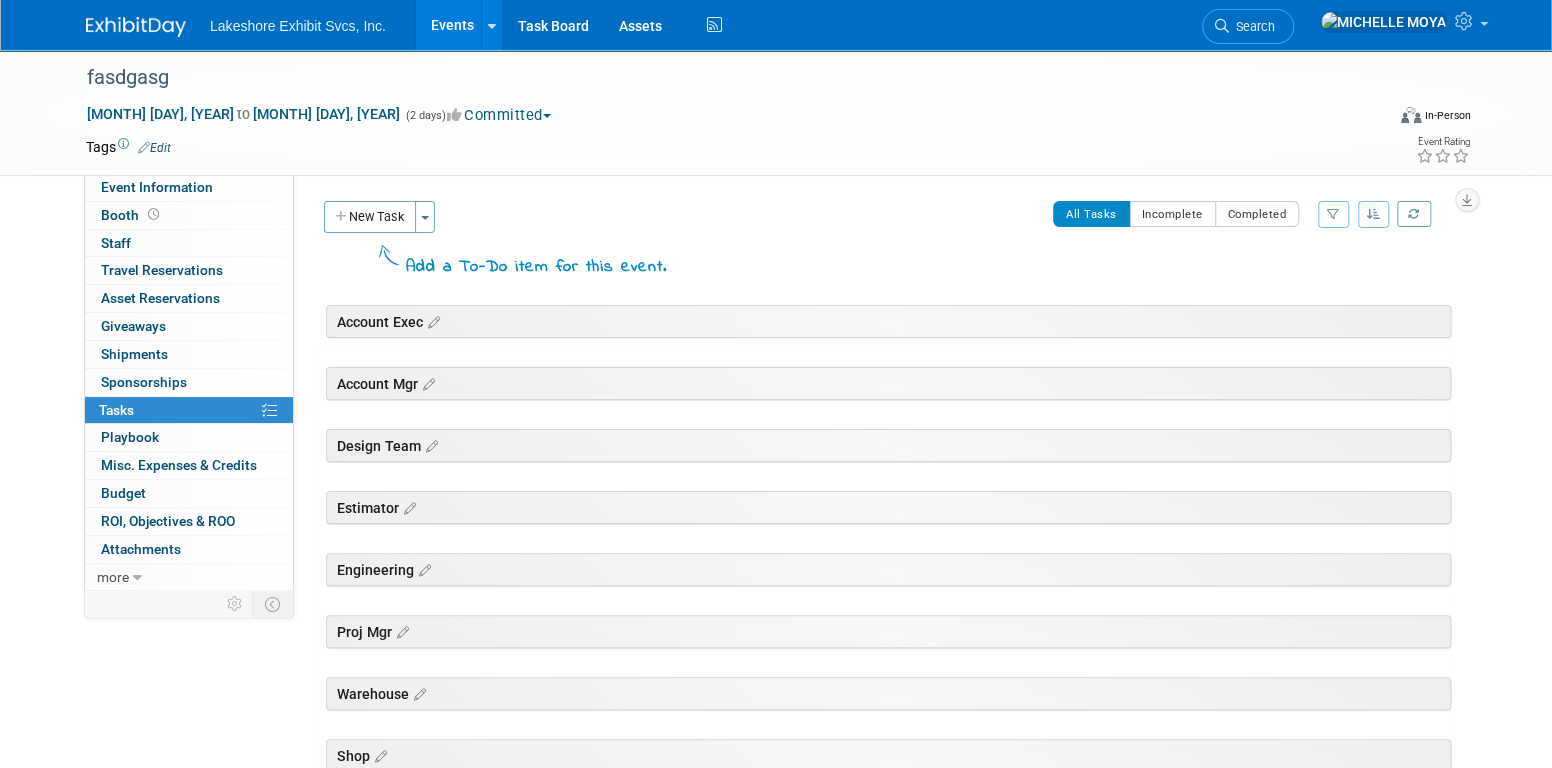 click on "Events" at bounding box center (452, 25) 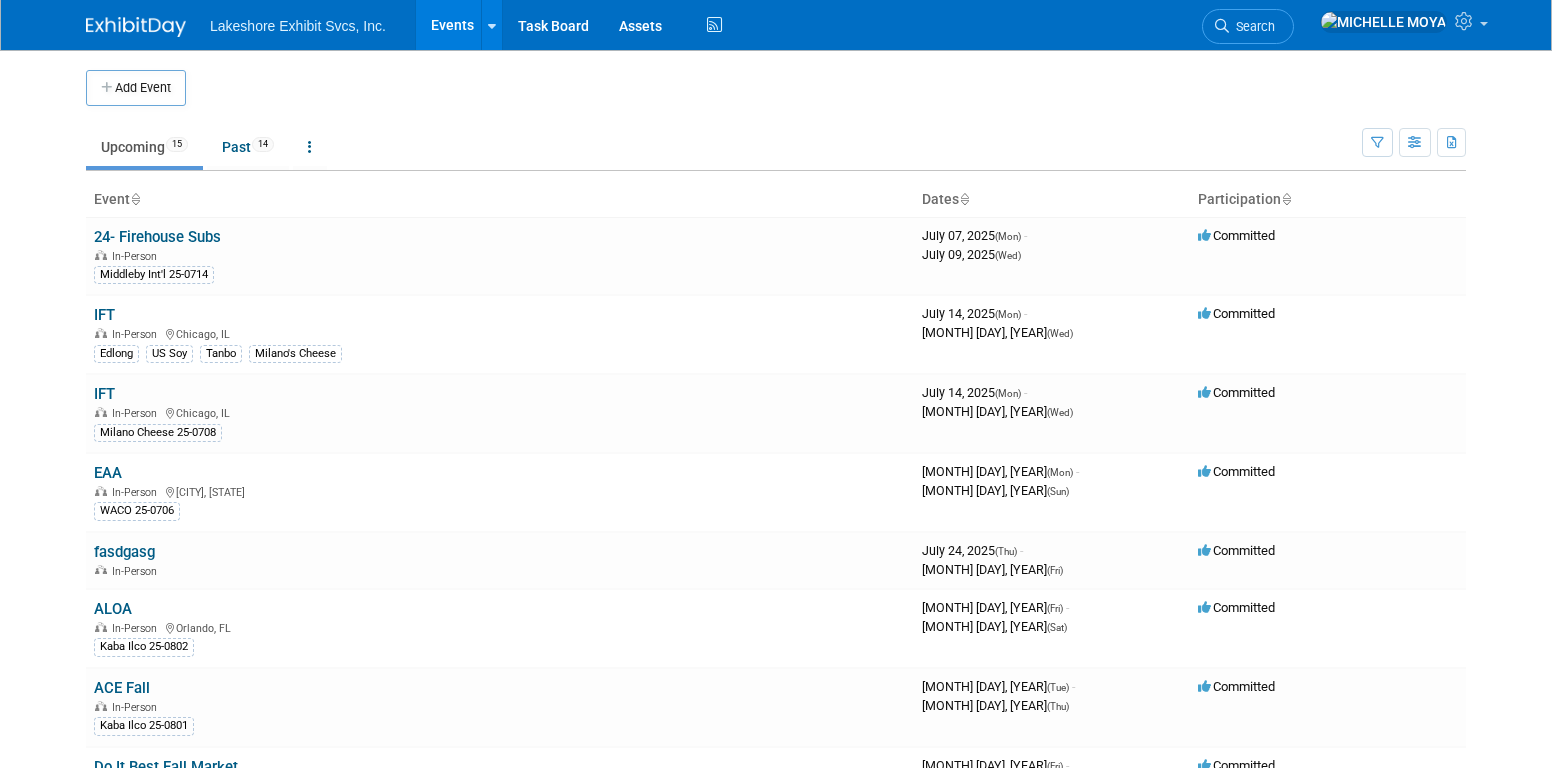 scroll, scrollTop: 0, scrollLeft: 0, axis: both 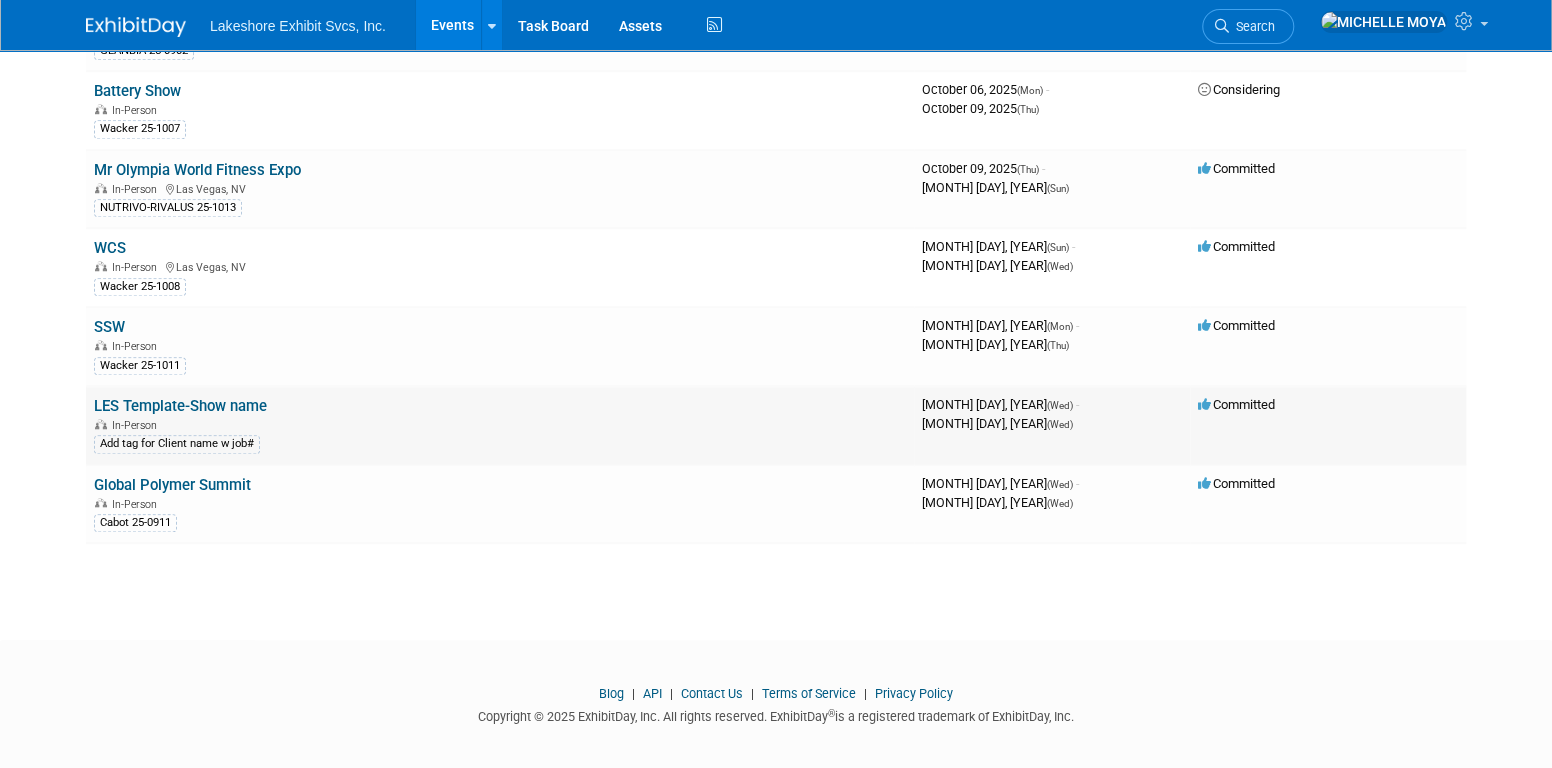 click on "LES Template-Show name" at bounding box center (180, 406) 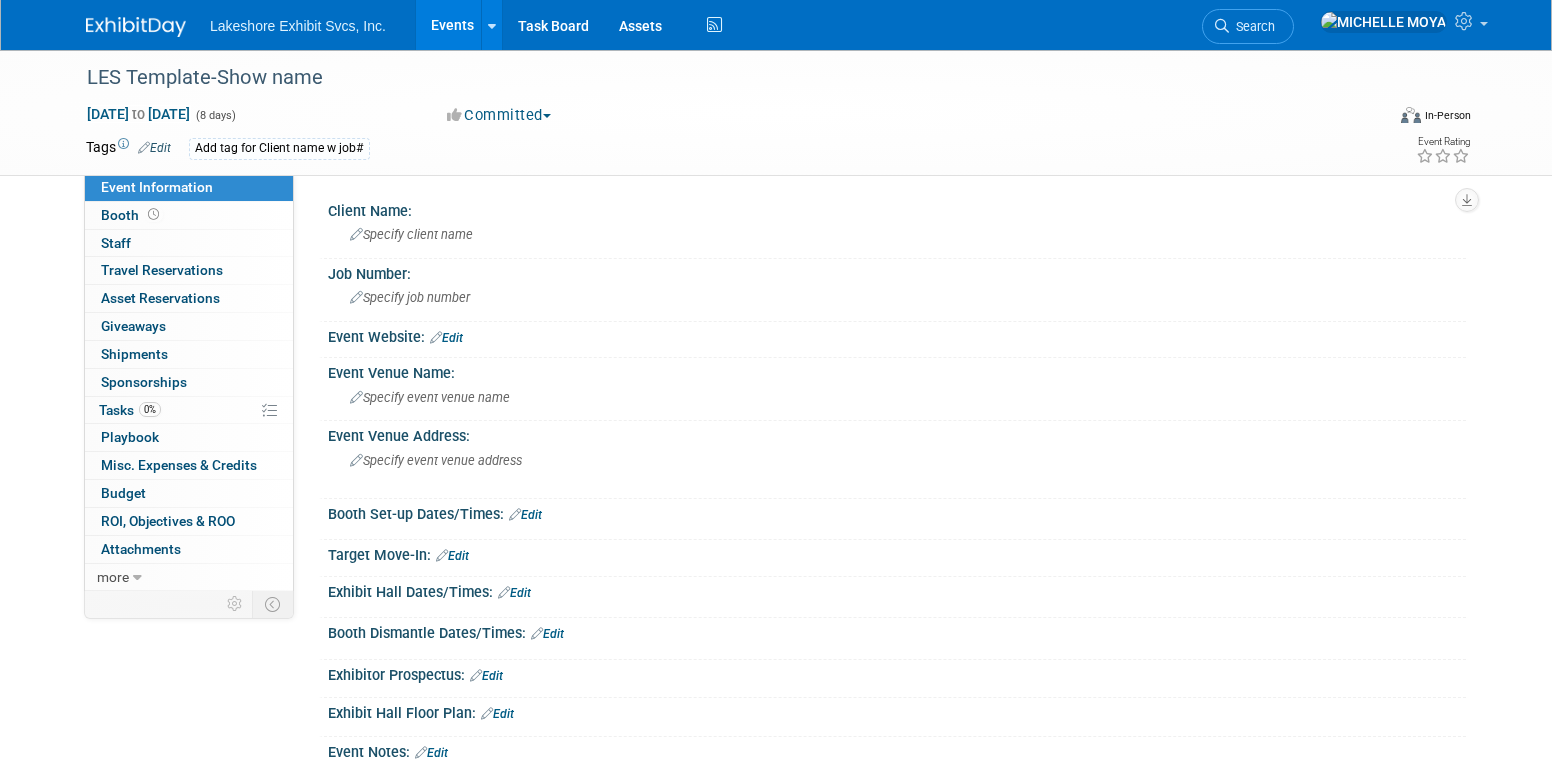 scroll, scrollTop: 0, scrollLeft: 0, axis: both 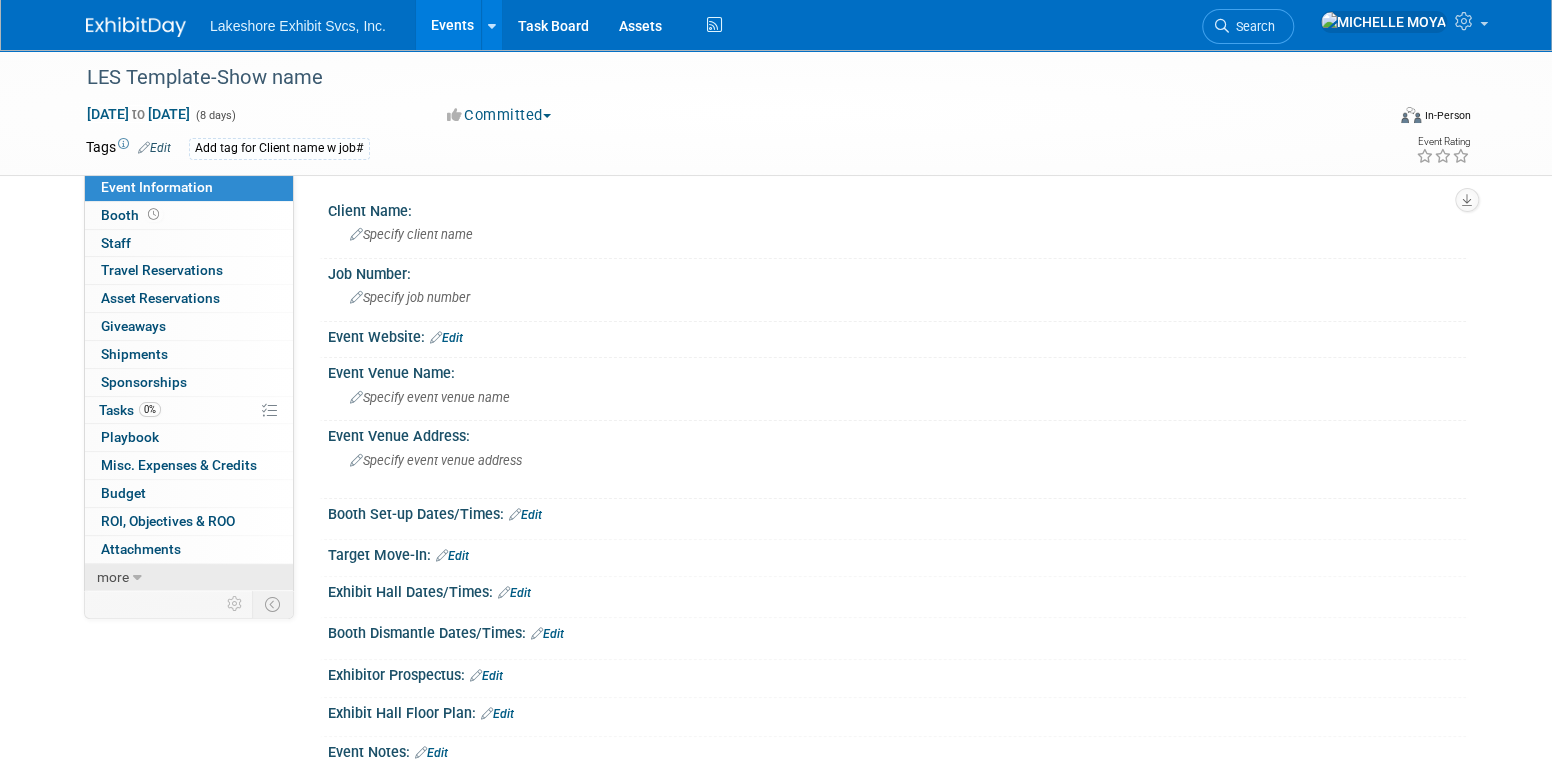 click on "more" at bounding box center [113, 577] 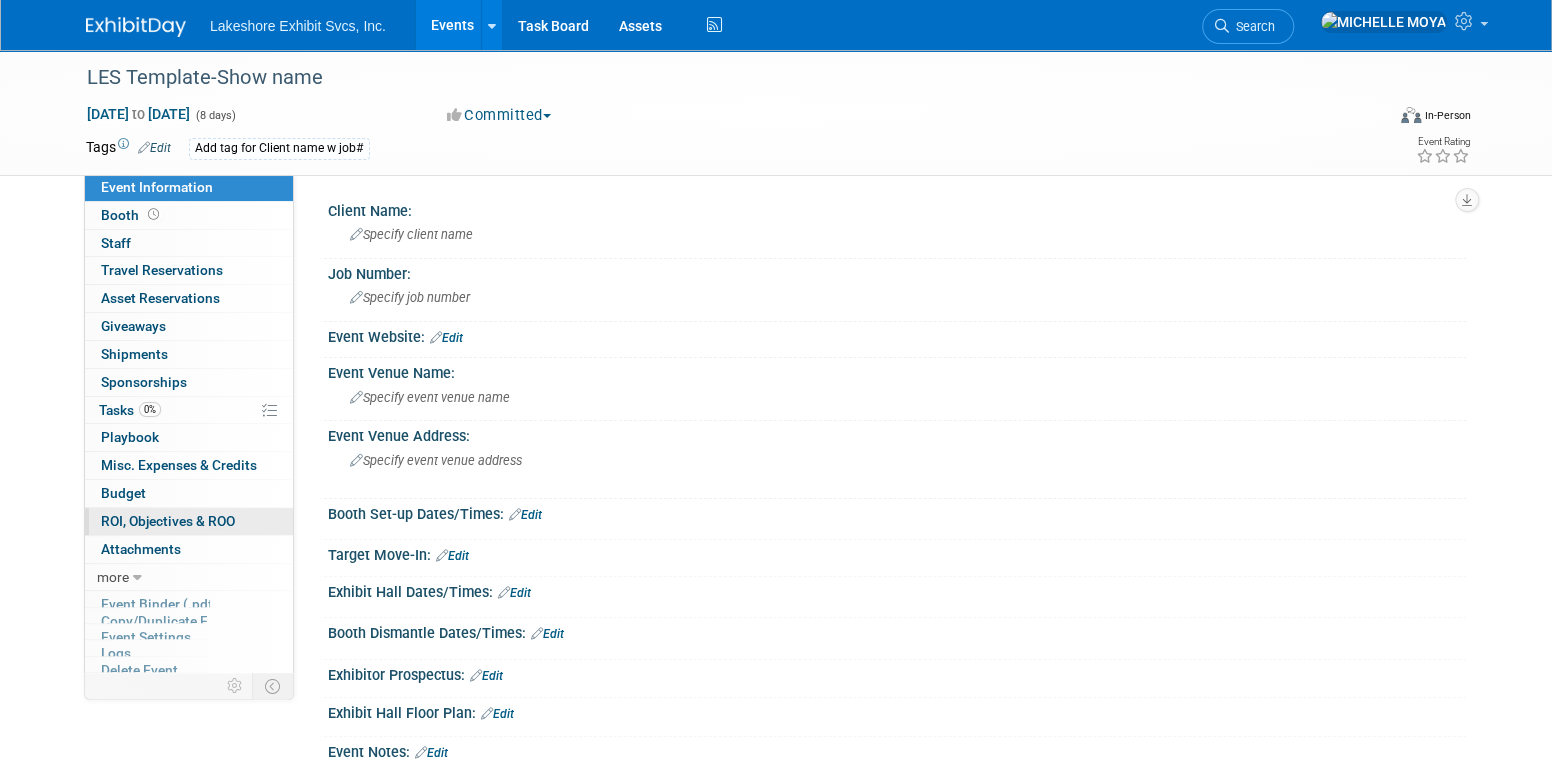 scroll, scrollTop: 10, scrollLeft: 0, axis: vertical 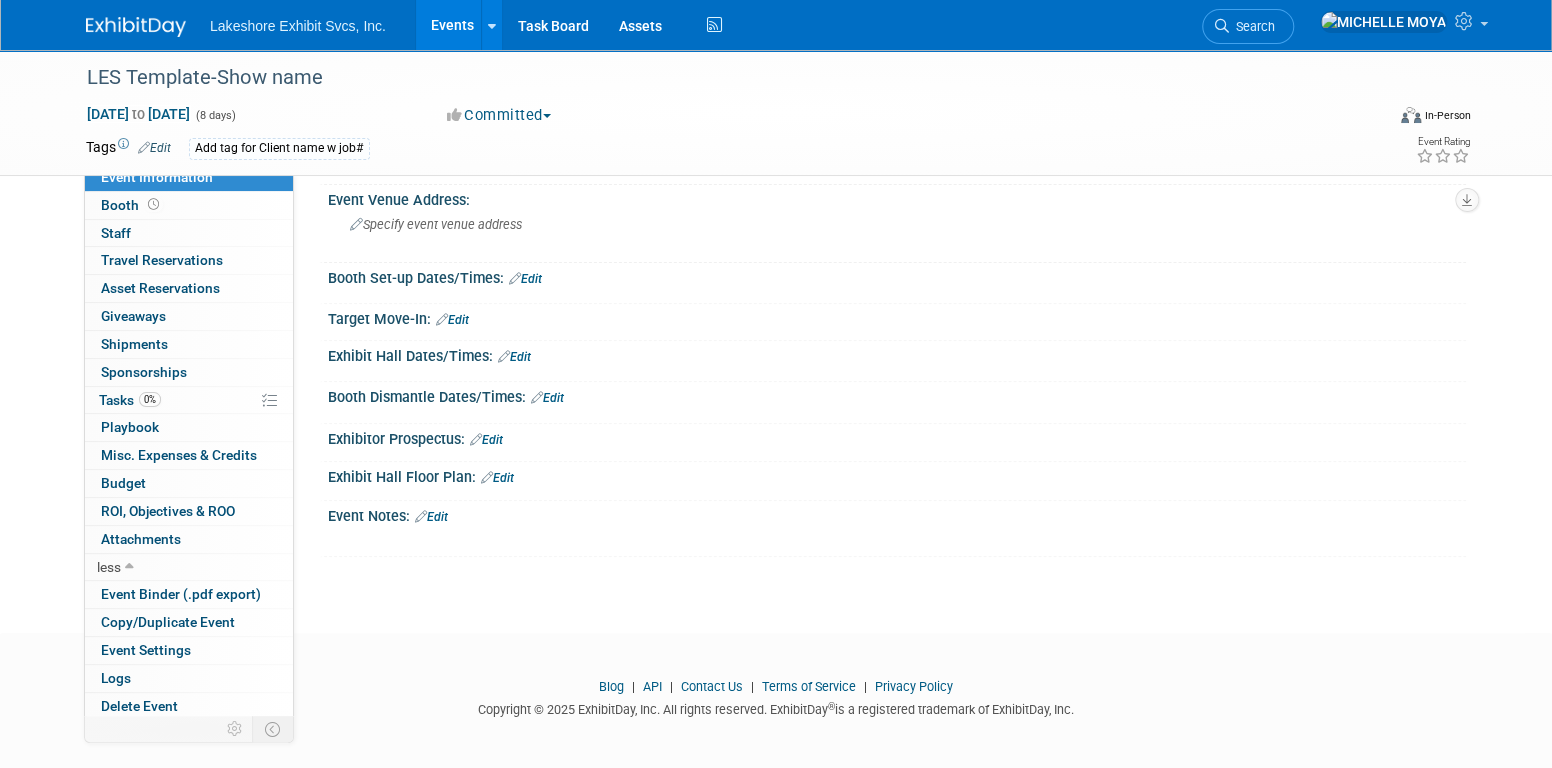 click on "Events" at bounding box center (452, 25) 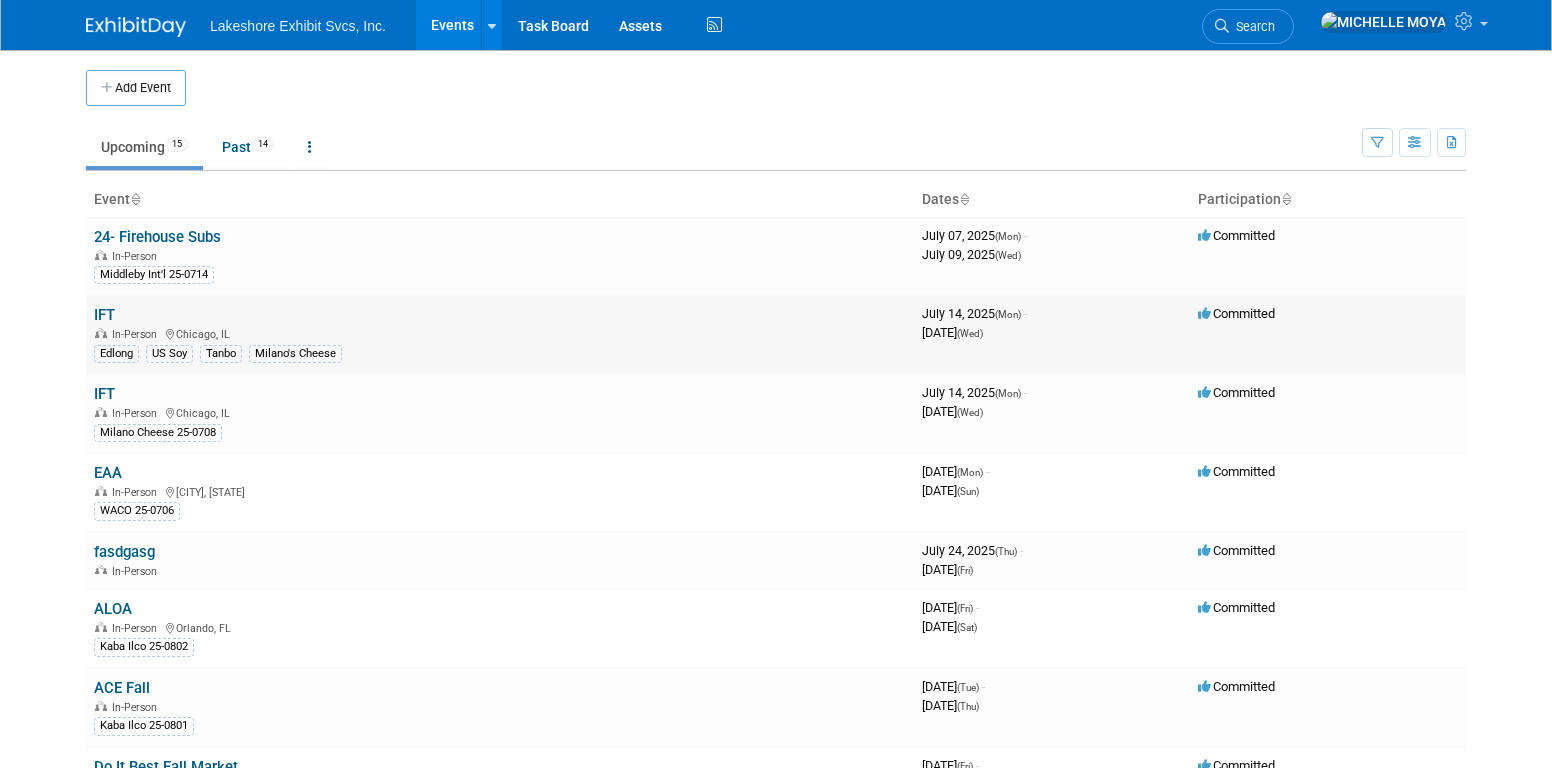 scroll, scrollTop: 0, scrollLeft: 0, axis: both 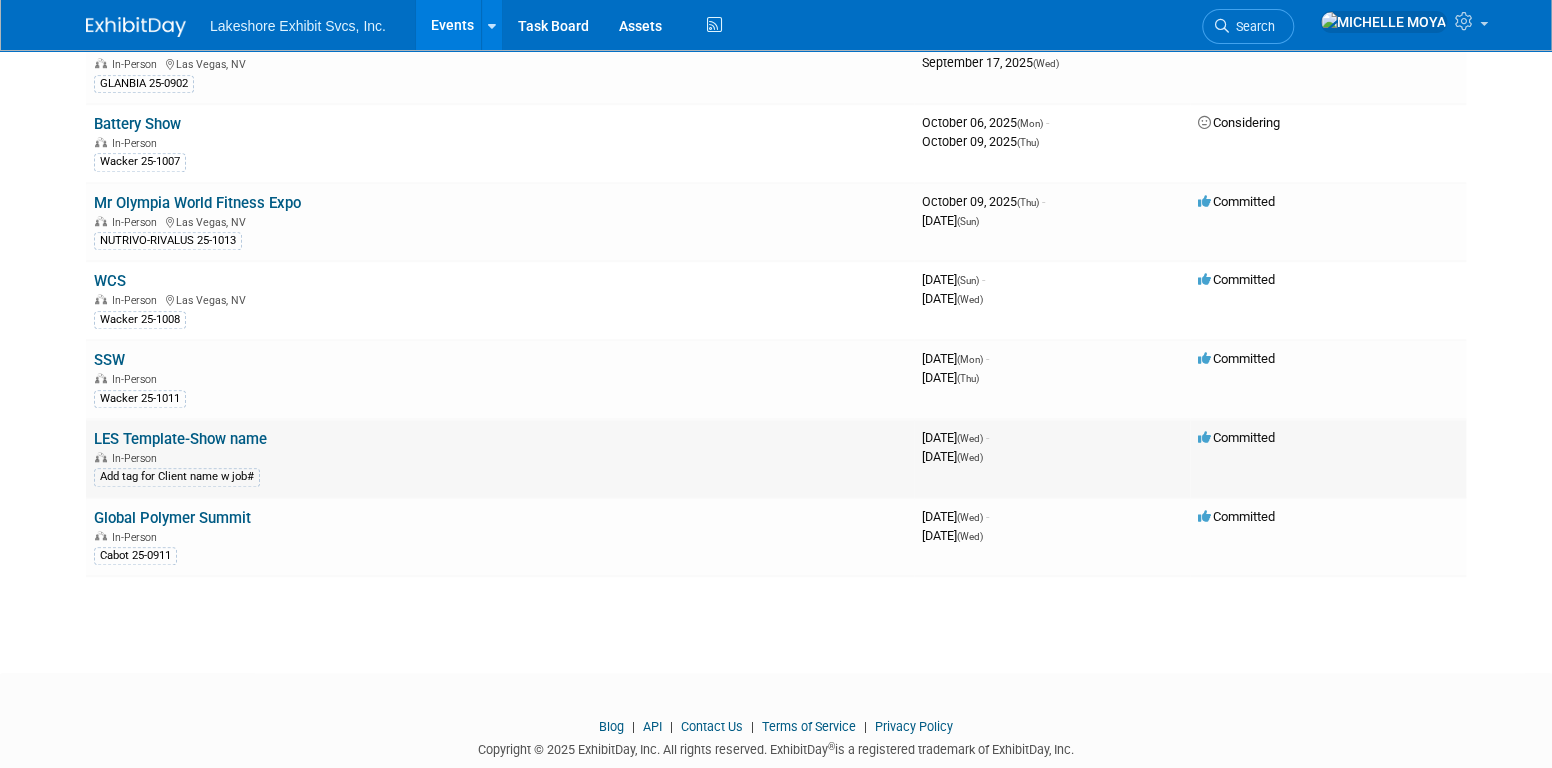 click on "LES Template-Show name" at bounding box center (180, 439) 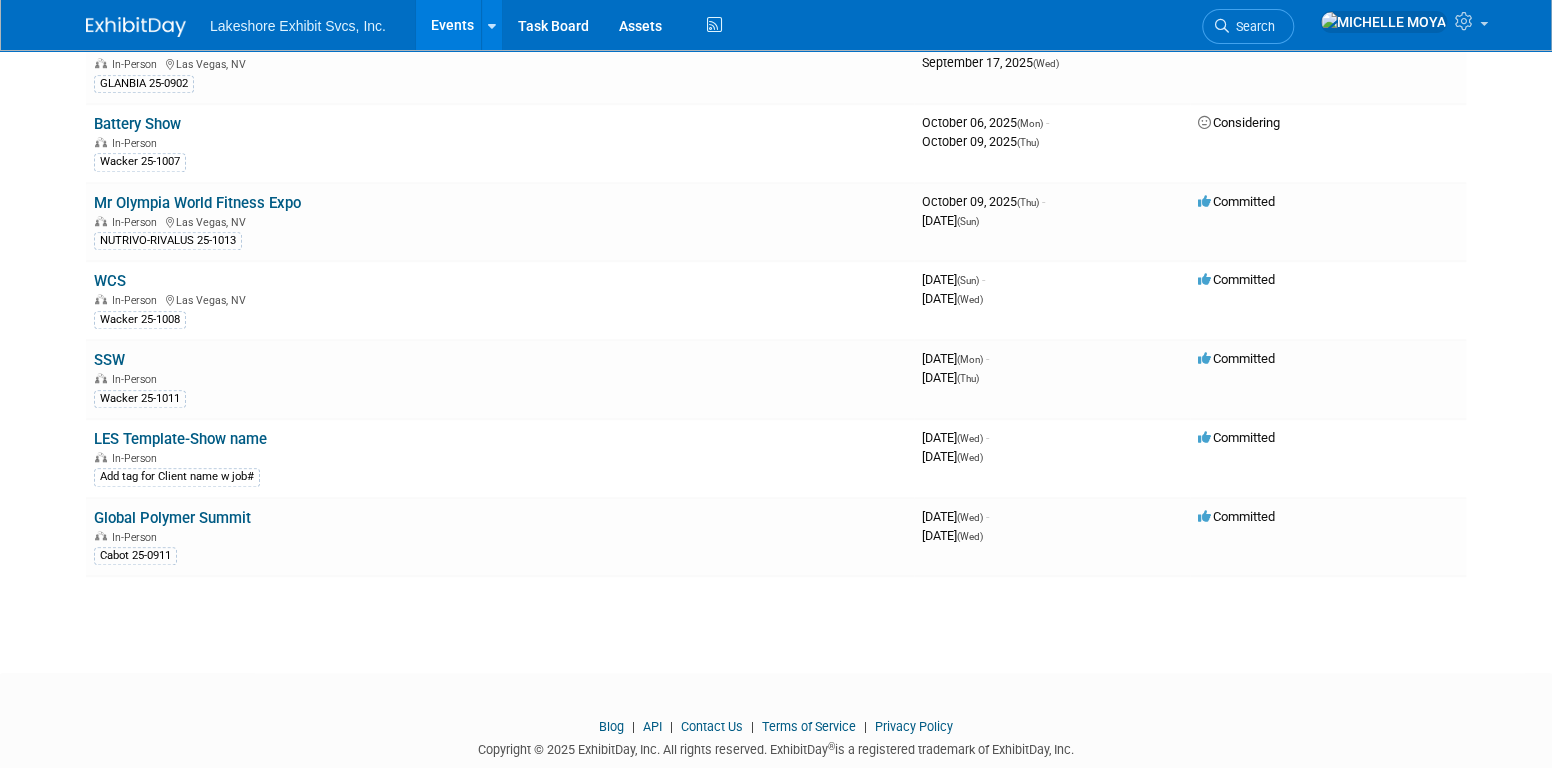 click on "LES Template-Show name" at bounding box center (180, 439) 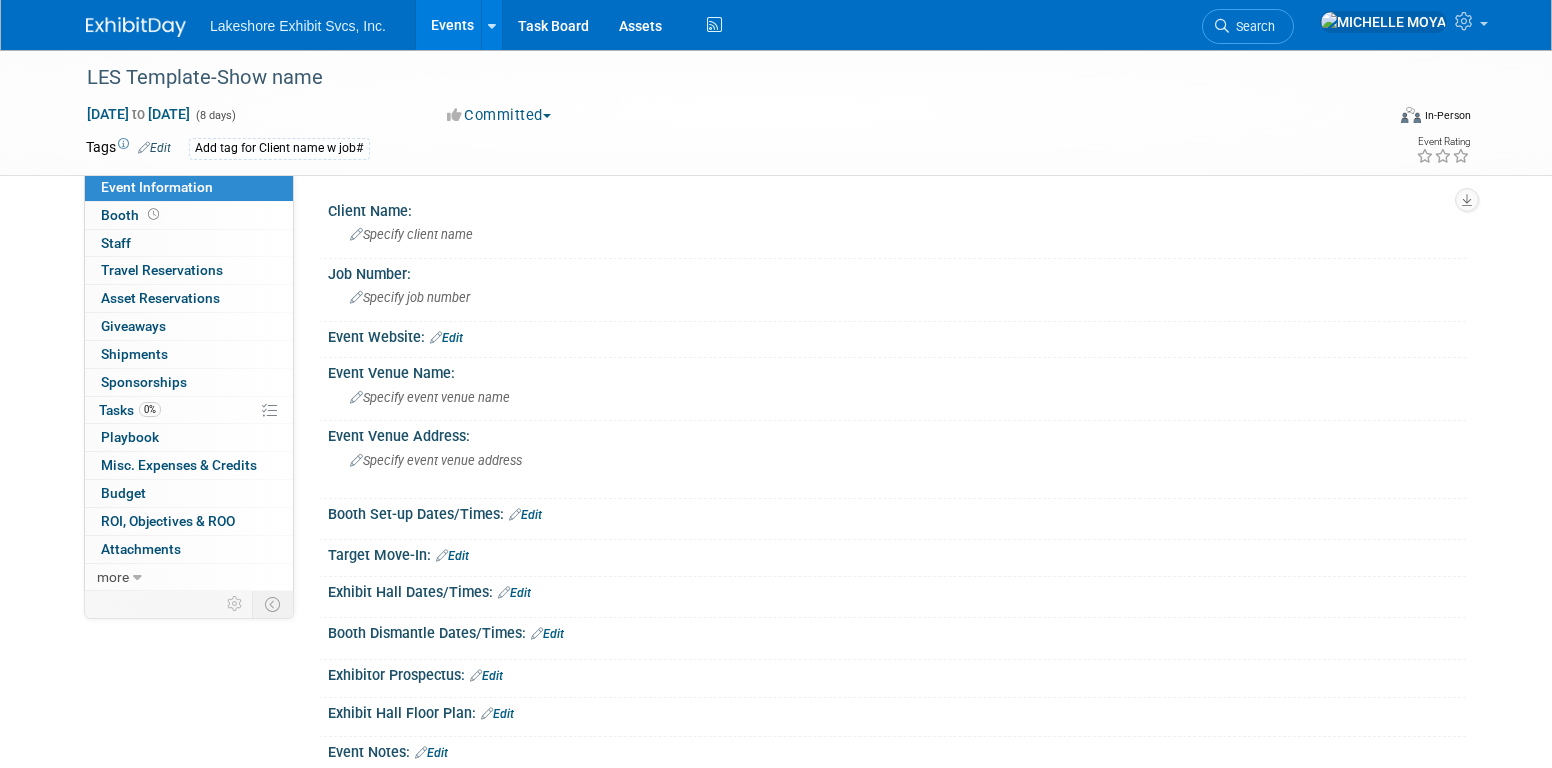 scroll, scrollTop: 0, scrollLeft: 0, axis: both 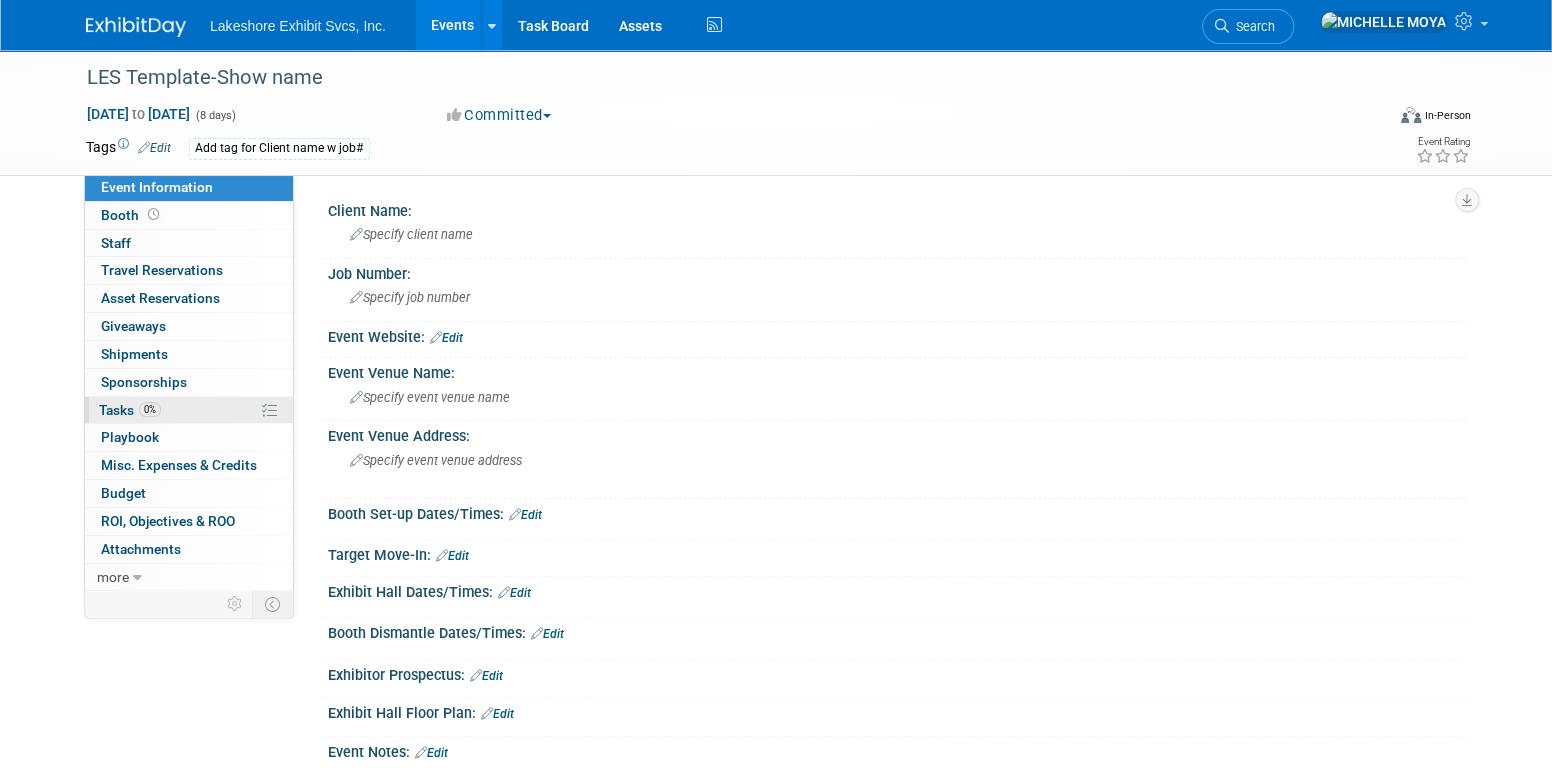 click on "0%
Tasks 0%" at bounding box center [189, 410] 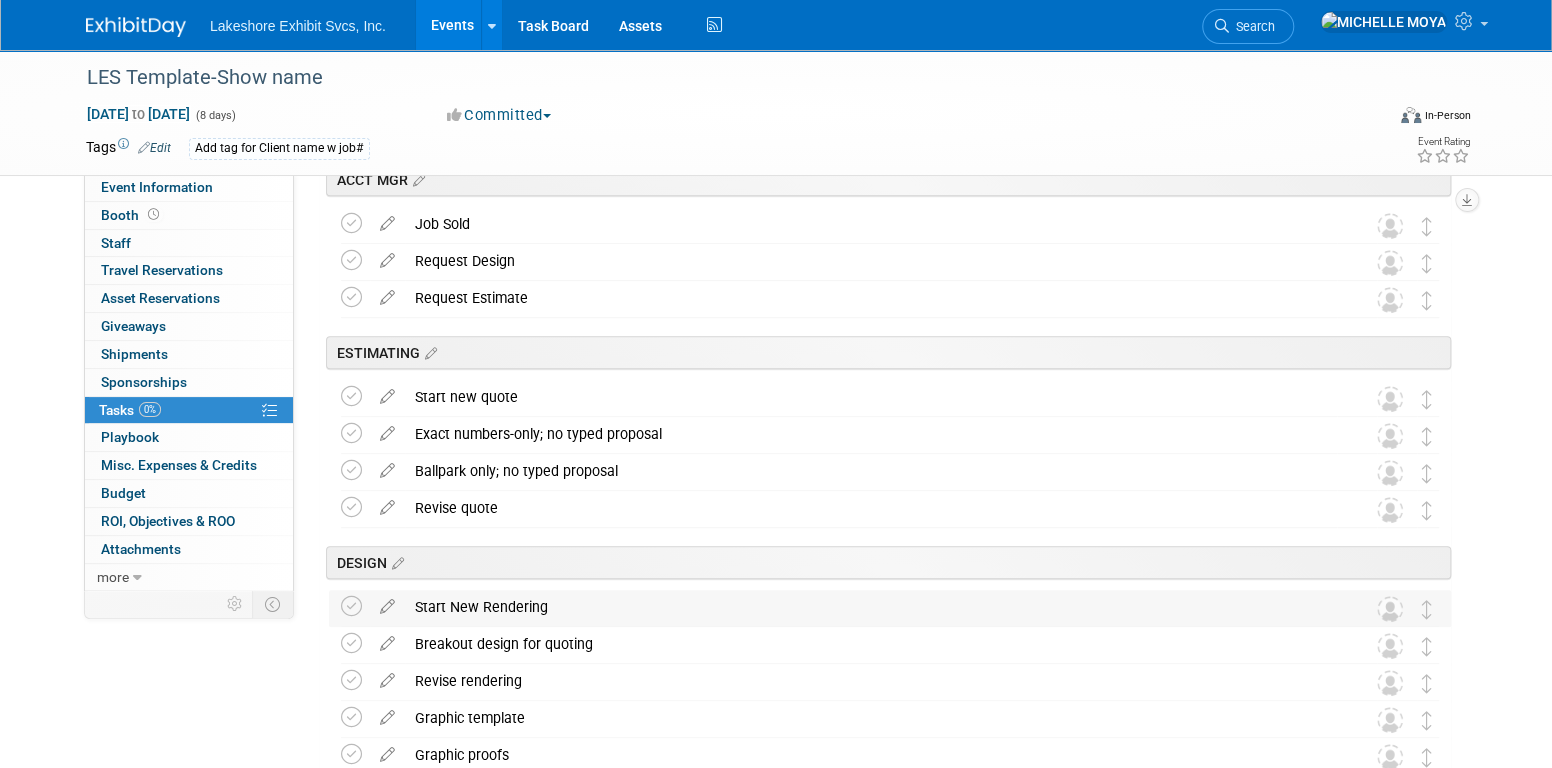 scroll, scrollTop: 500, scrollLeft: 0, axis: vertical 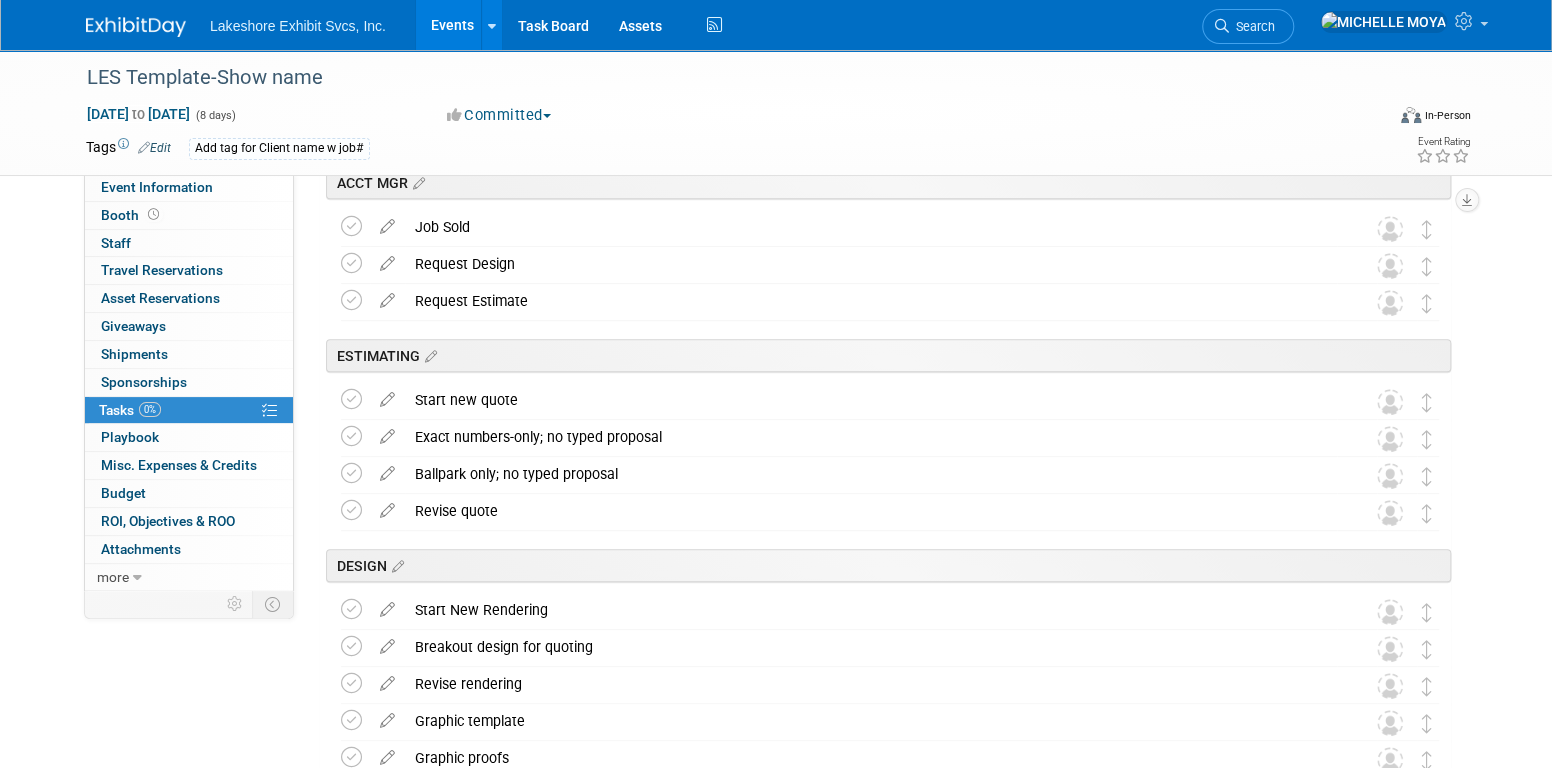click at bounding box center (387, 395) 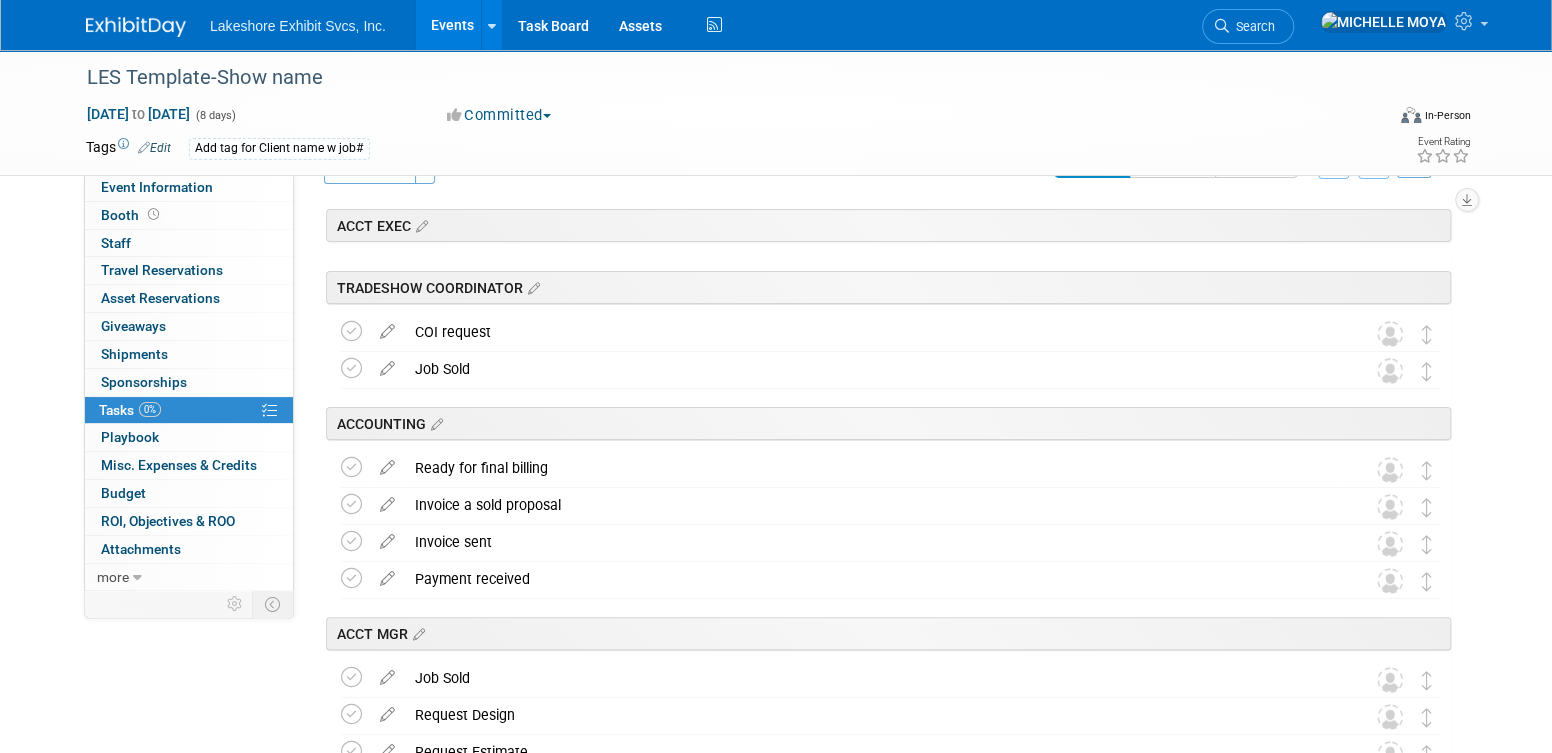 scroll, scrollTop: 0, scrollLeft: 0, axis: both 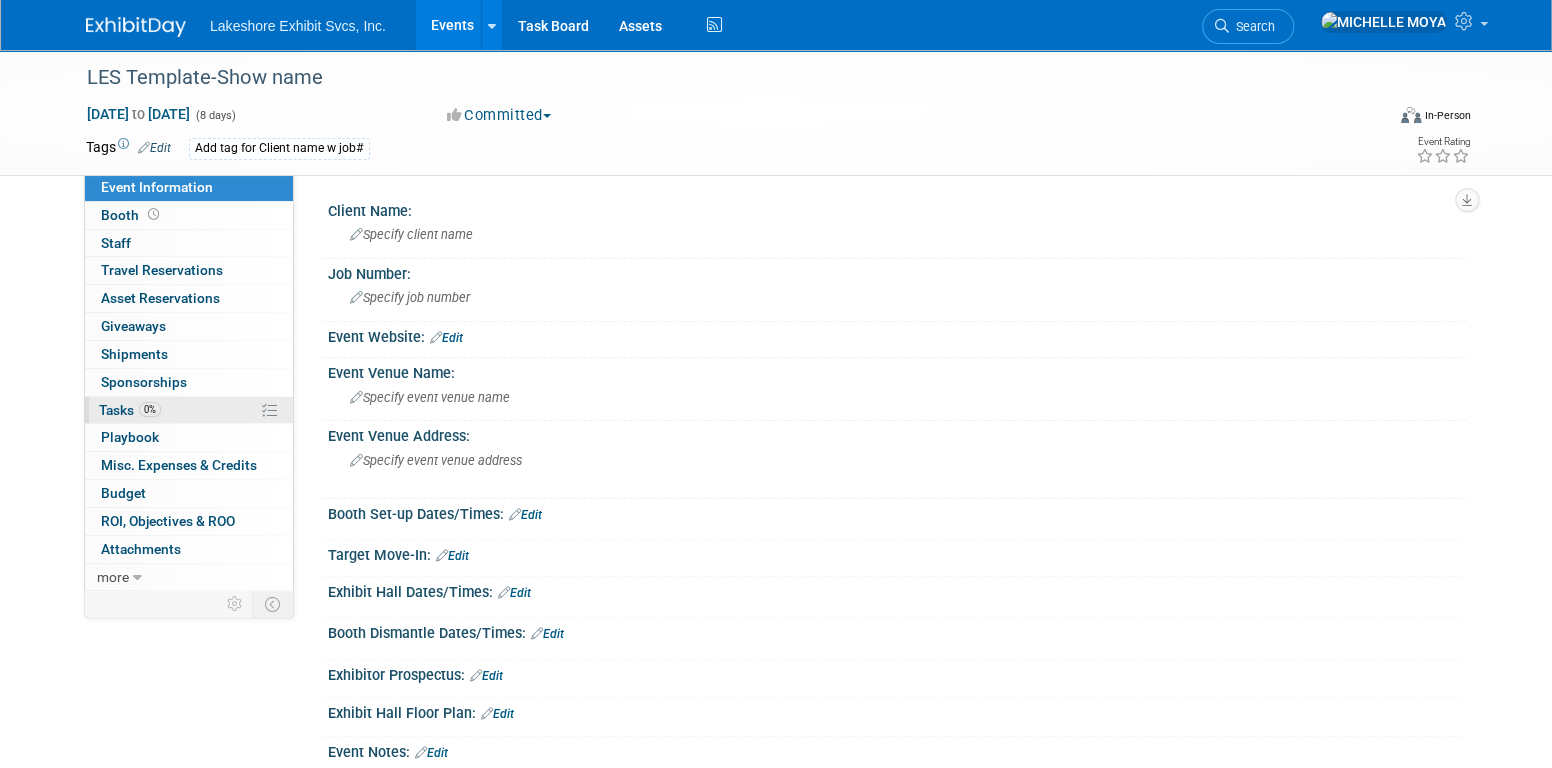 click on "0%
Tasks 0%" at bounding box center (189, 410) 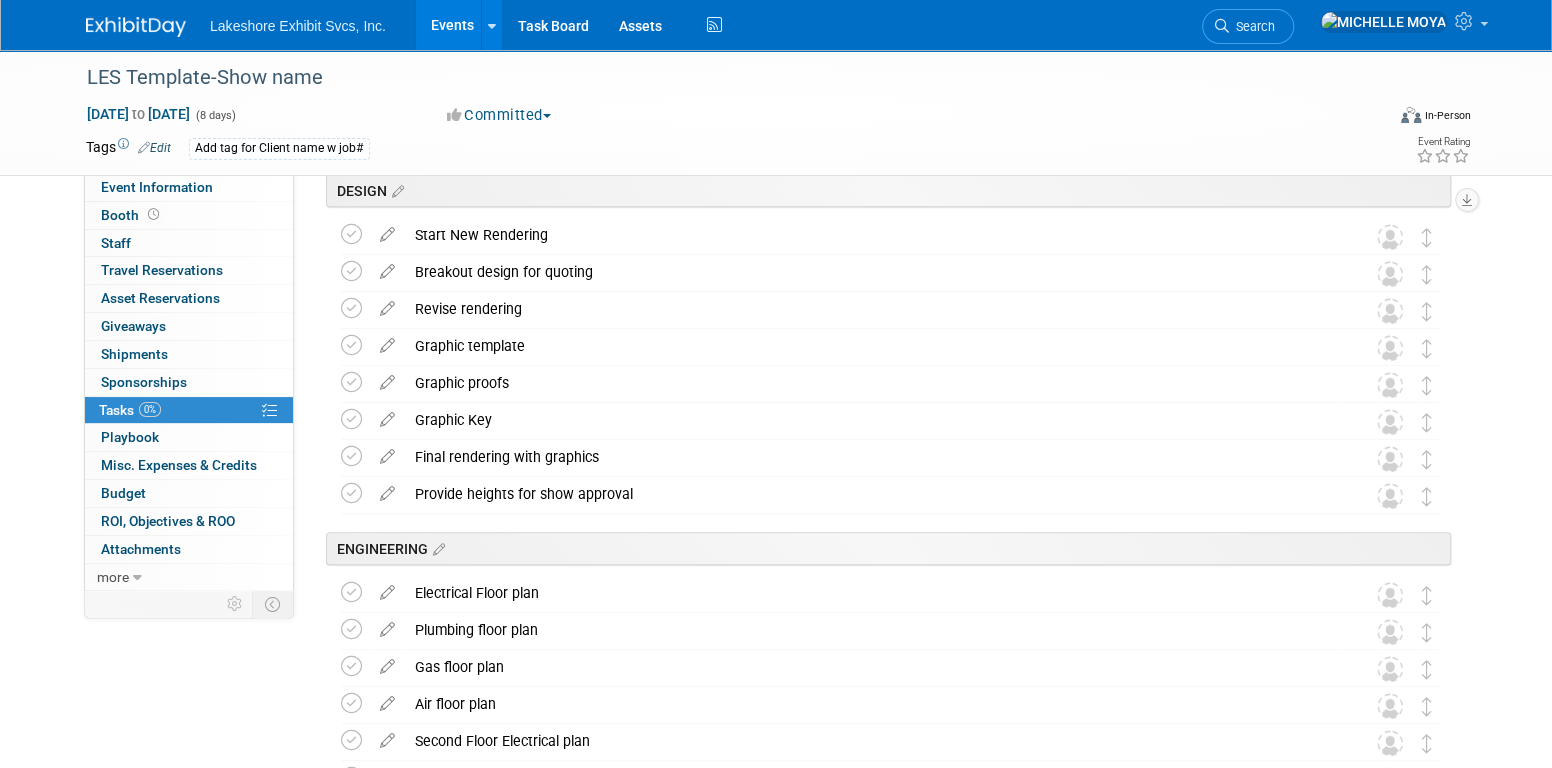 scroll, scrollTop: 749, scrollLeft: 0, axis: vertical 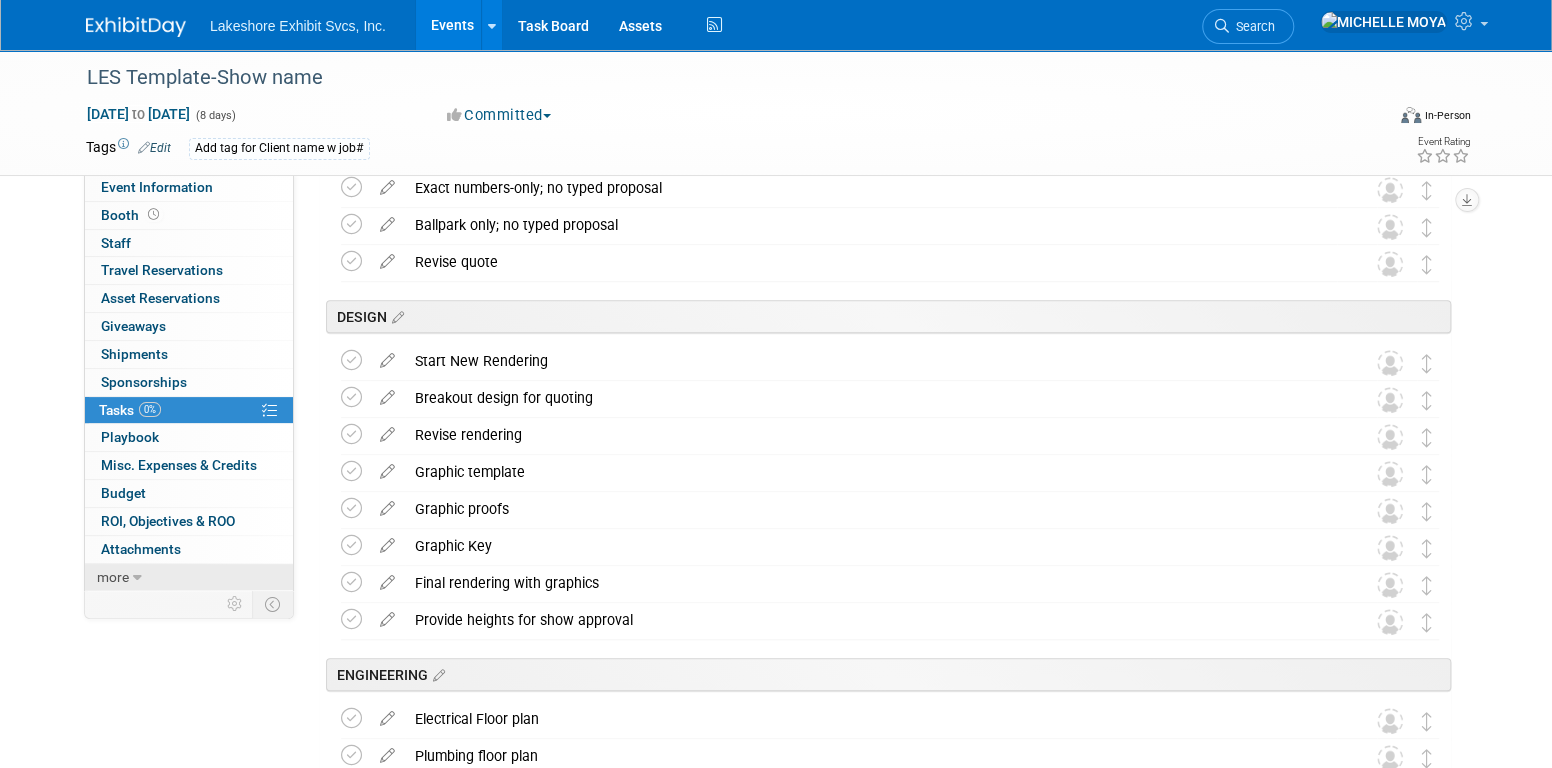 click on "more" at bounding box center (113, 577) 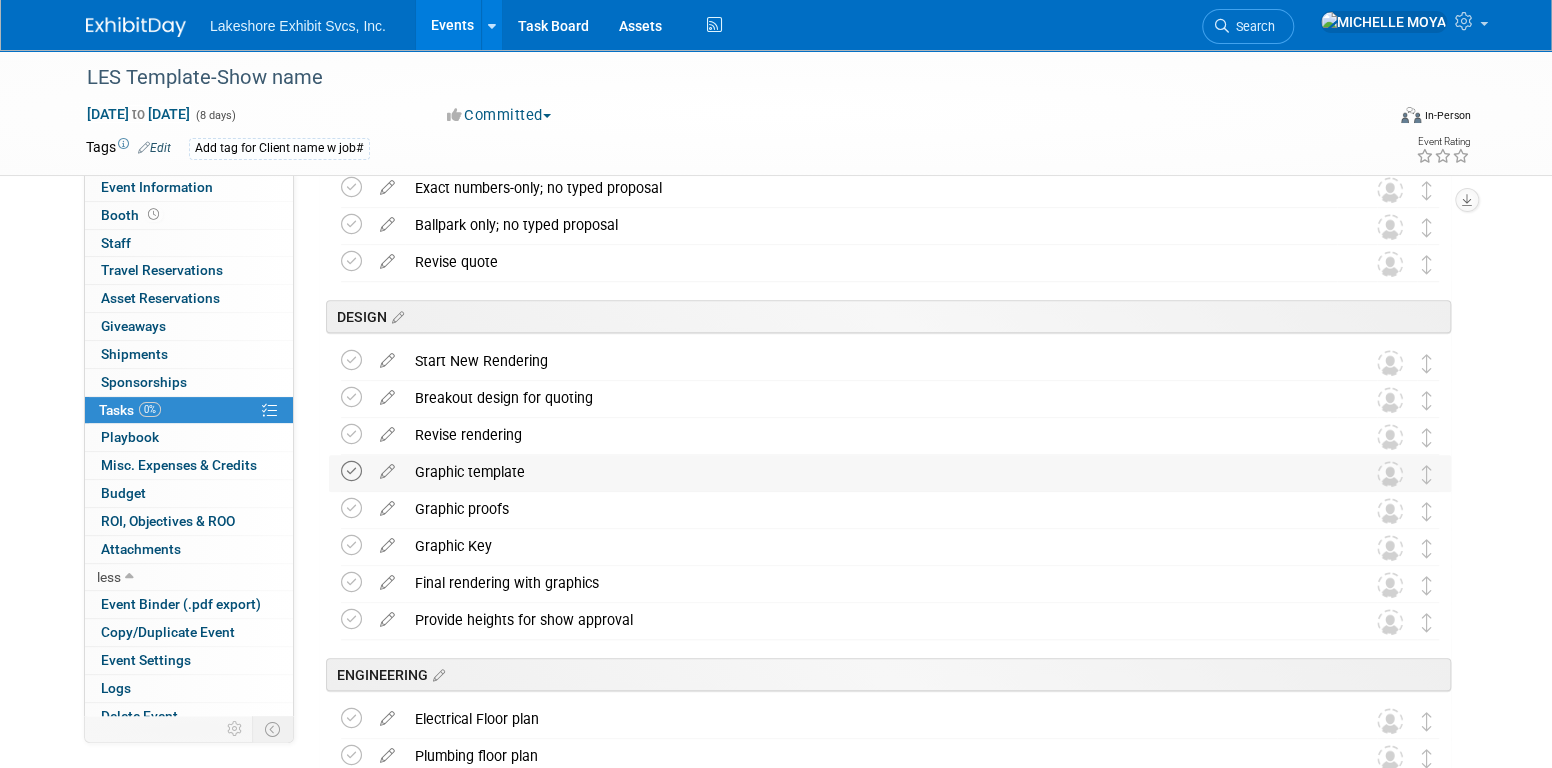 scroll, scrollTop: 10, scrollLeft: 0, axis: vertical 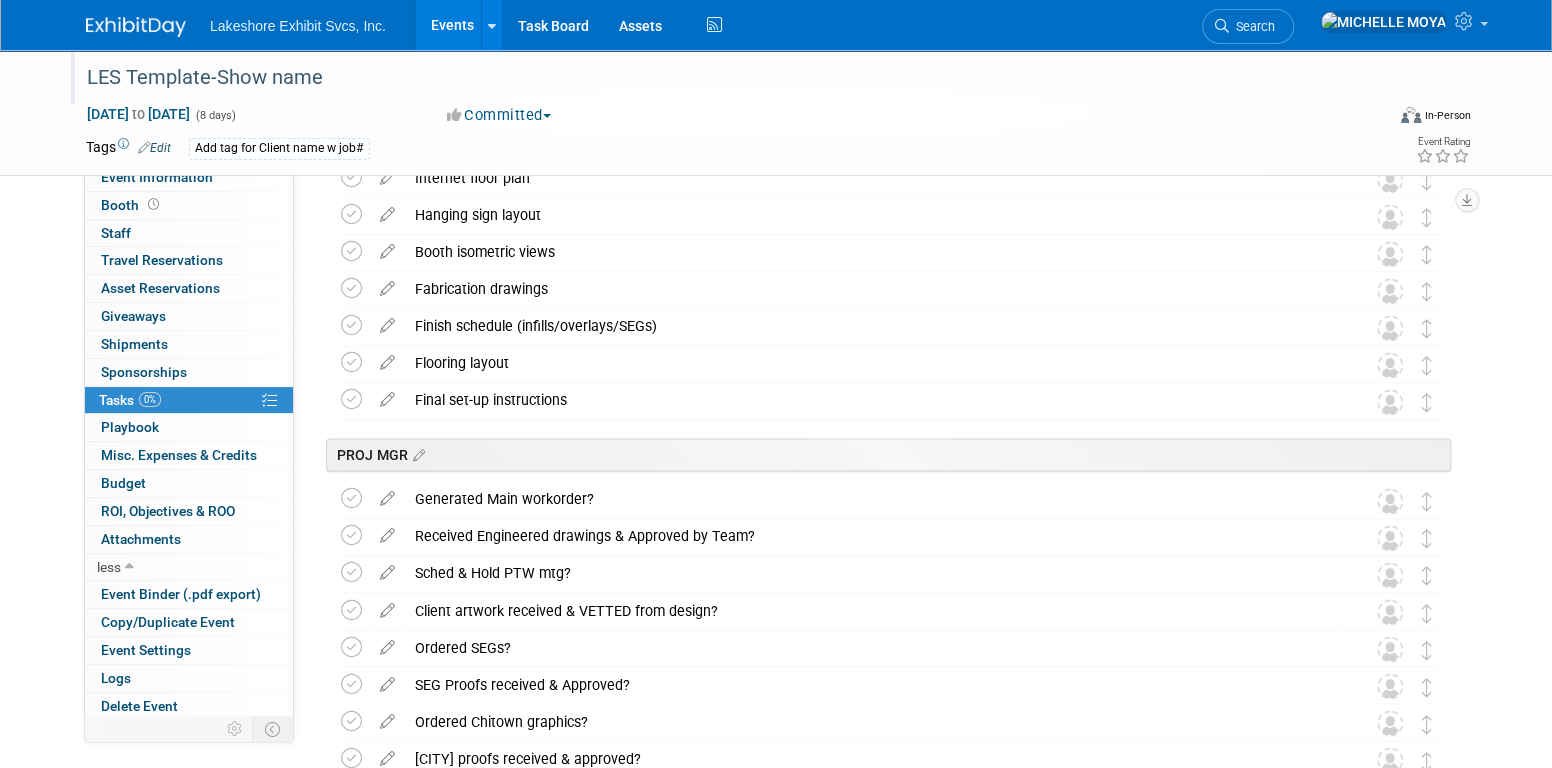 click on "LES Template-Show name" at bounding box center (716, 78) 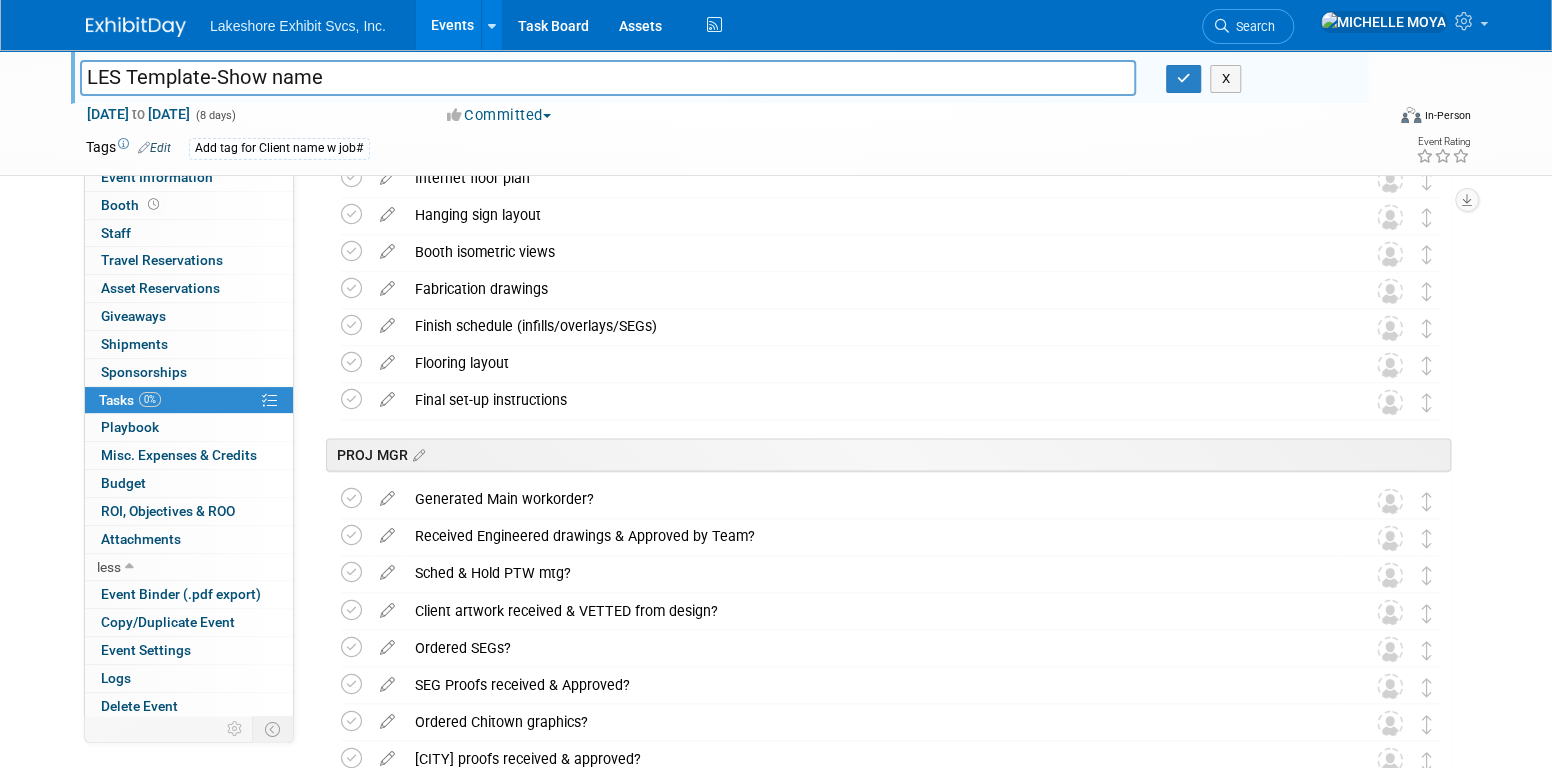 click on "LES Template-Show name" at bounding box center [608, 77] 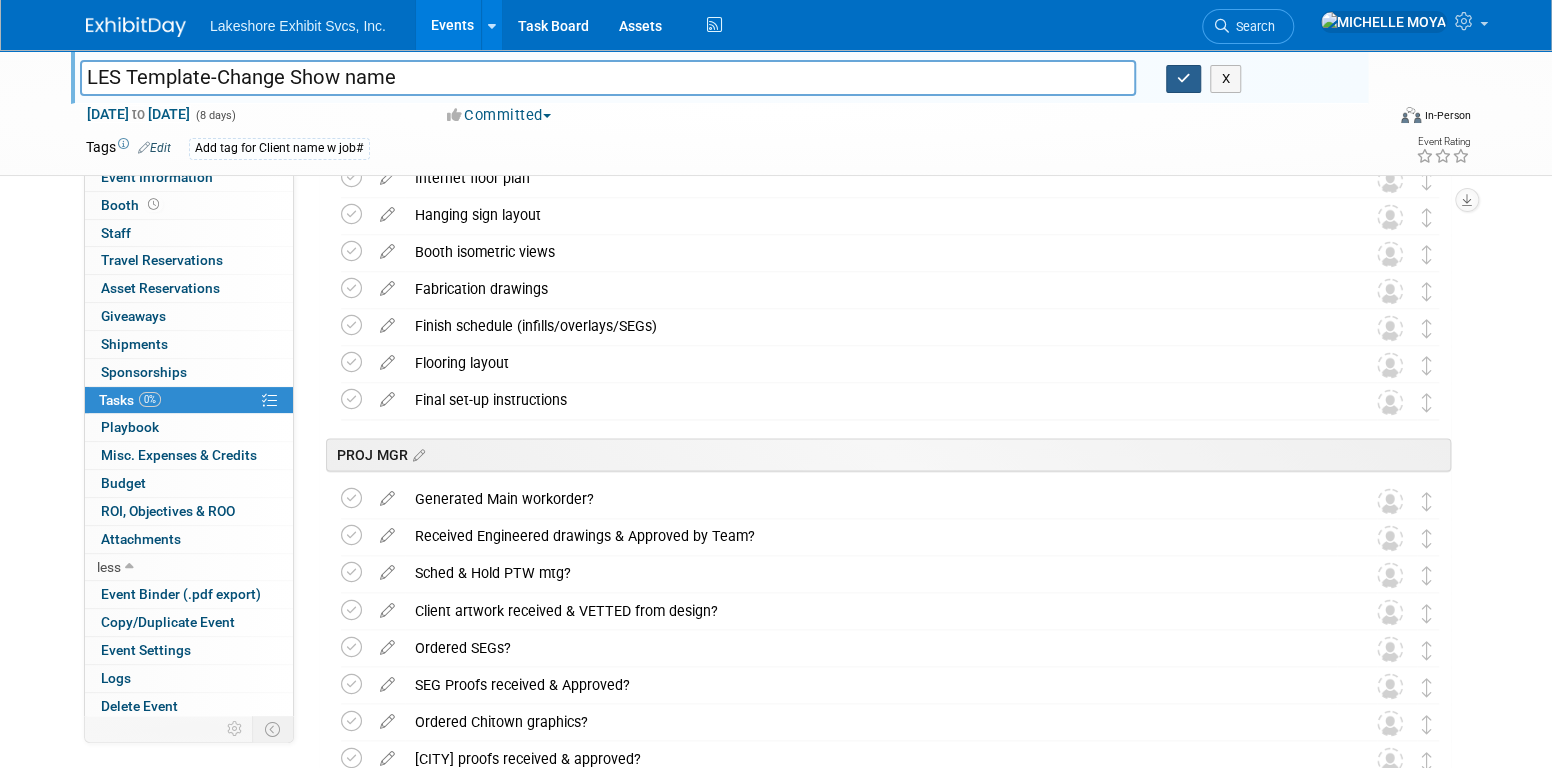 type on "LES Template-Change Show name" 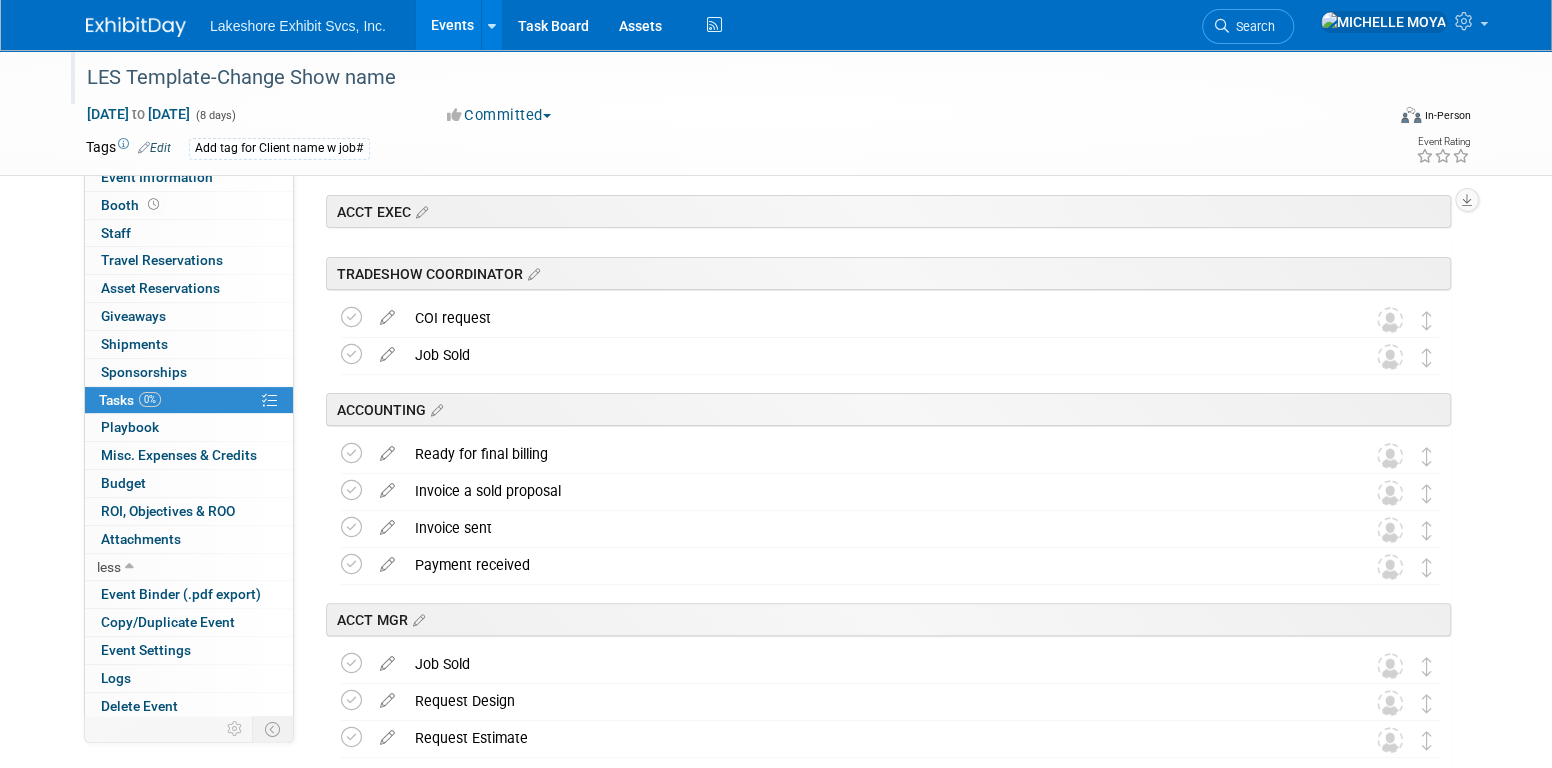 scroll, scrollTop: 49, scrollLeft: 0, axis: vertical 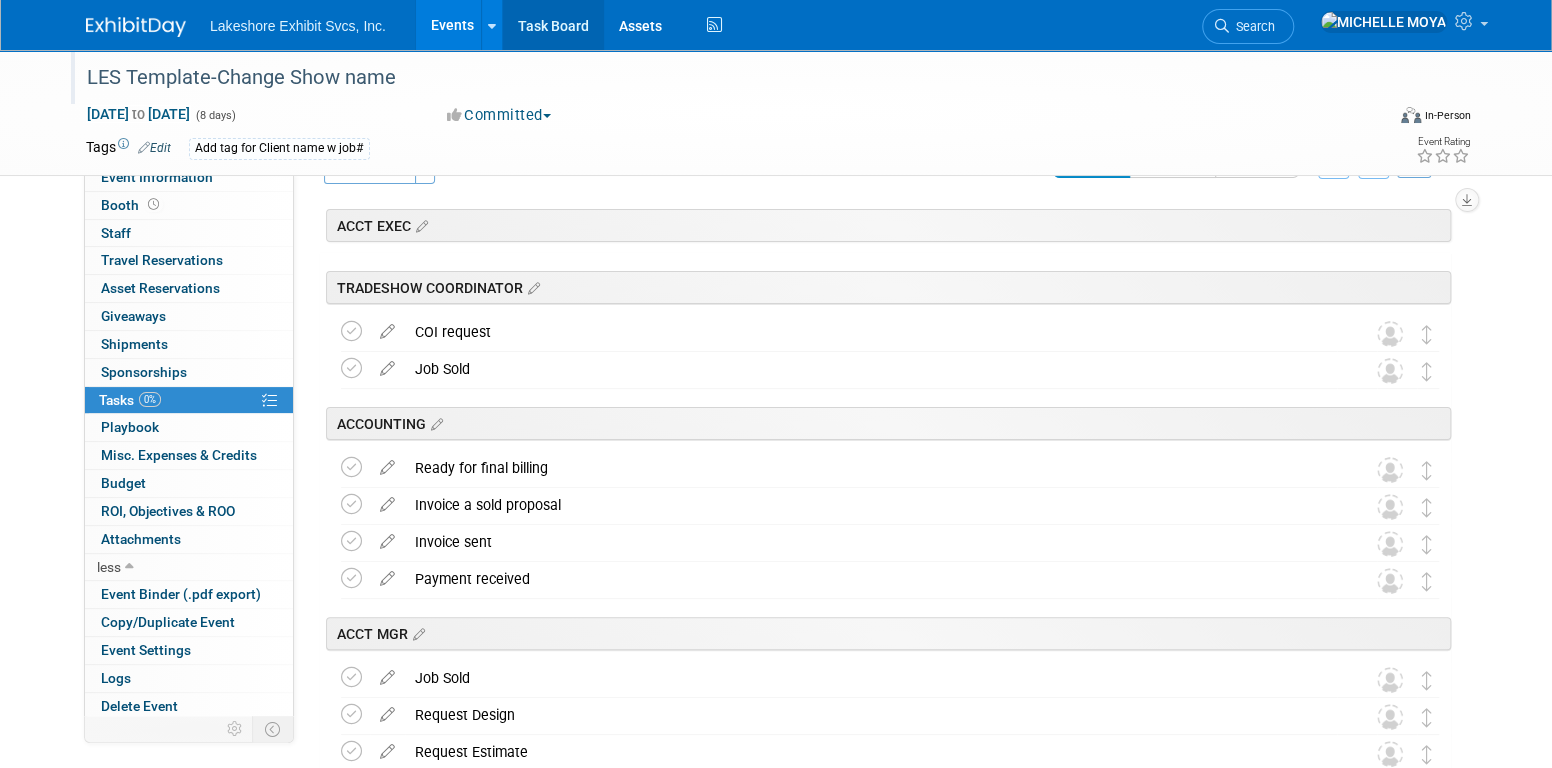 click on "Task Board" at bounding box center (553, 25) 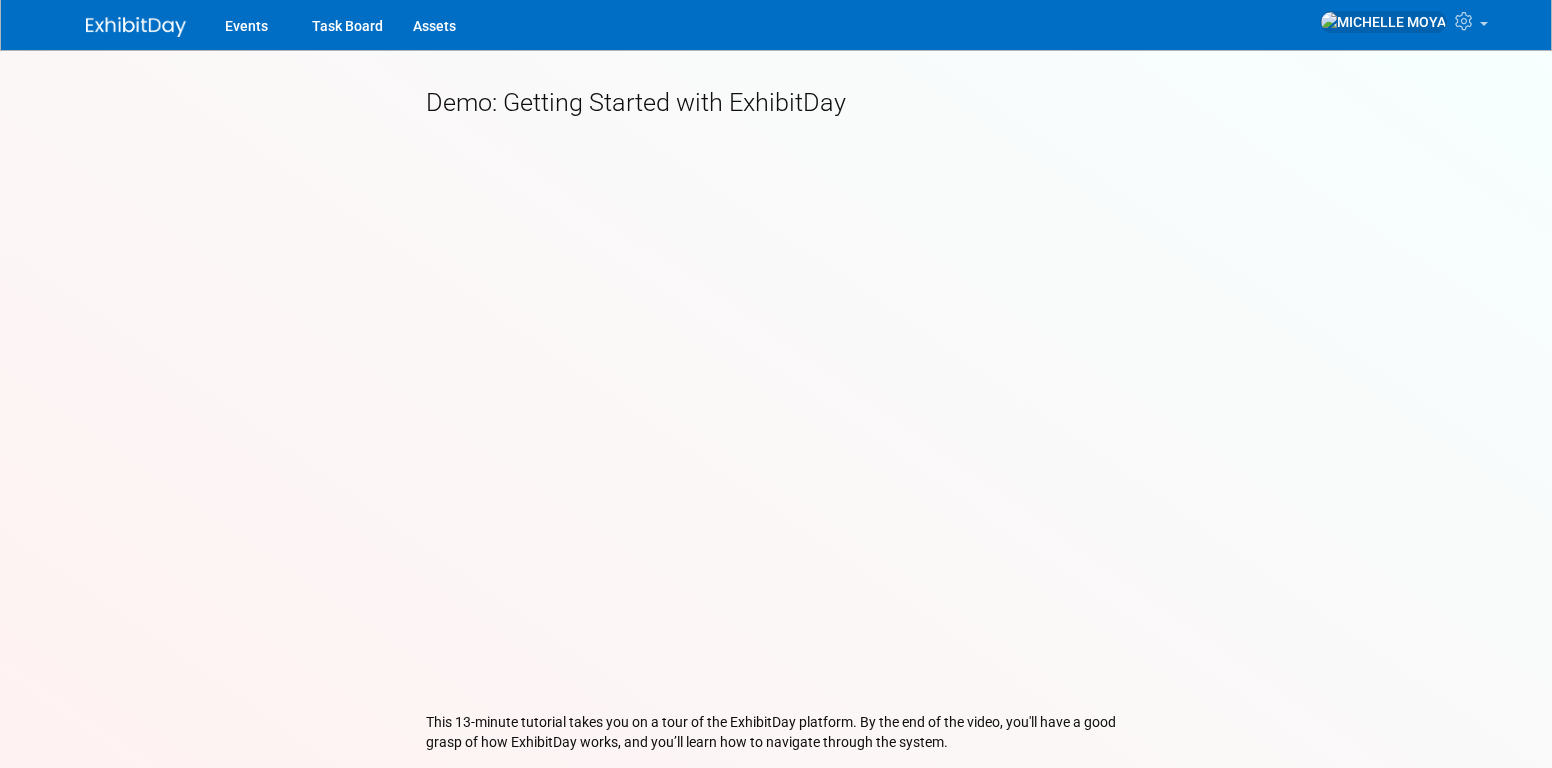 scroll, scrollTop: 0, scrollLeft: 0, axis: both 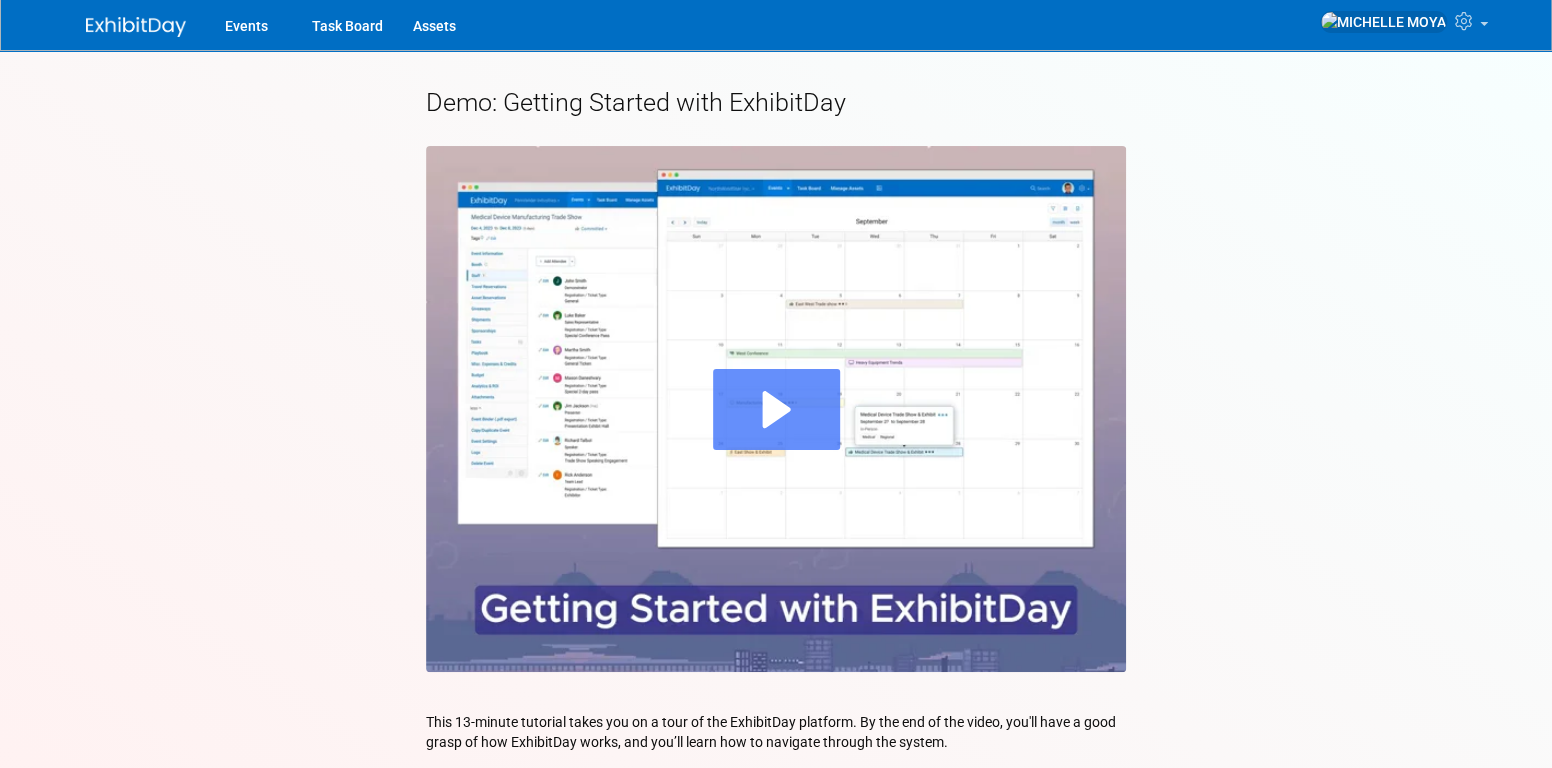 click at bounding box center [776, 409] 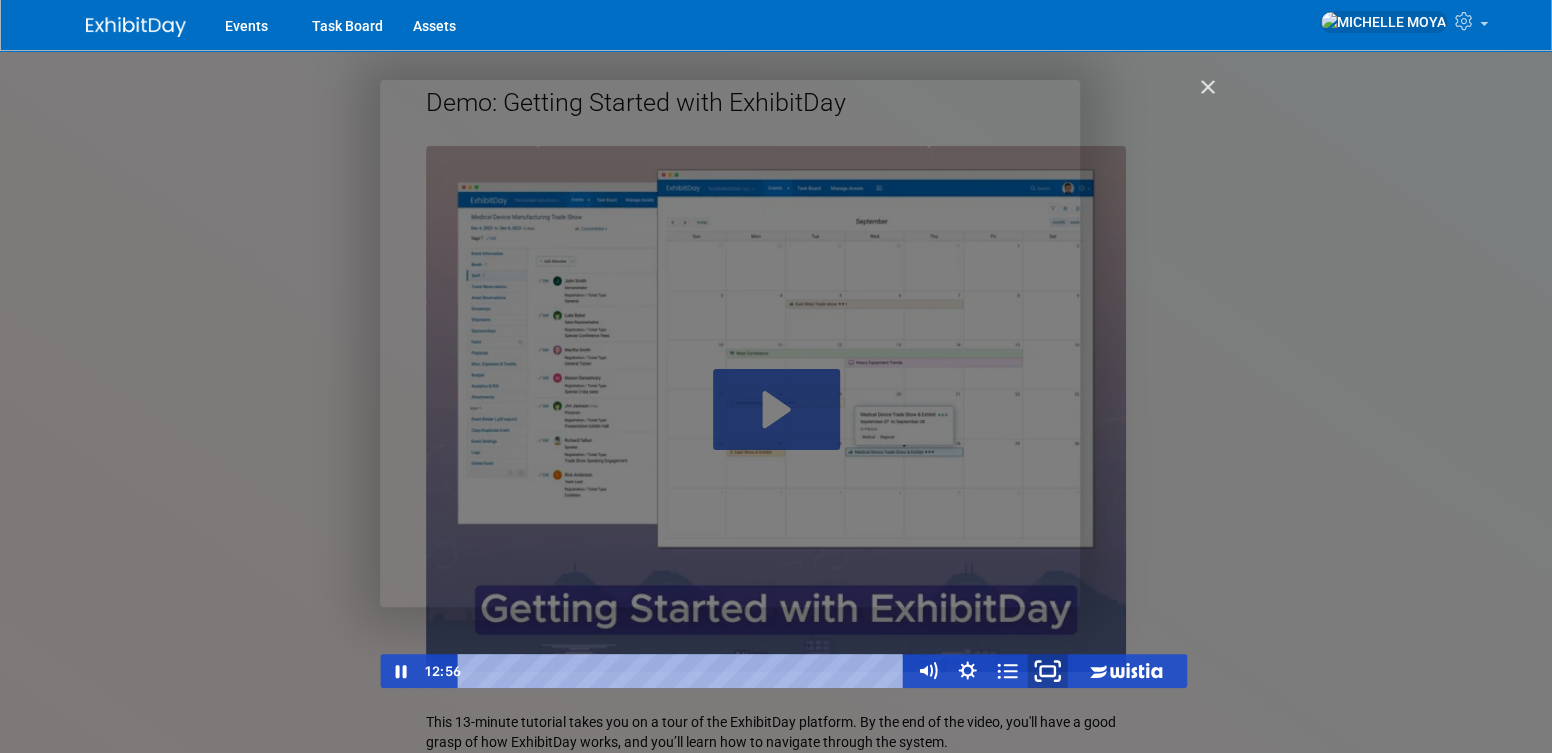 click at bounding box center (1047, 670) 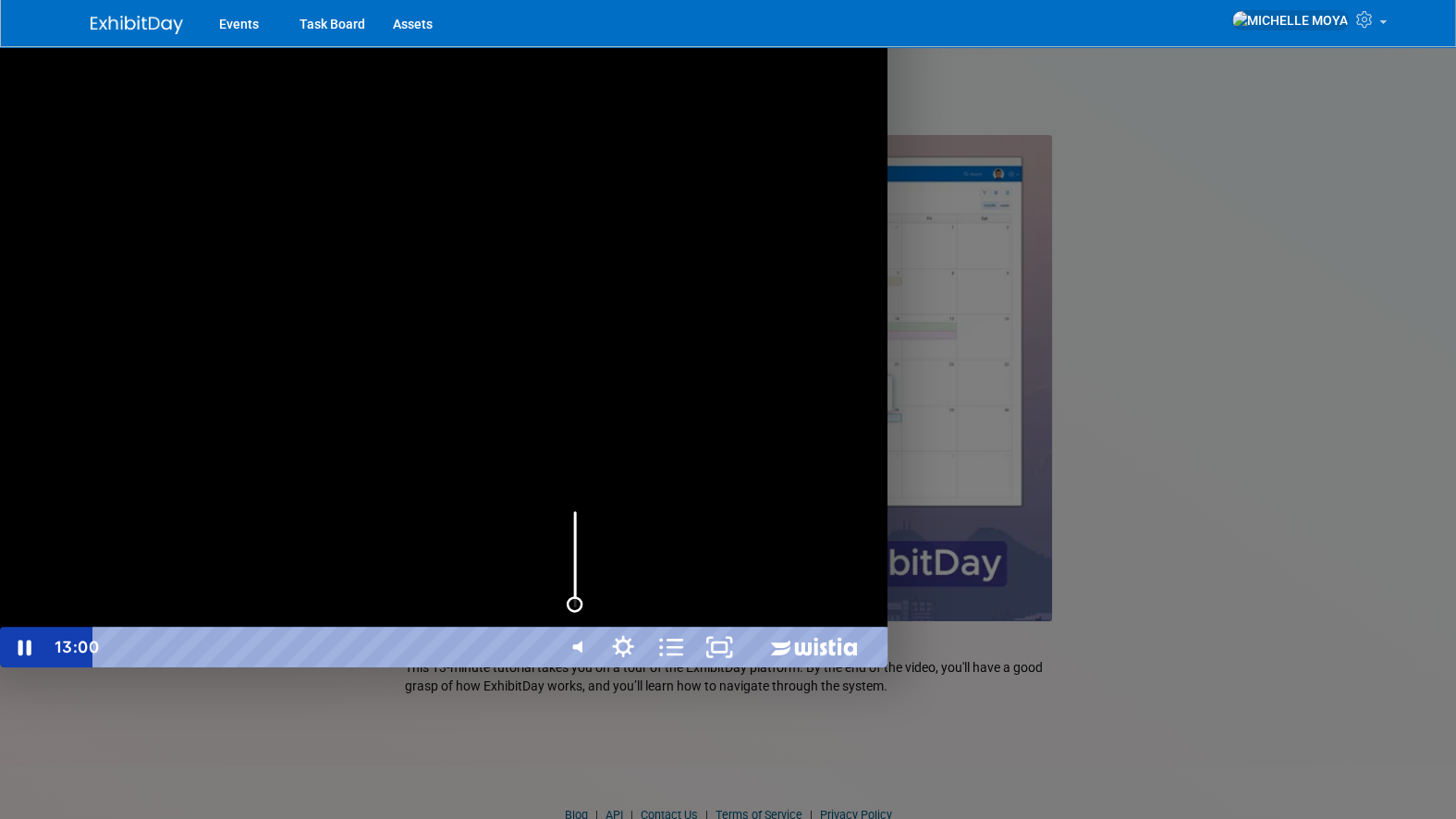 click at bounding box center [575, 559] 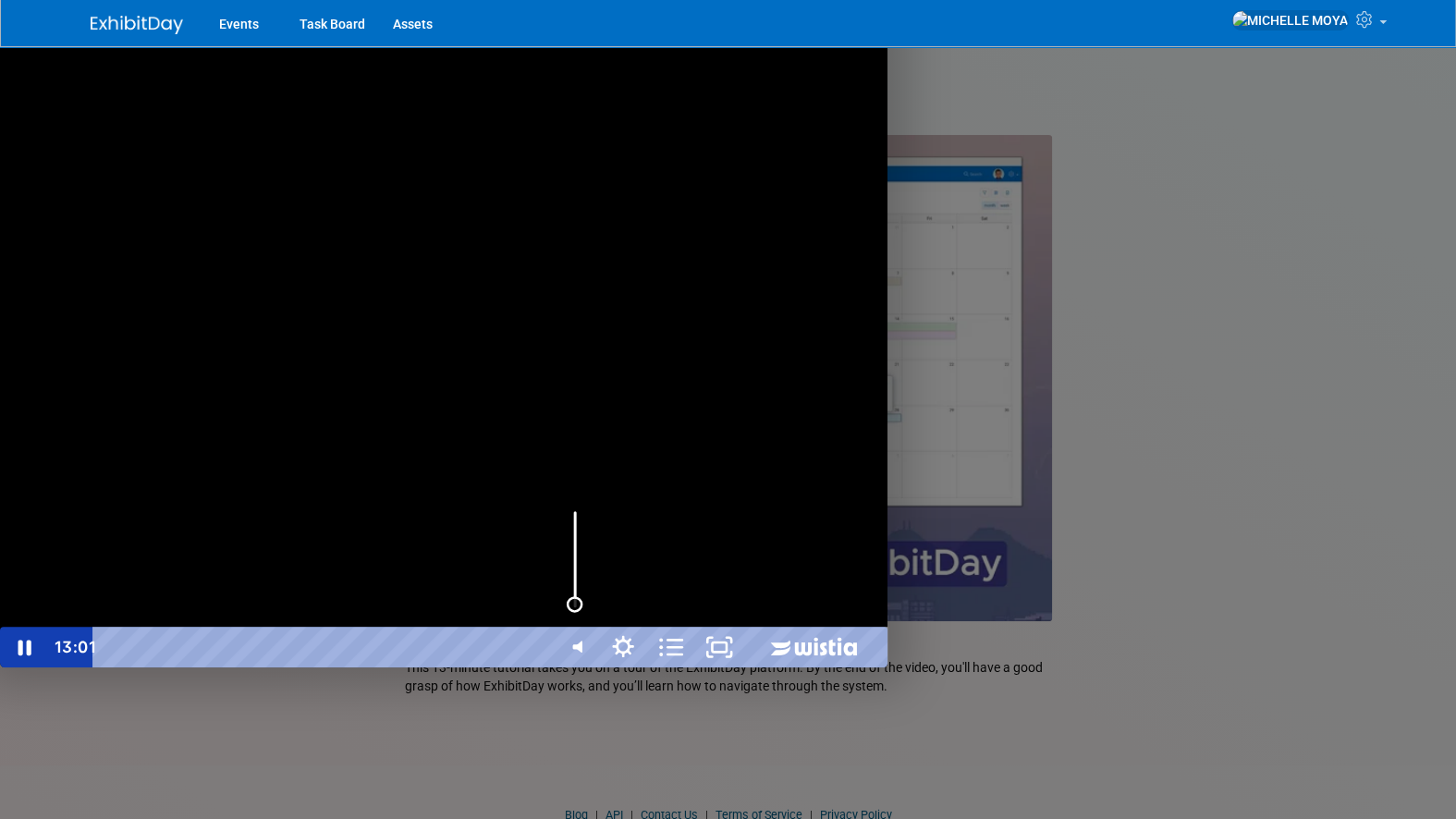 click at bounding box center (575, 605) 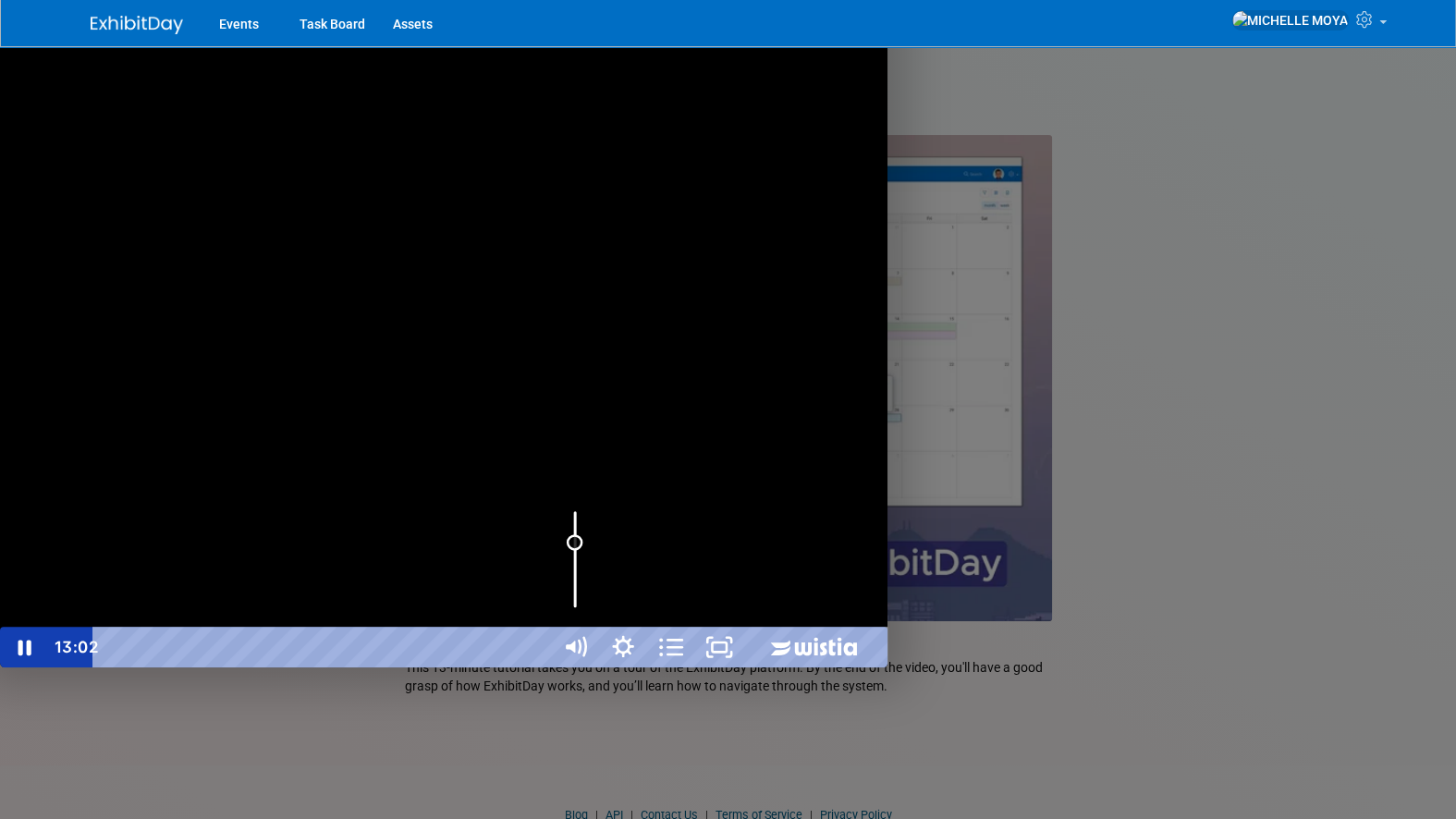 click at bounding box center (575, 559) 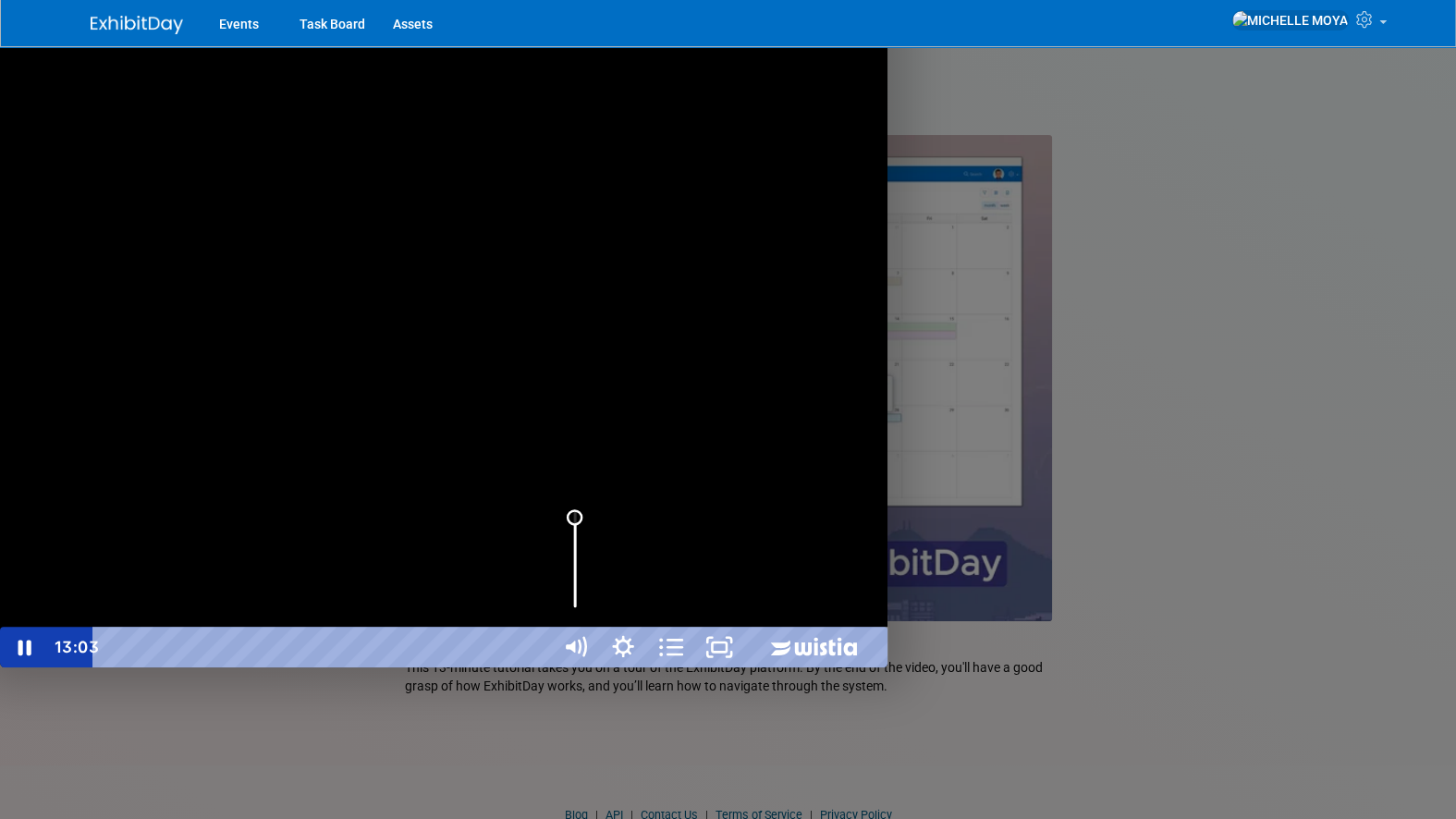 click at bounding box center (575, 559) 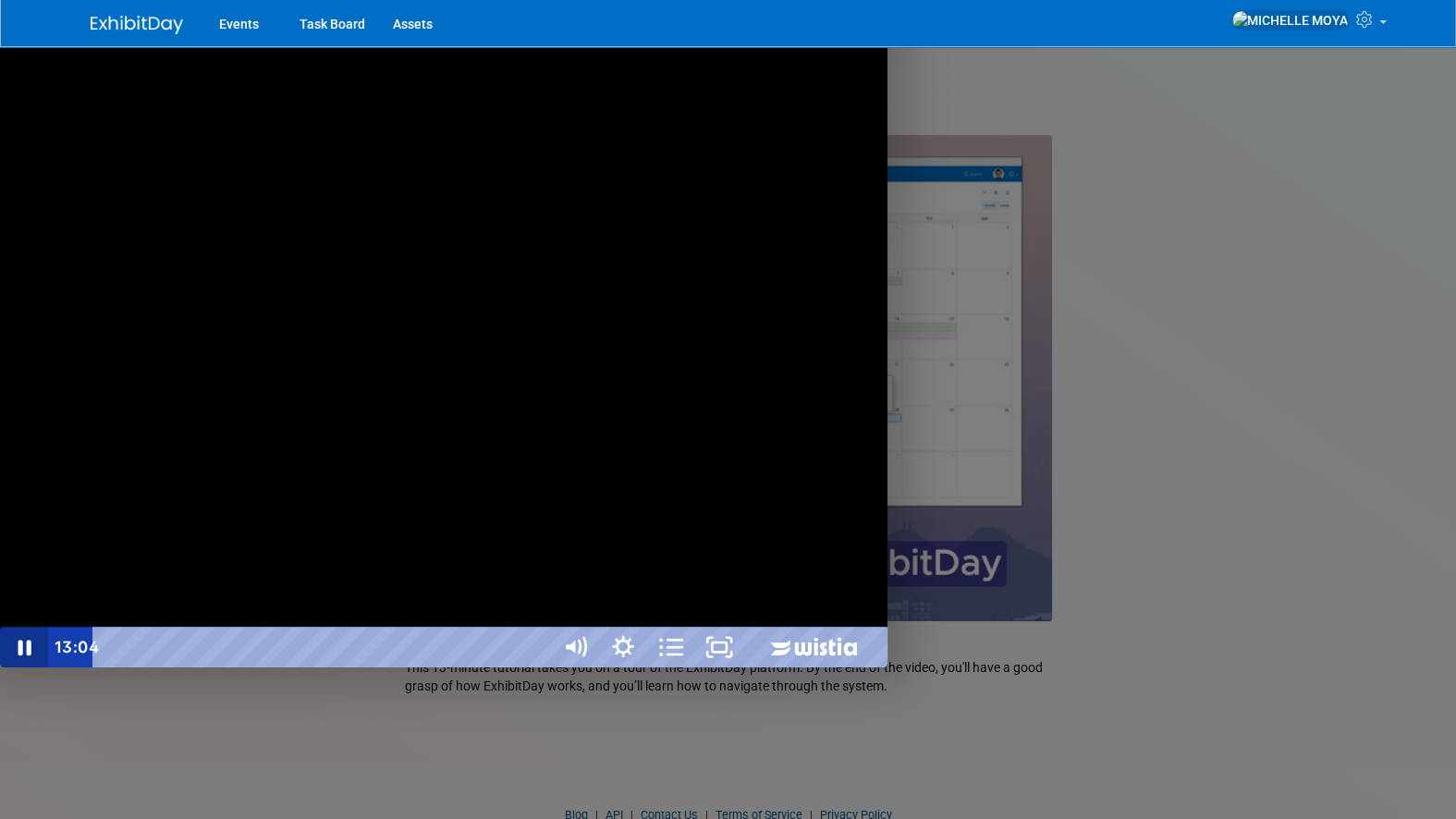 click at bounding box center (24, 647) 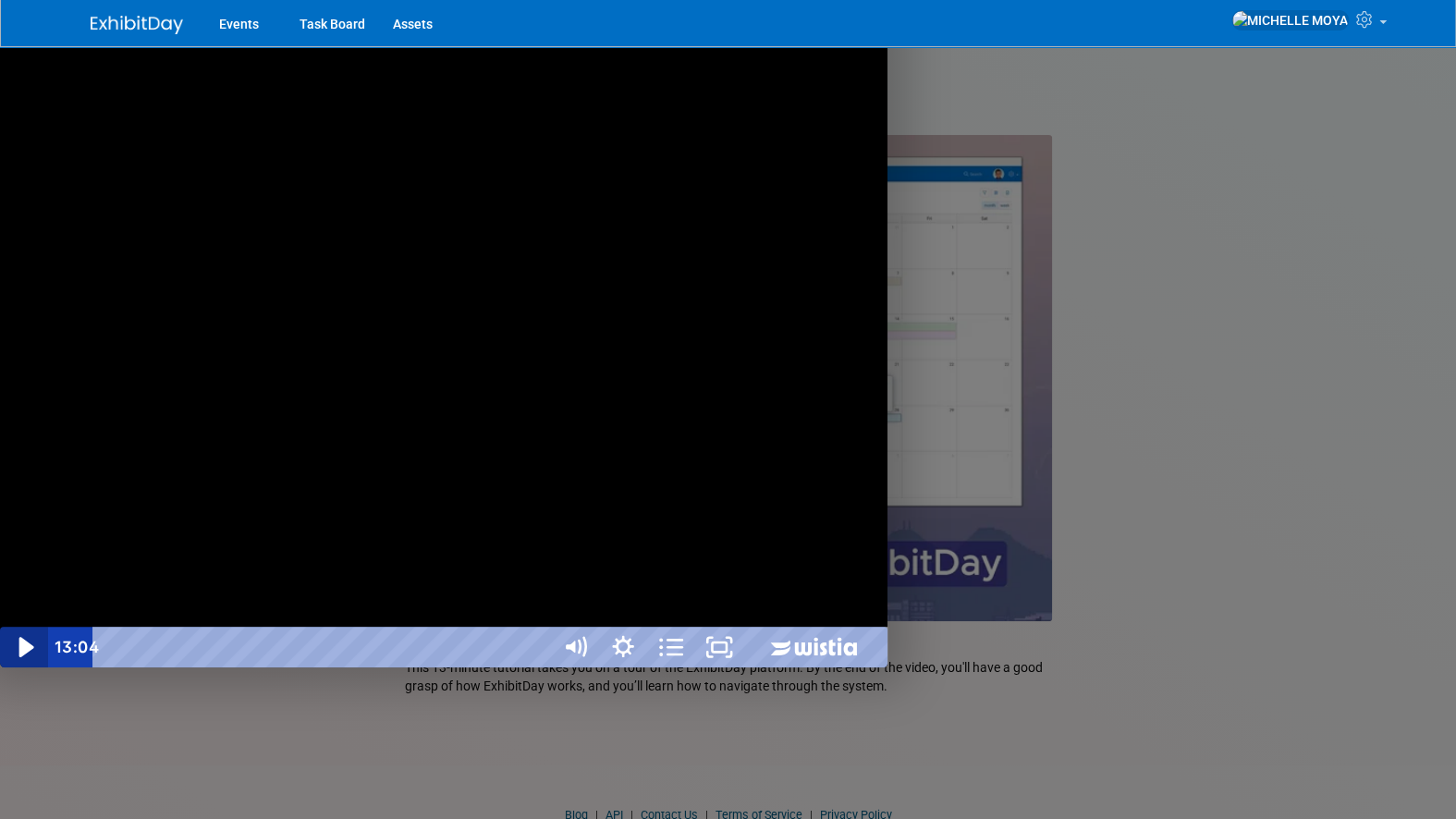 click at bounding box center [27, 647] 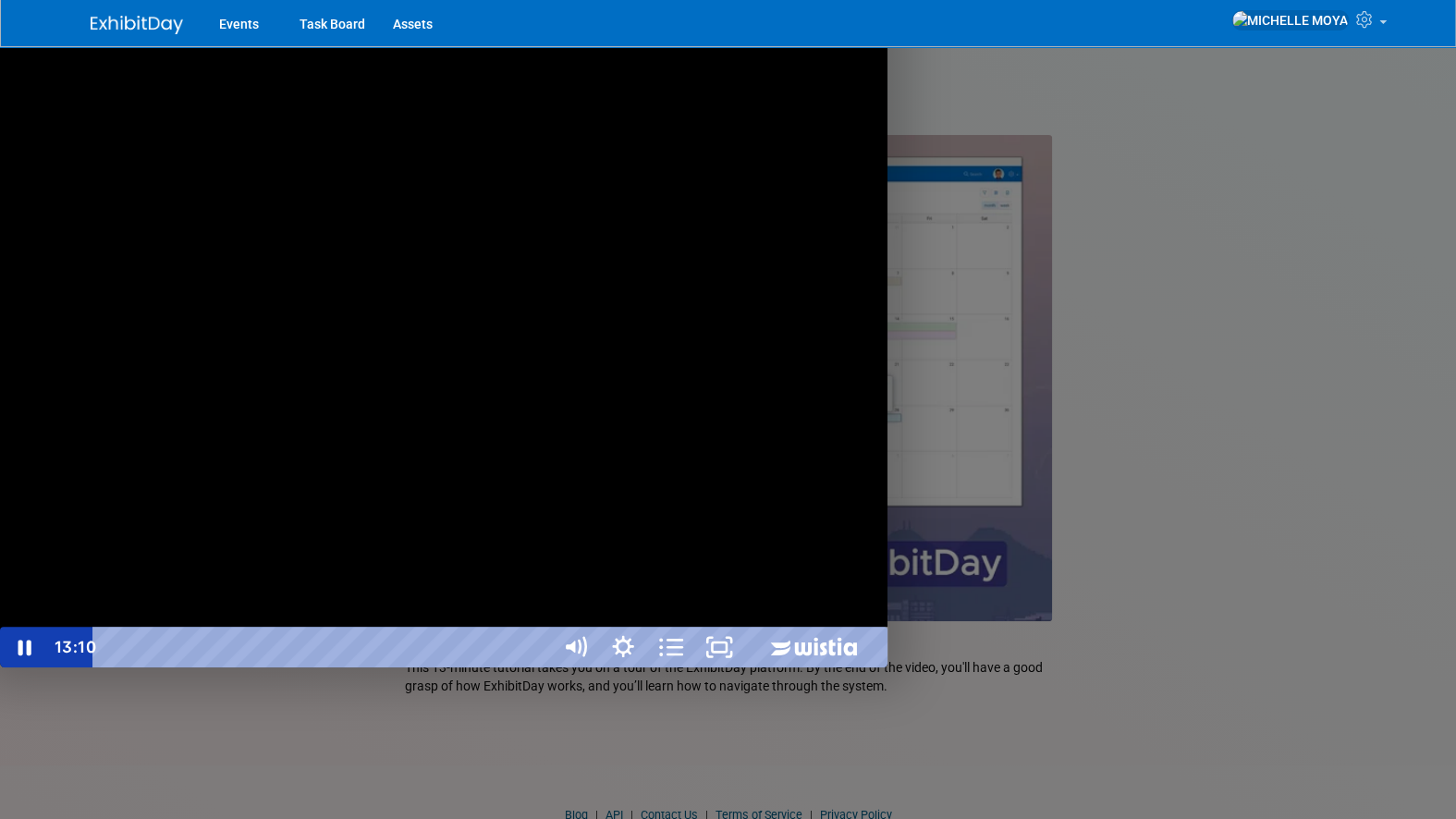 click at bounding box center [444, 334] 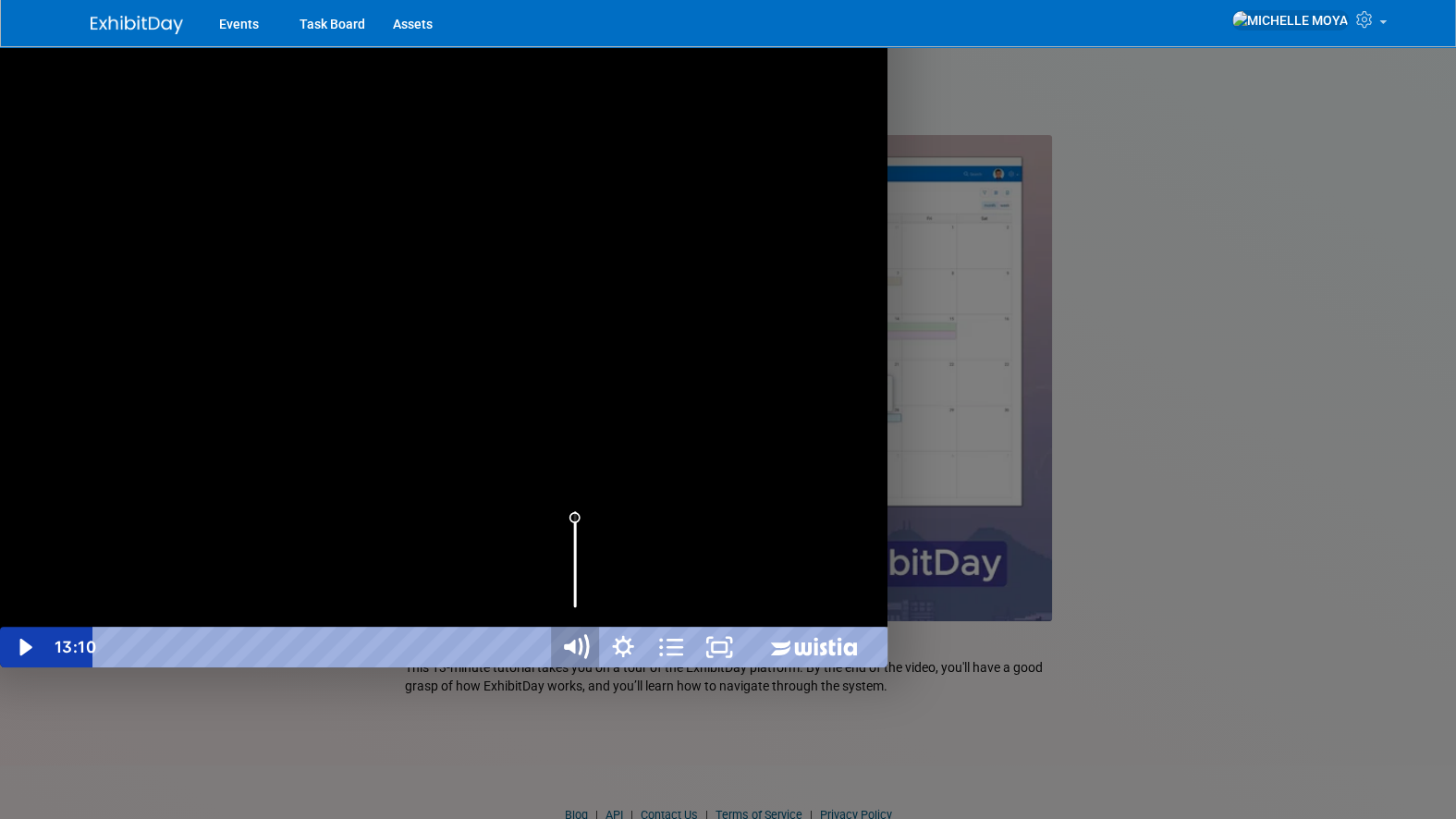 click at bounding box center (575, 647) 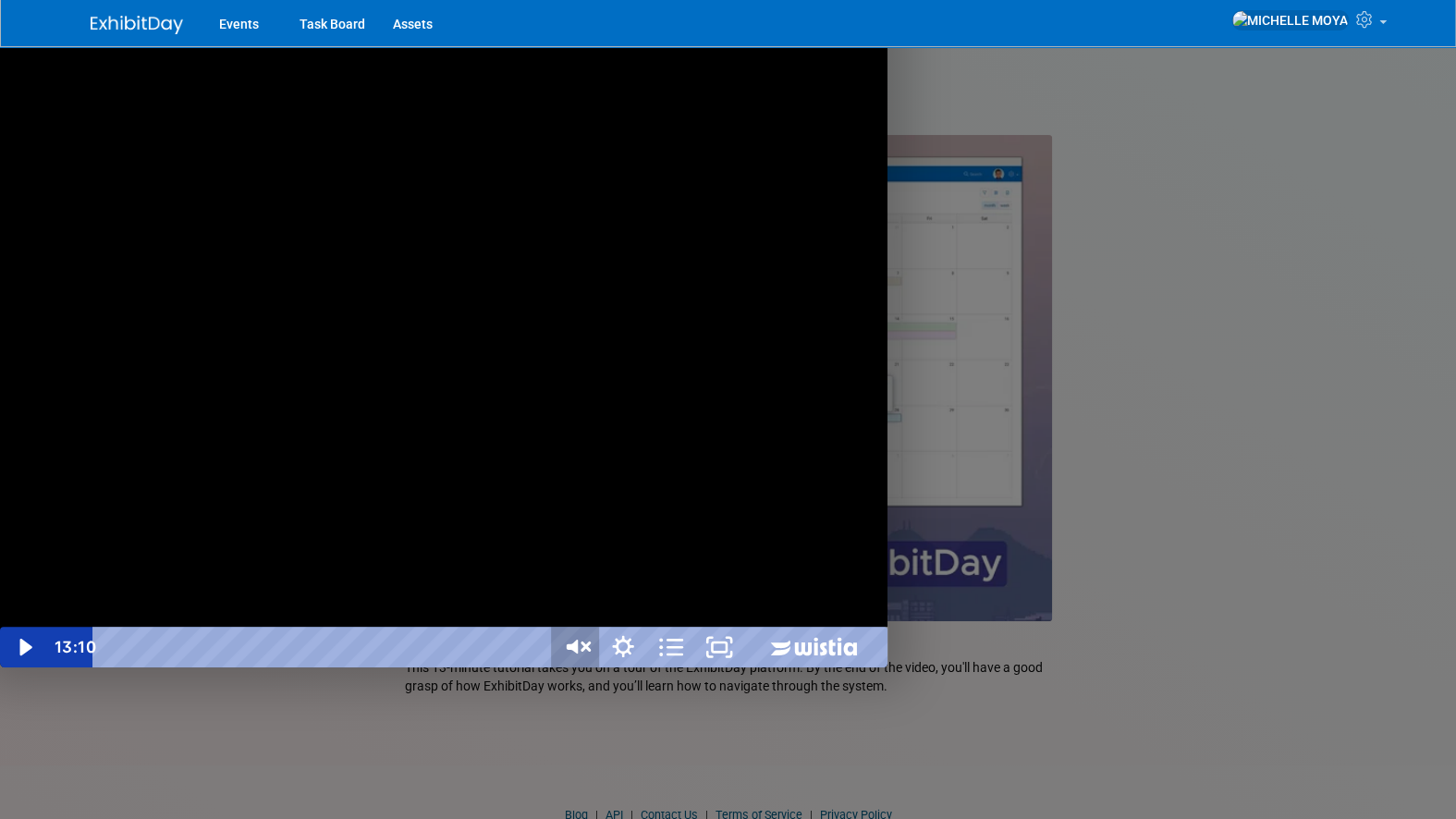 click at bounding box center (586, 646) 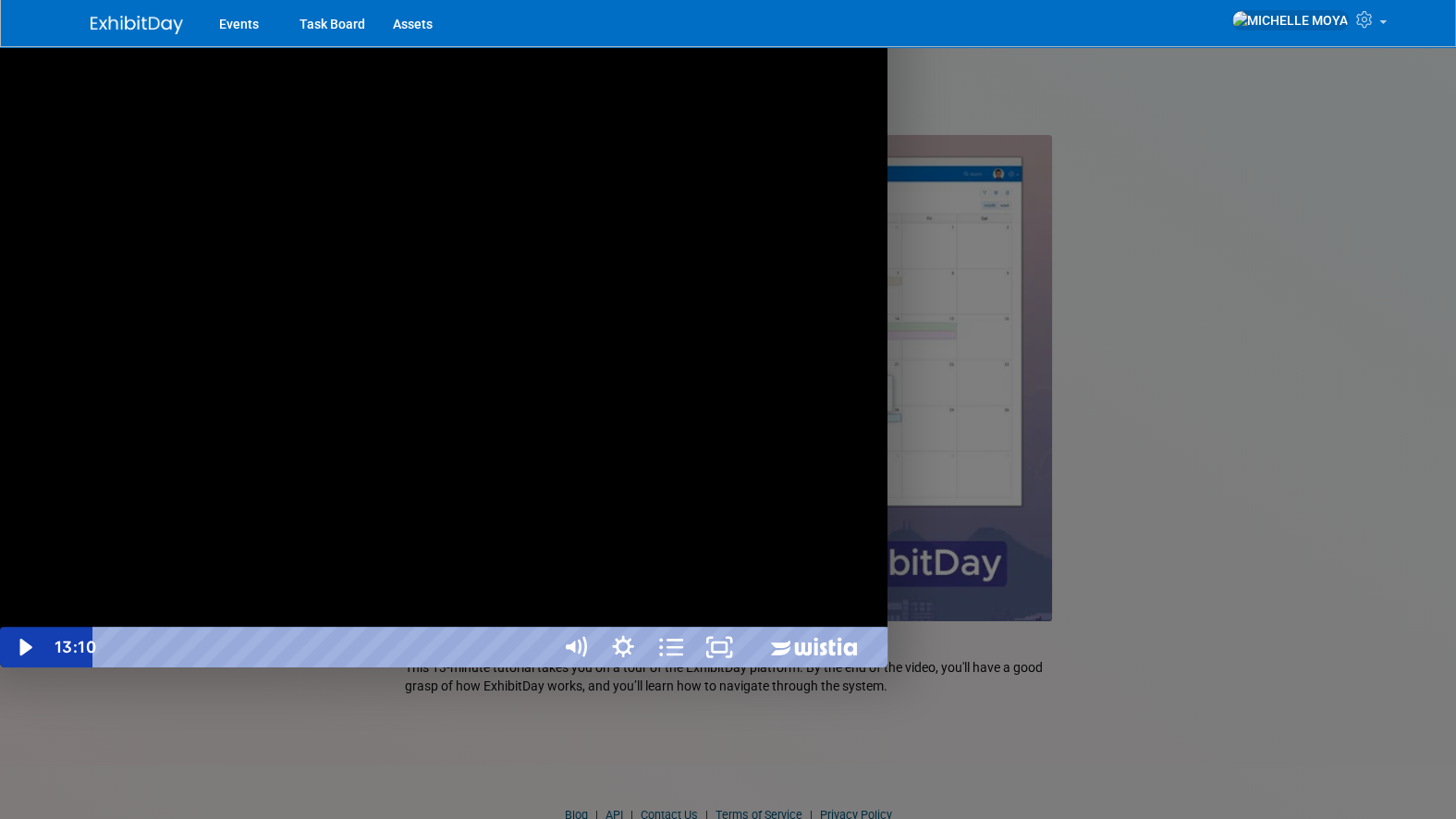 click at bounding box center (444, 334) 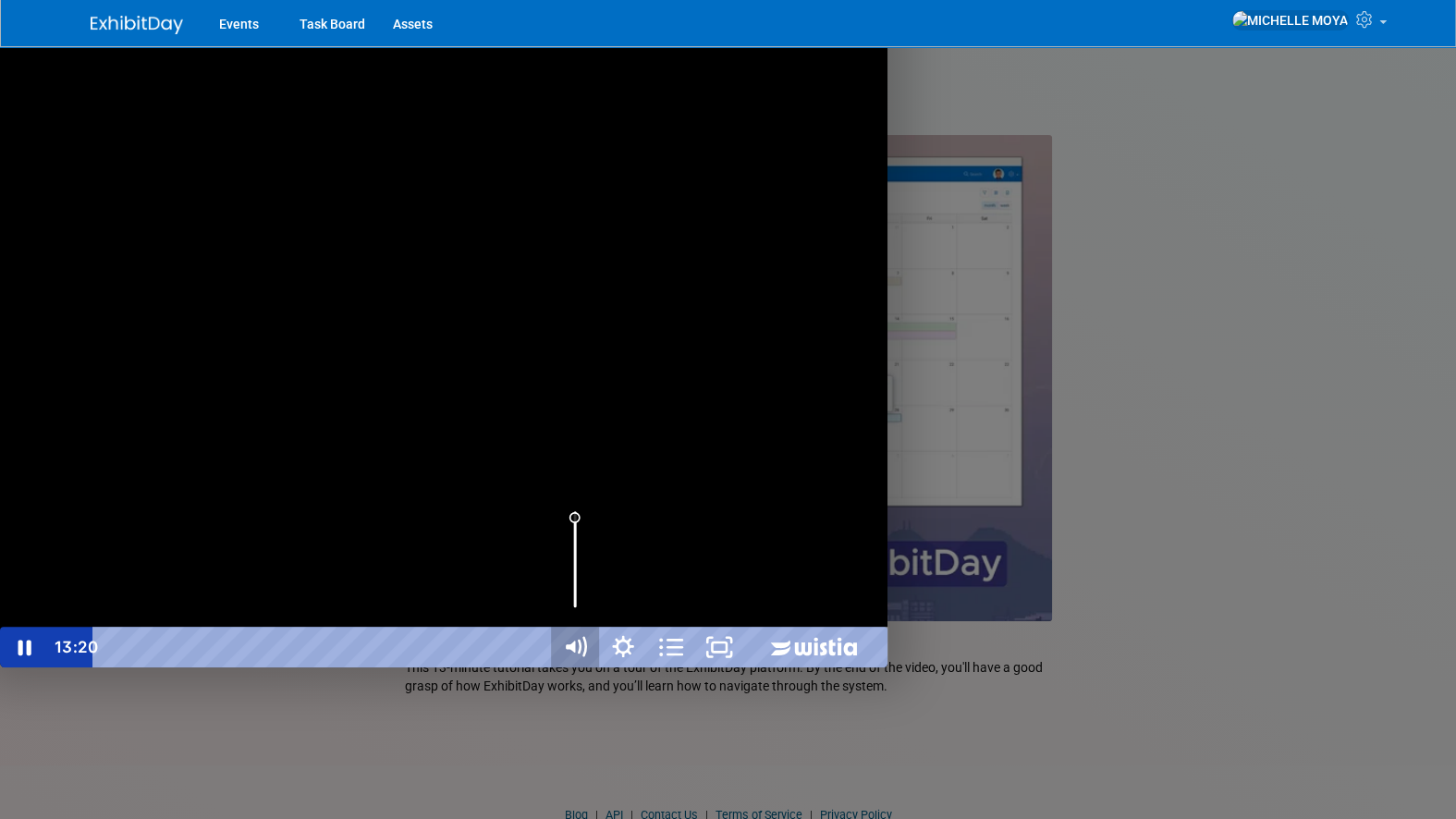 click at bounding box center [575, 647] 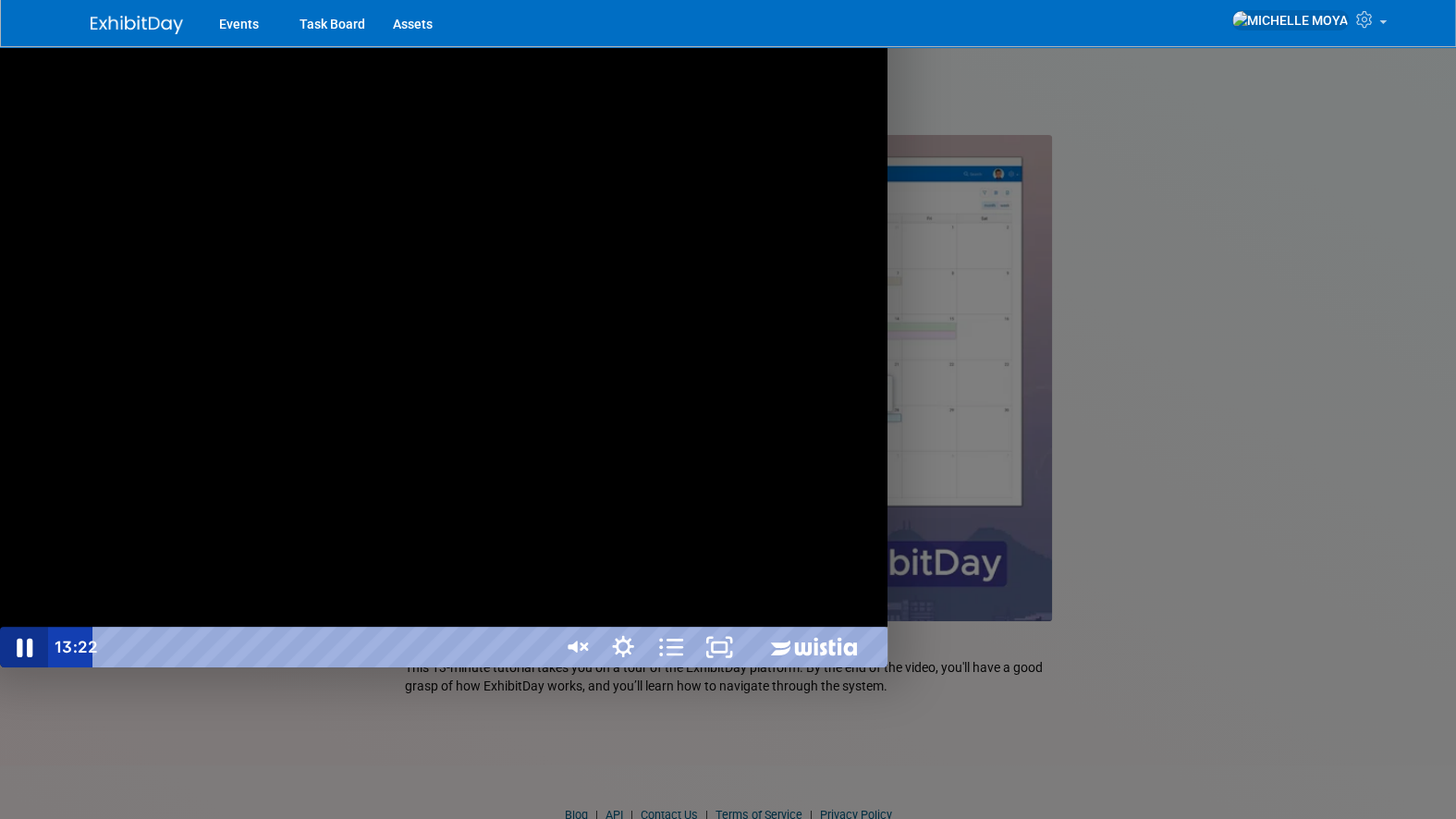 click at bounding box center (24, 647) 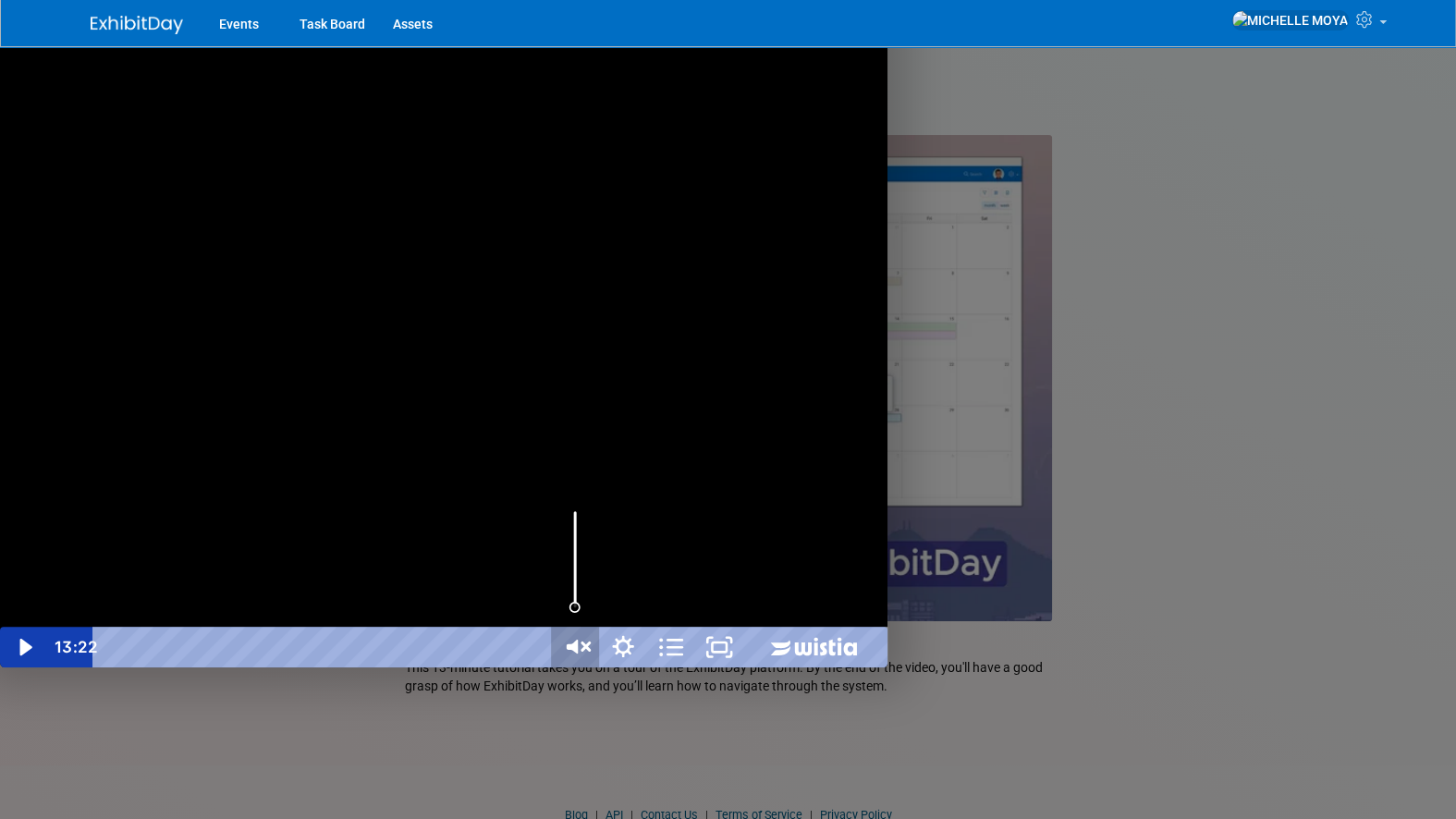 click at bounding box center (572, 646) 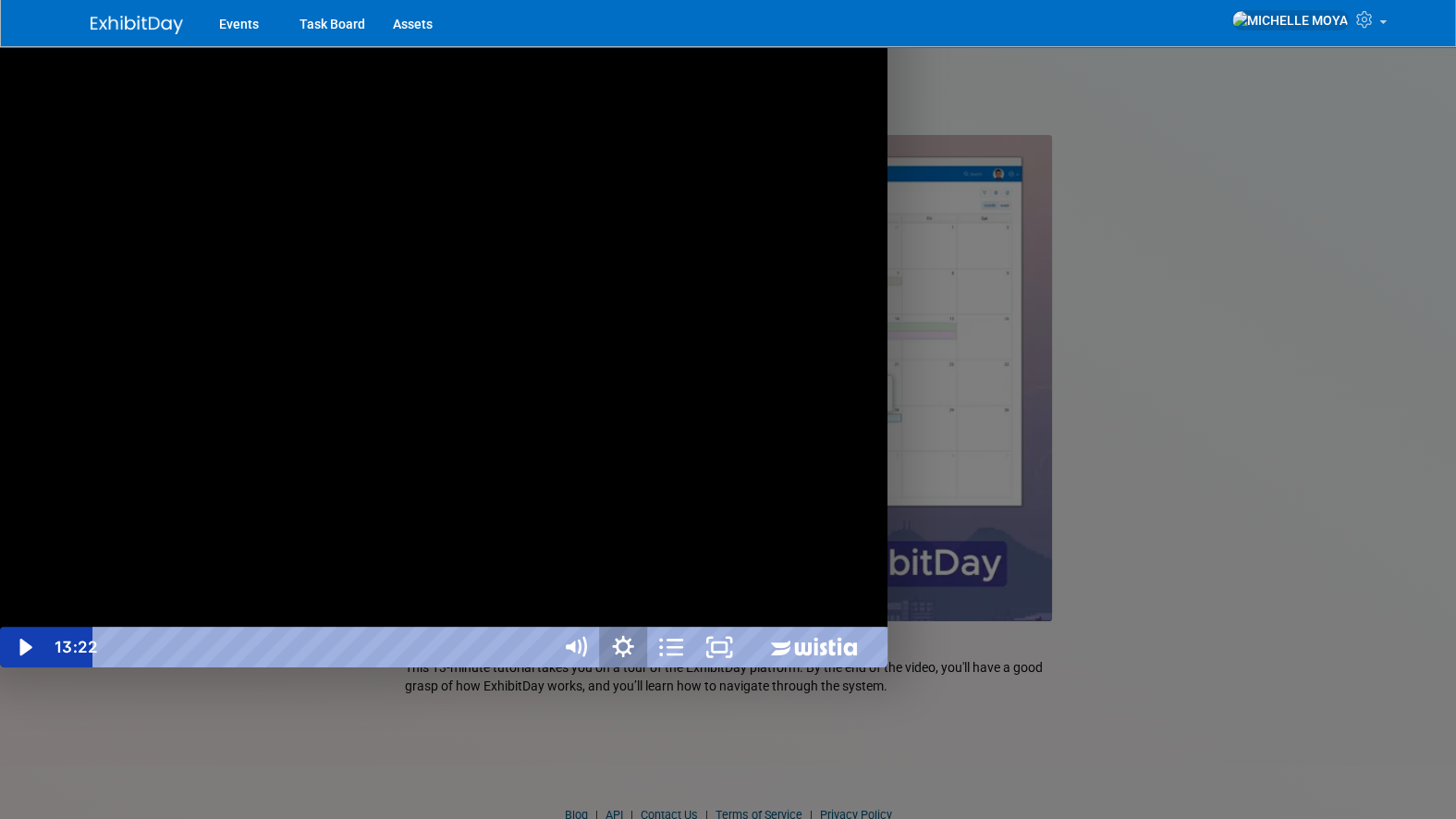click at bounding box center [623, 647] 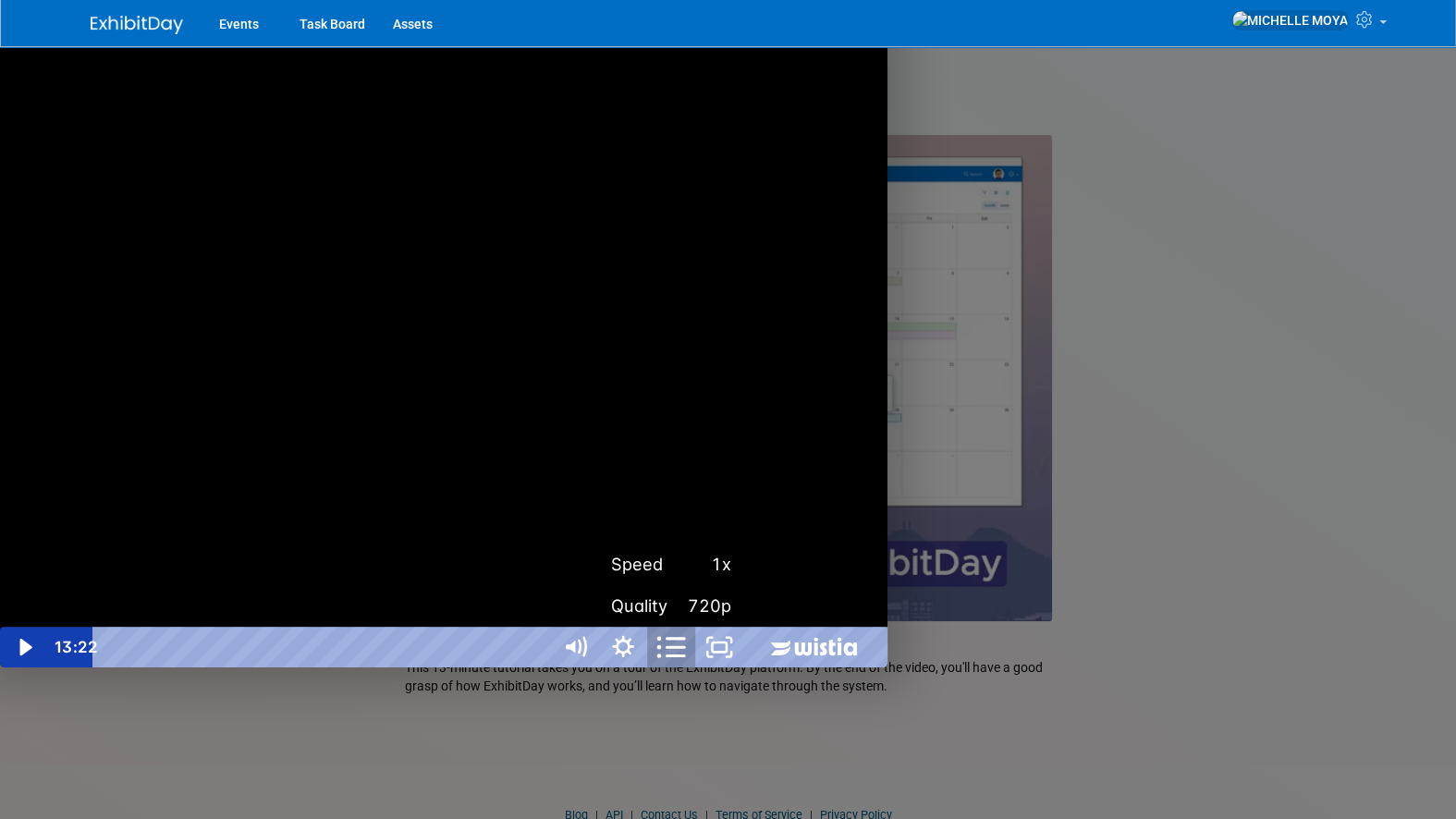 click at bounding box center (675, 655) 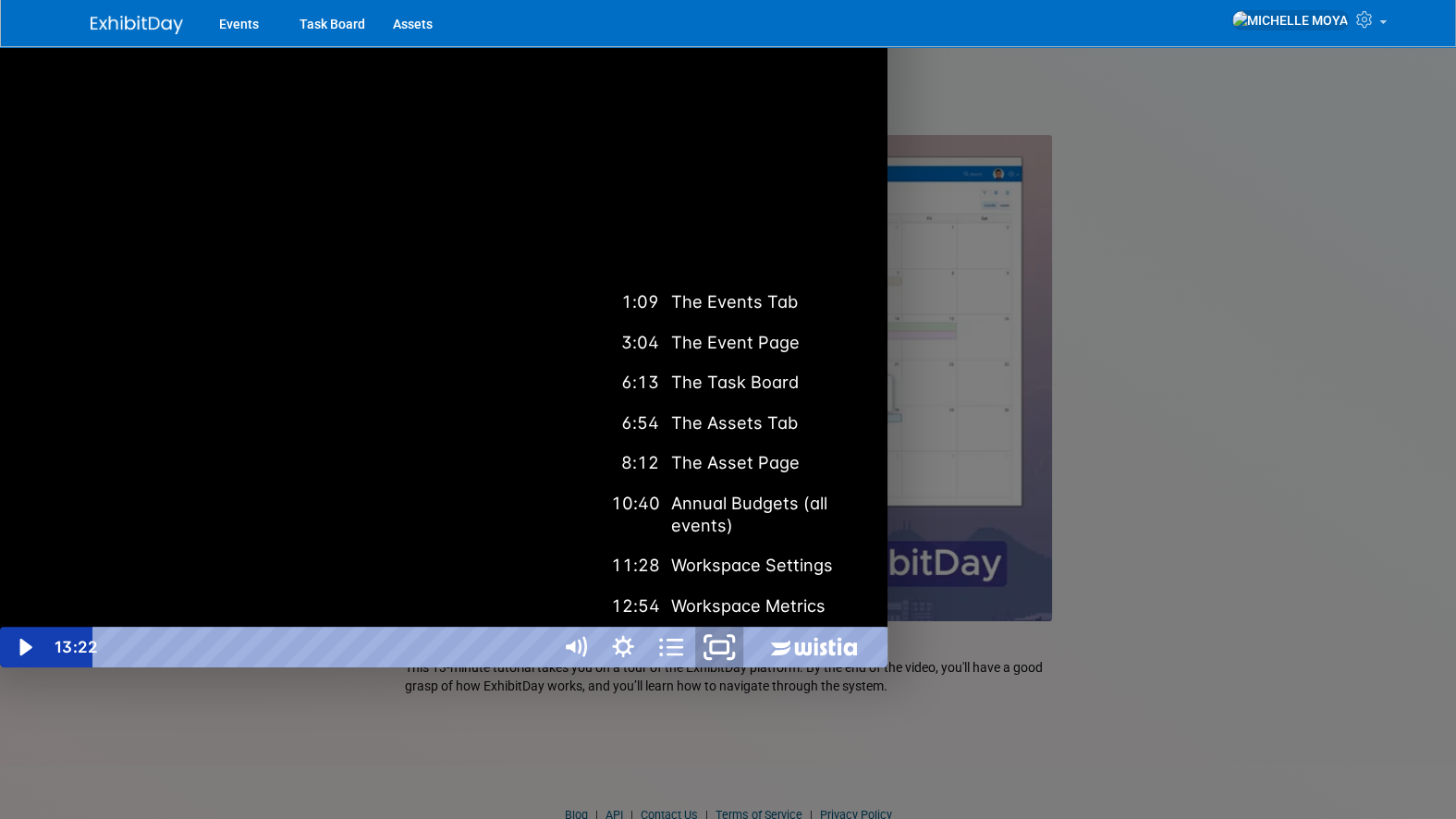 click at bounding box center (719, 647) 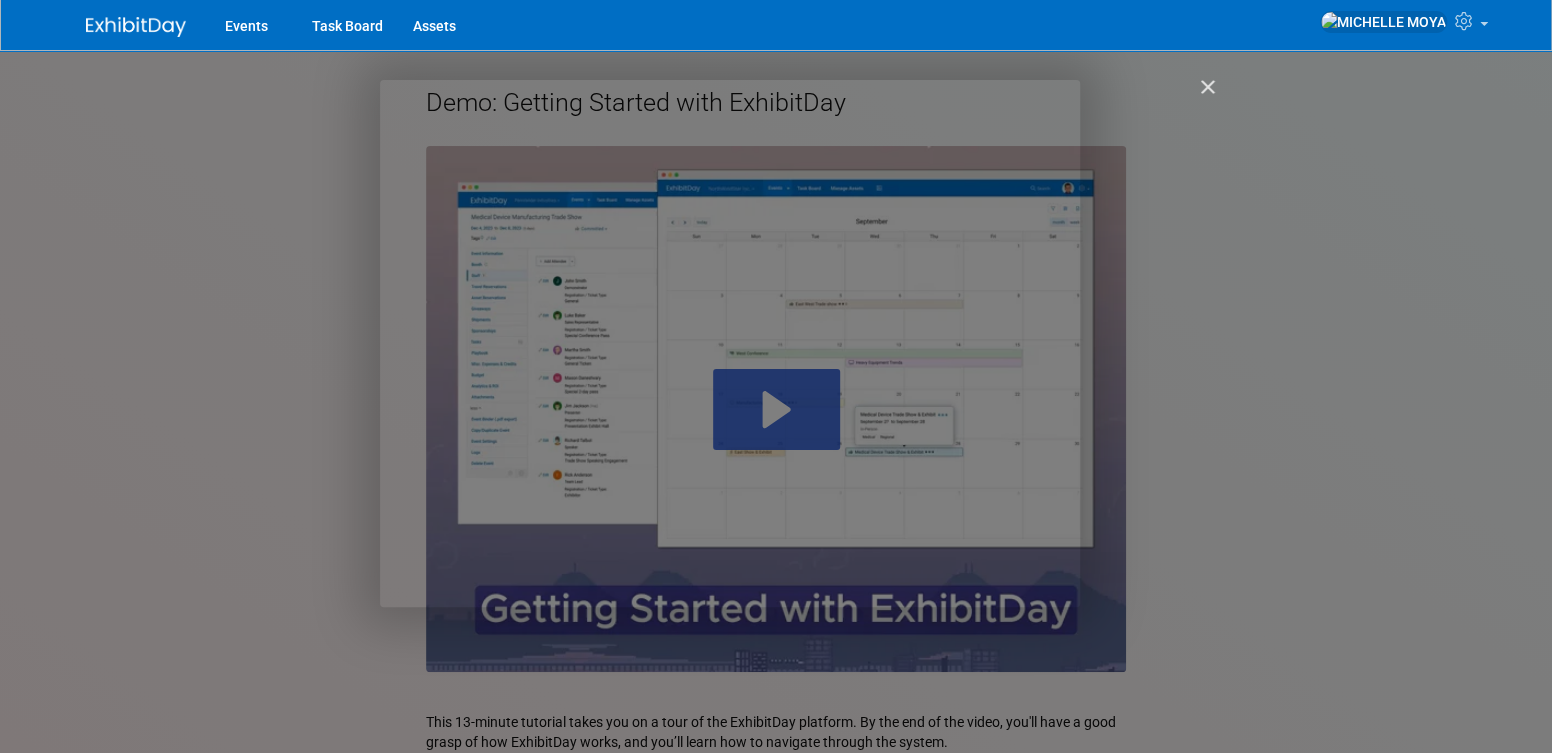 click at bounding box center (1199, 96) 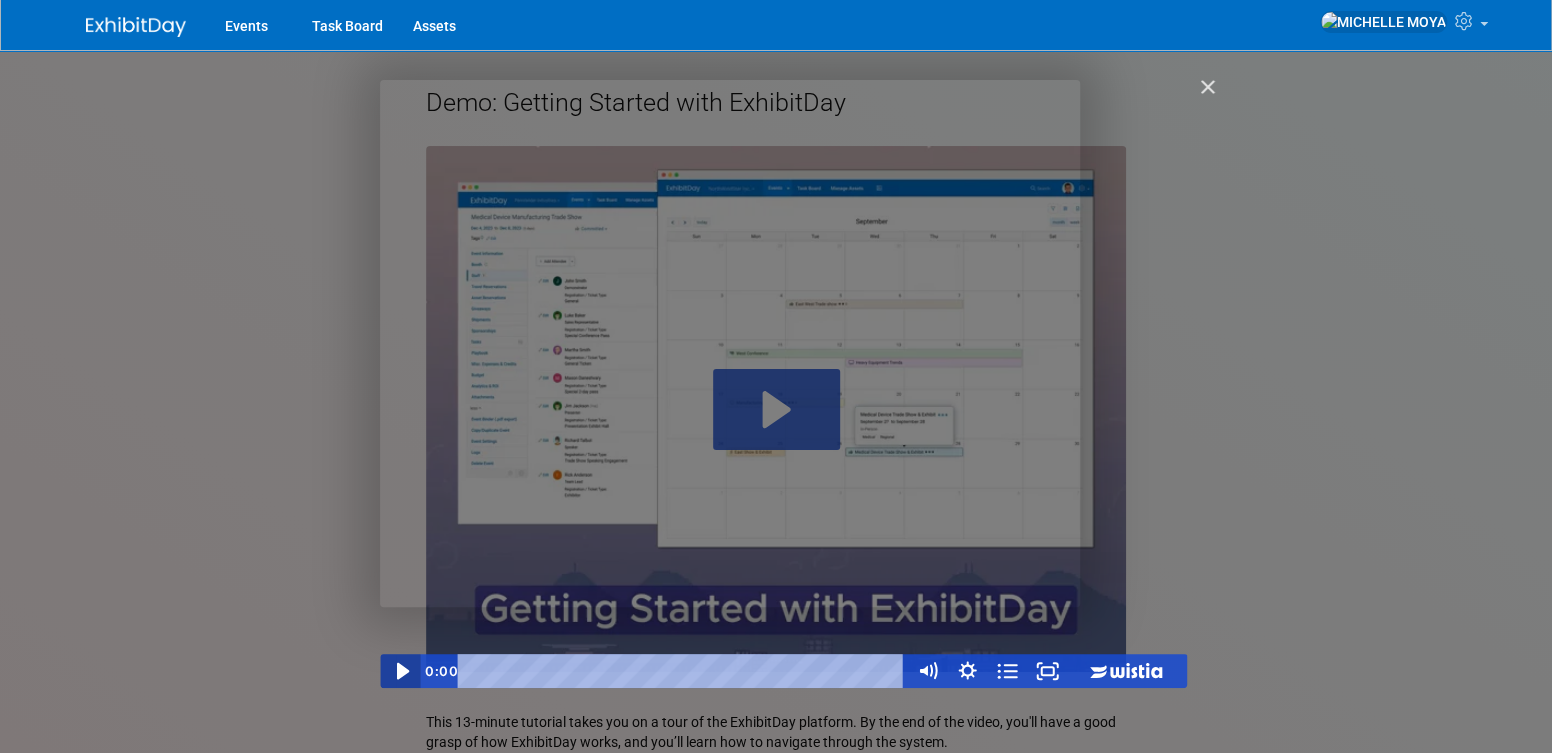 click at bounding box center [402, 670] 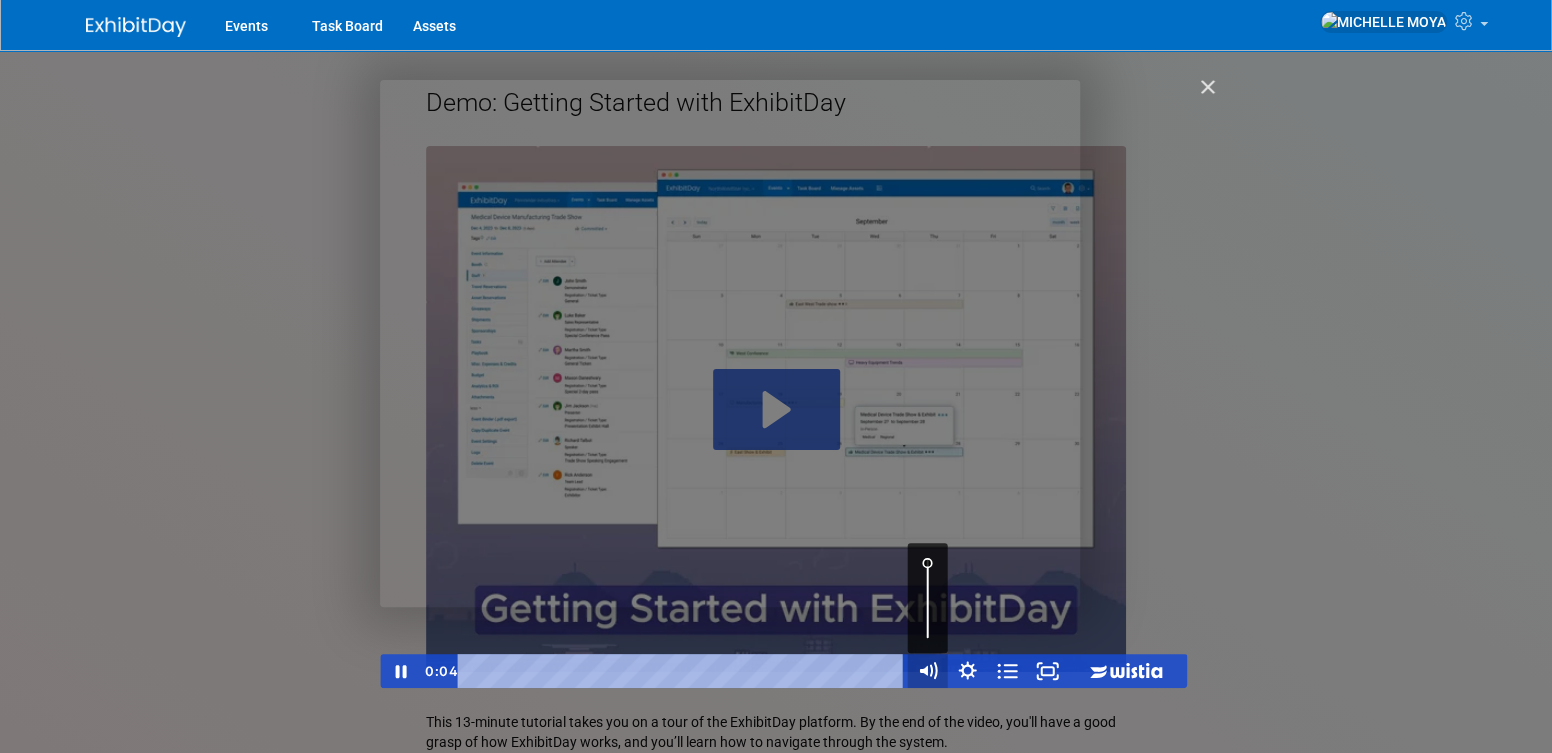 click at bounding box center [927, 671] 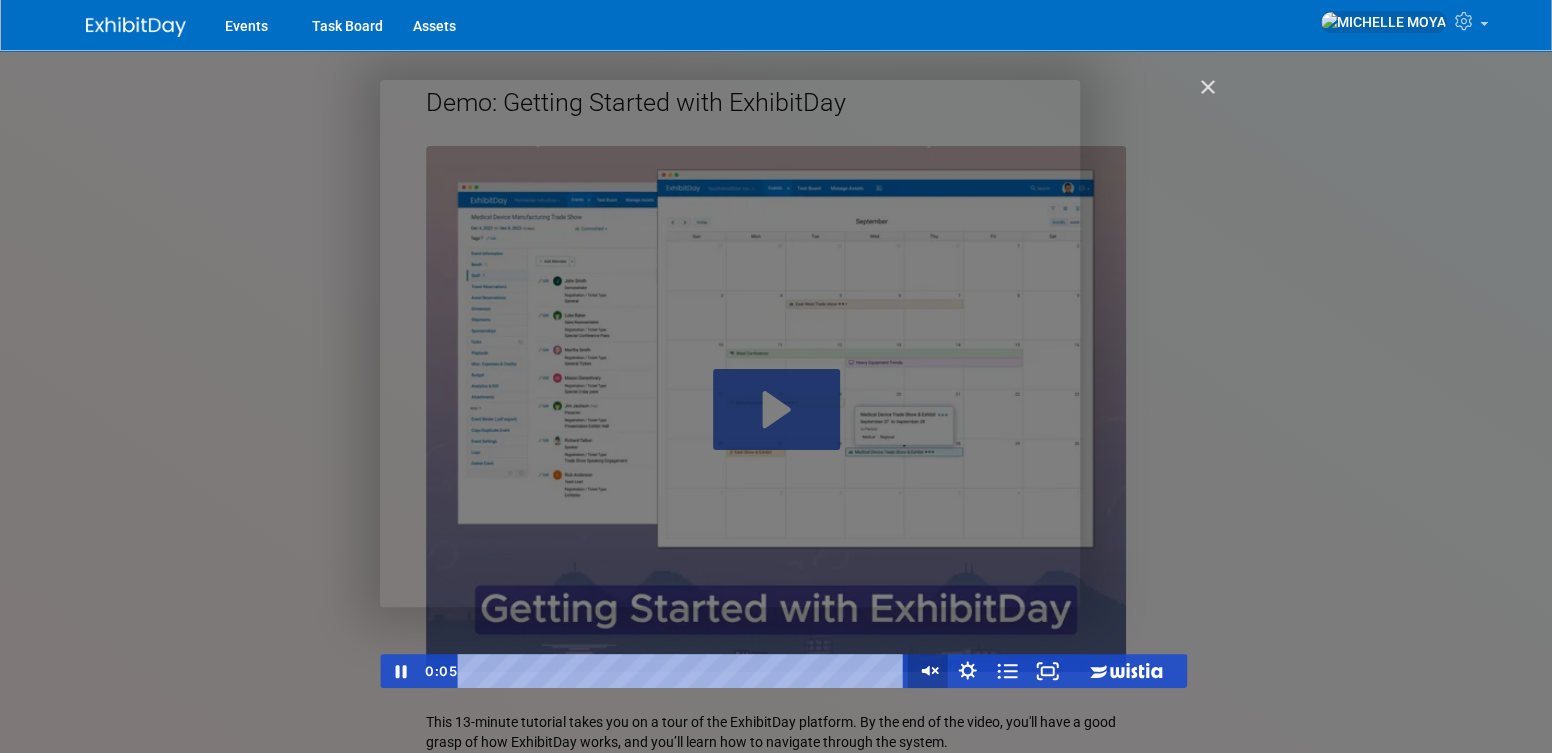 click at bounding box center (932, 670) 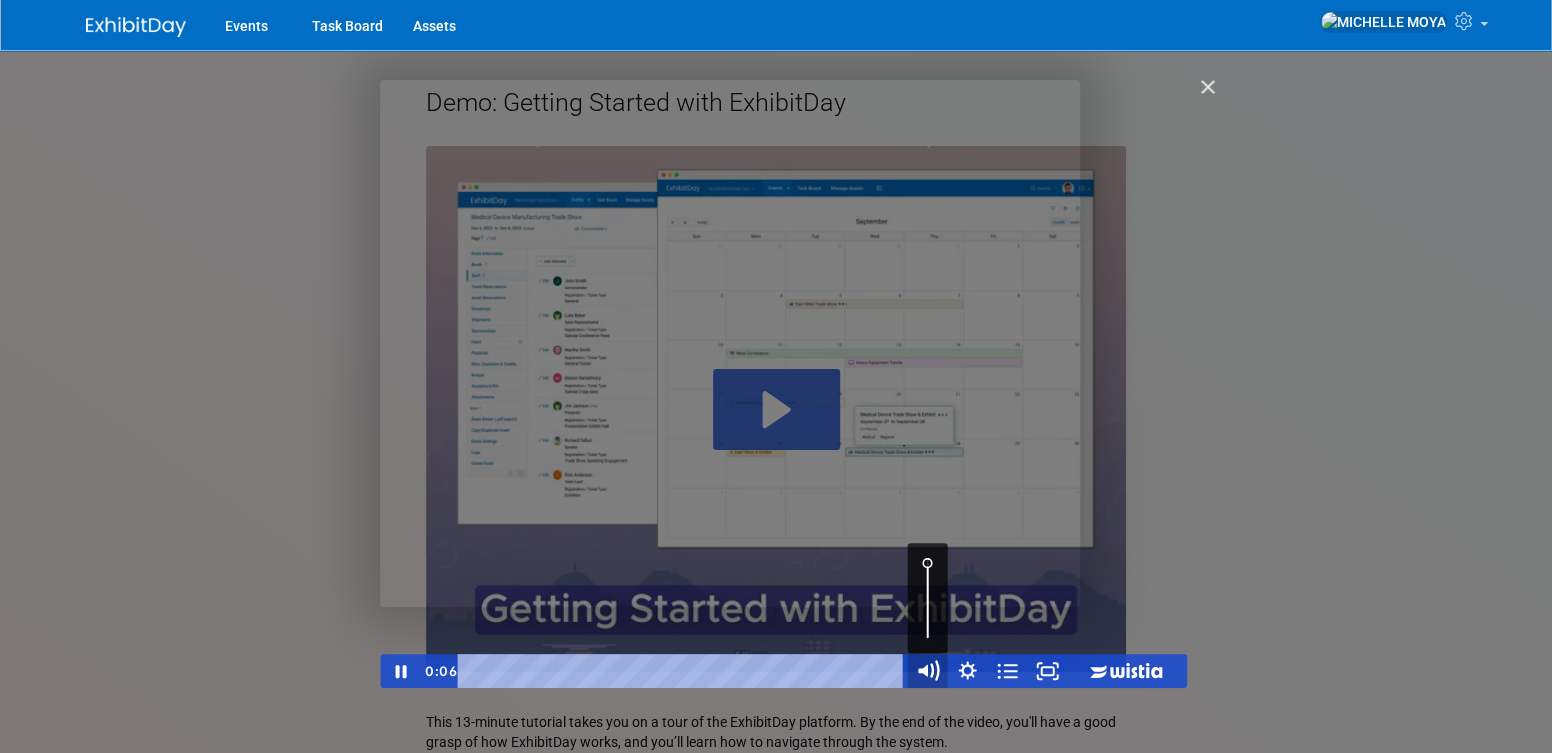 click at bounding box center [927, 670] 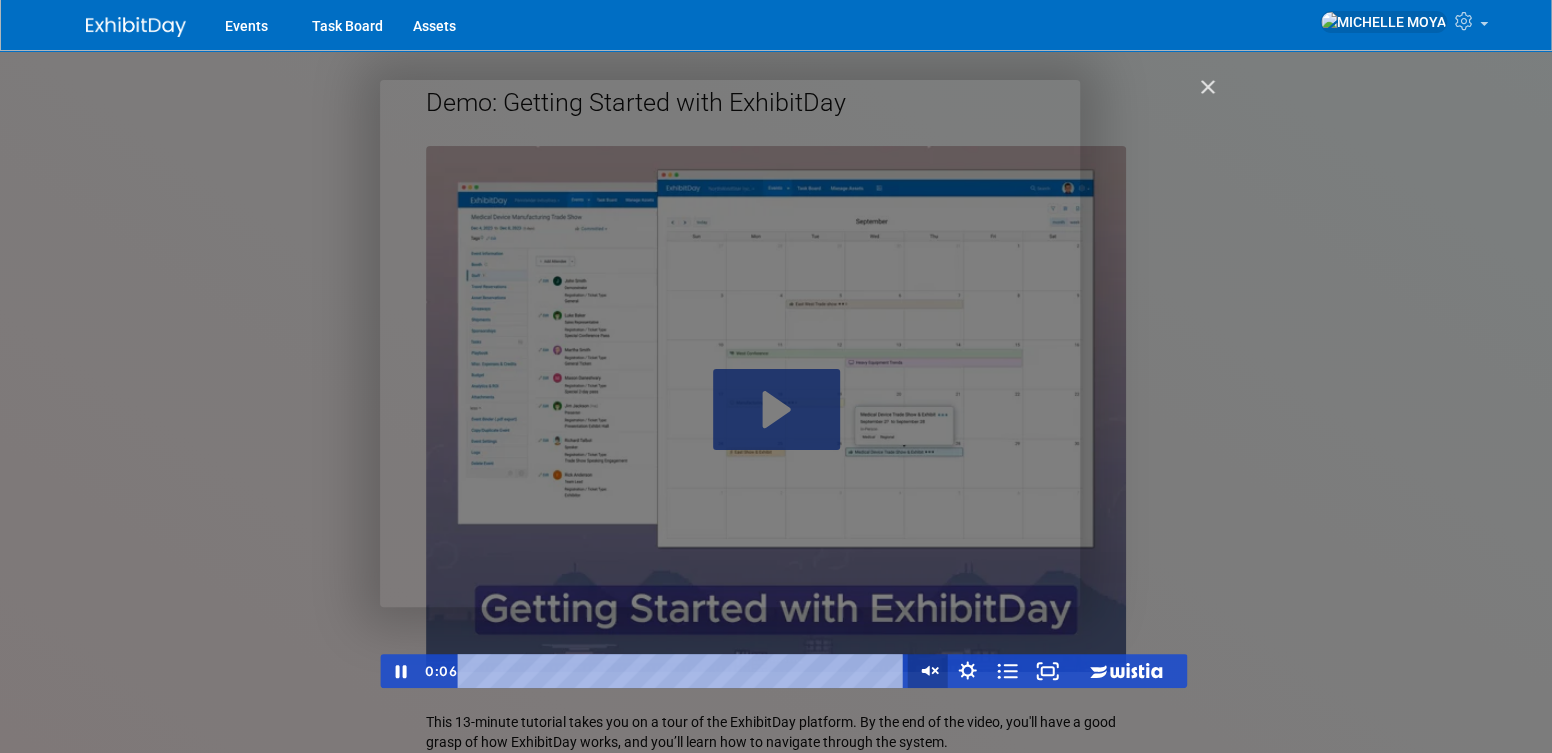 drag, startPoint x: 932, startPoint y: 656, endPoint x: 913, endPoint y: 666, distance: 21.470911 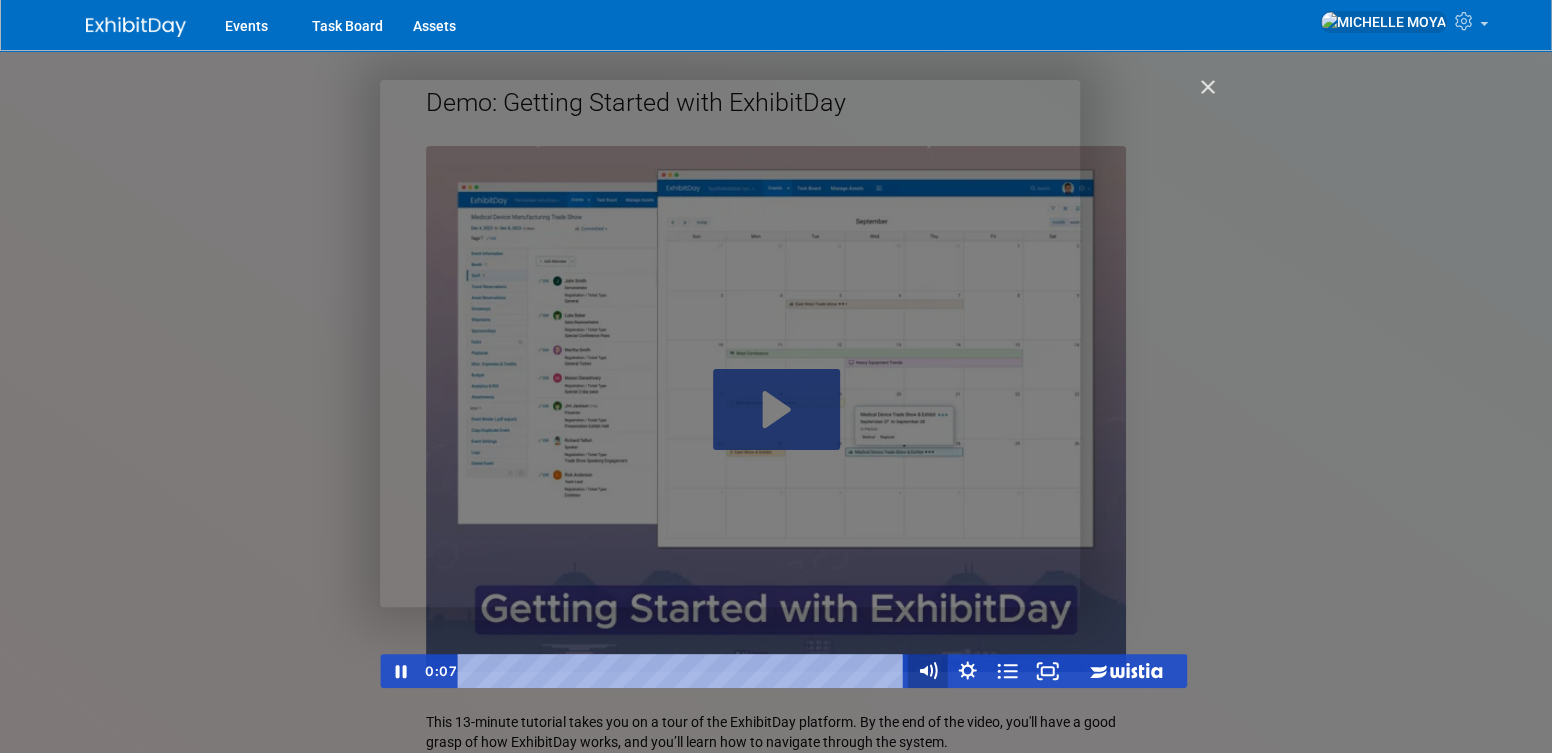 click at bounding box center [927, 671] 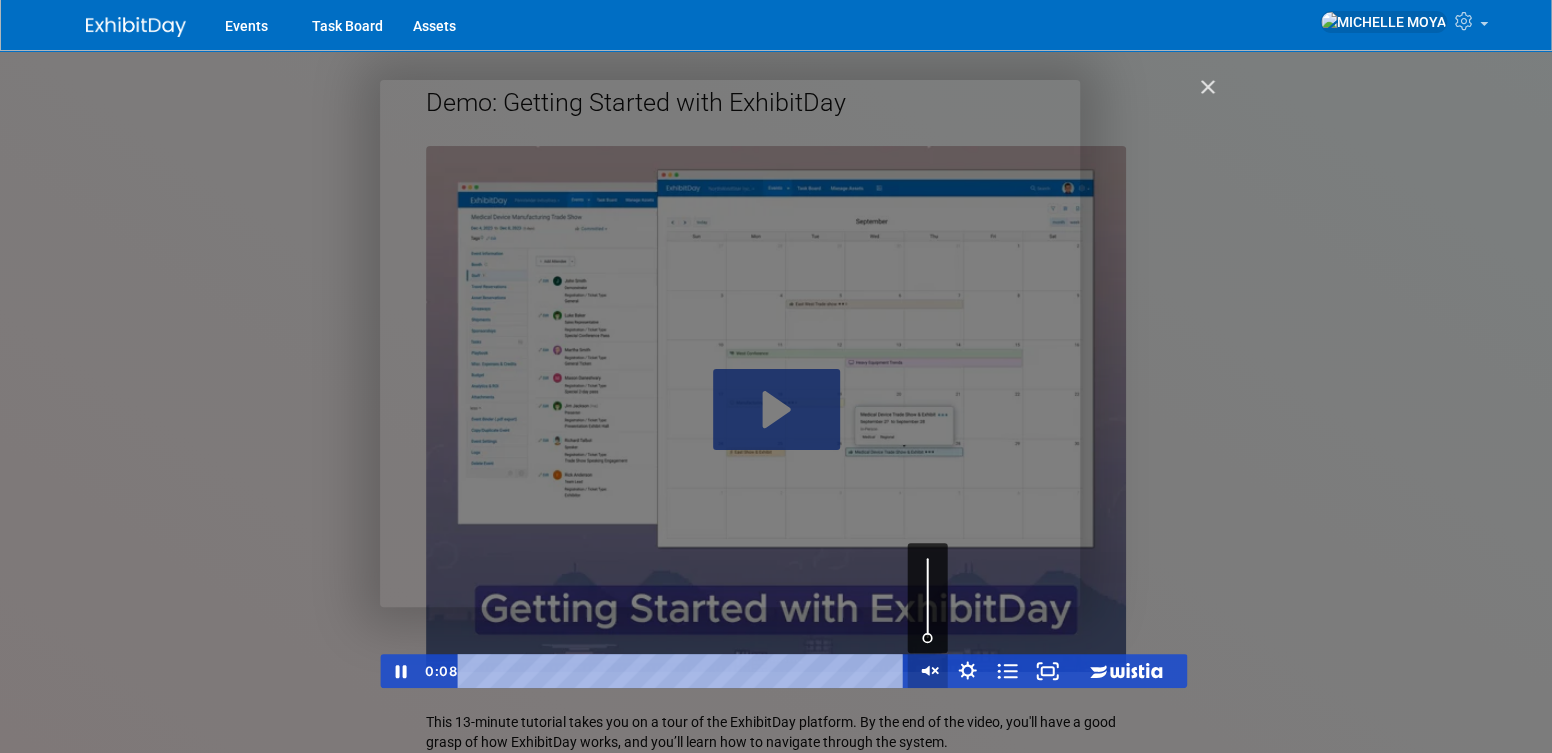 click at bounding box center (927, 671) 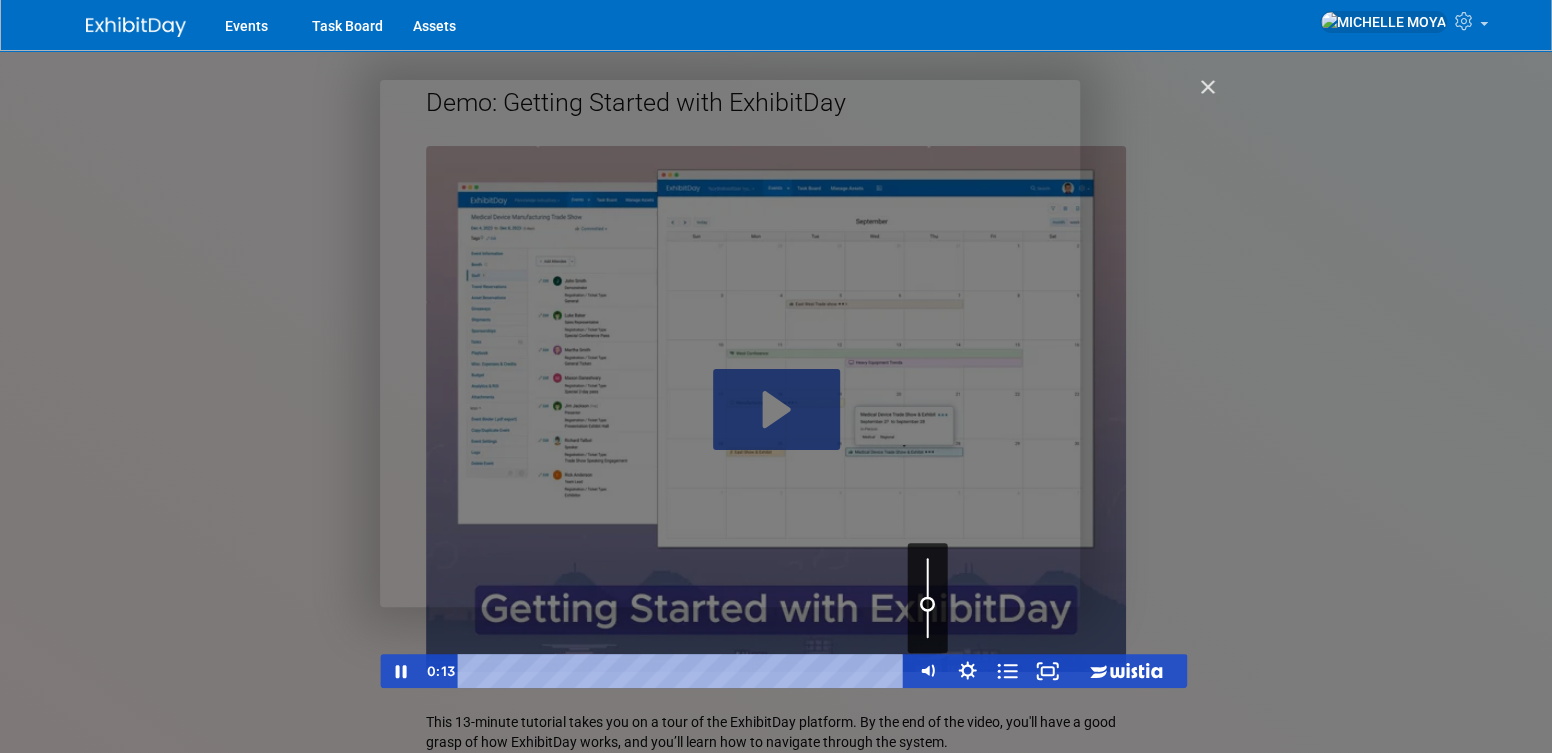 drag, startPoint x: 927, startPoint y: 562, endPoint x: 929, endPoint y: 604, distance: 42.047592 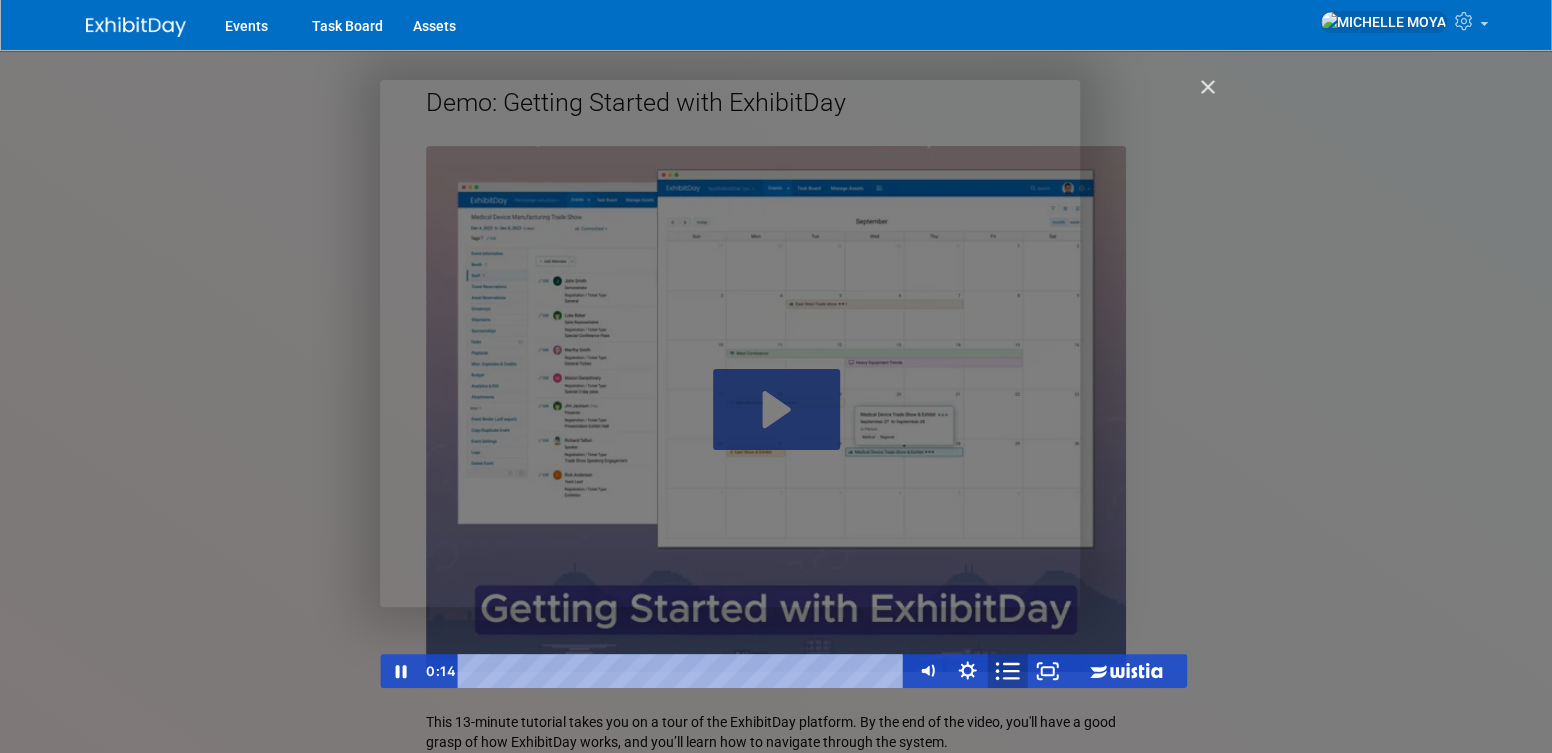 click at bounding box center (1007, 670) 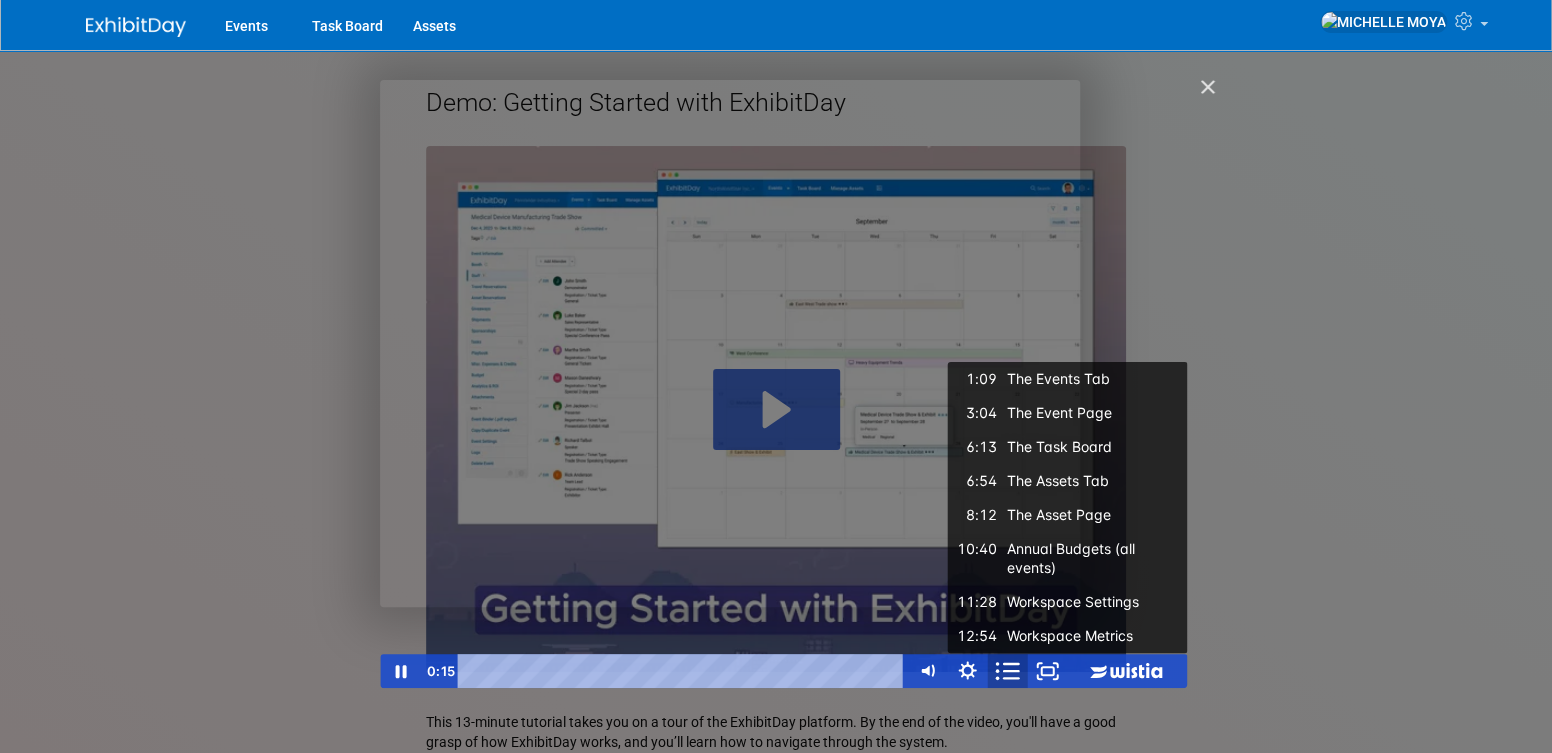 click at bounding box center (1007, 670) 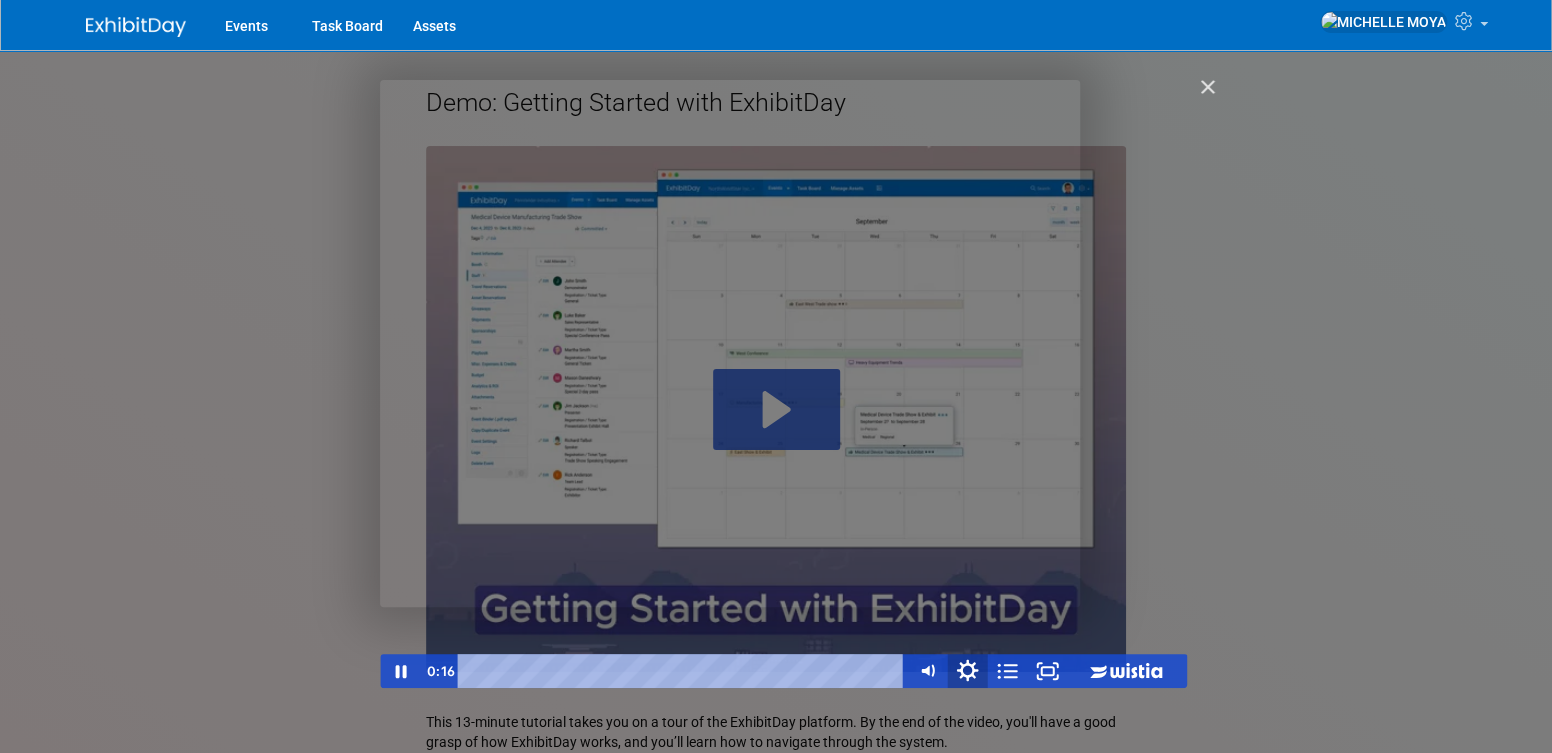 click at bounding box center (967, 670) 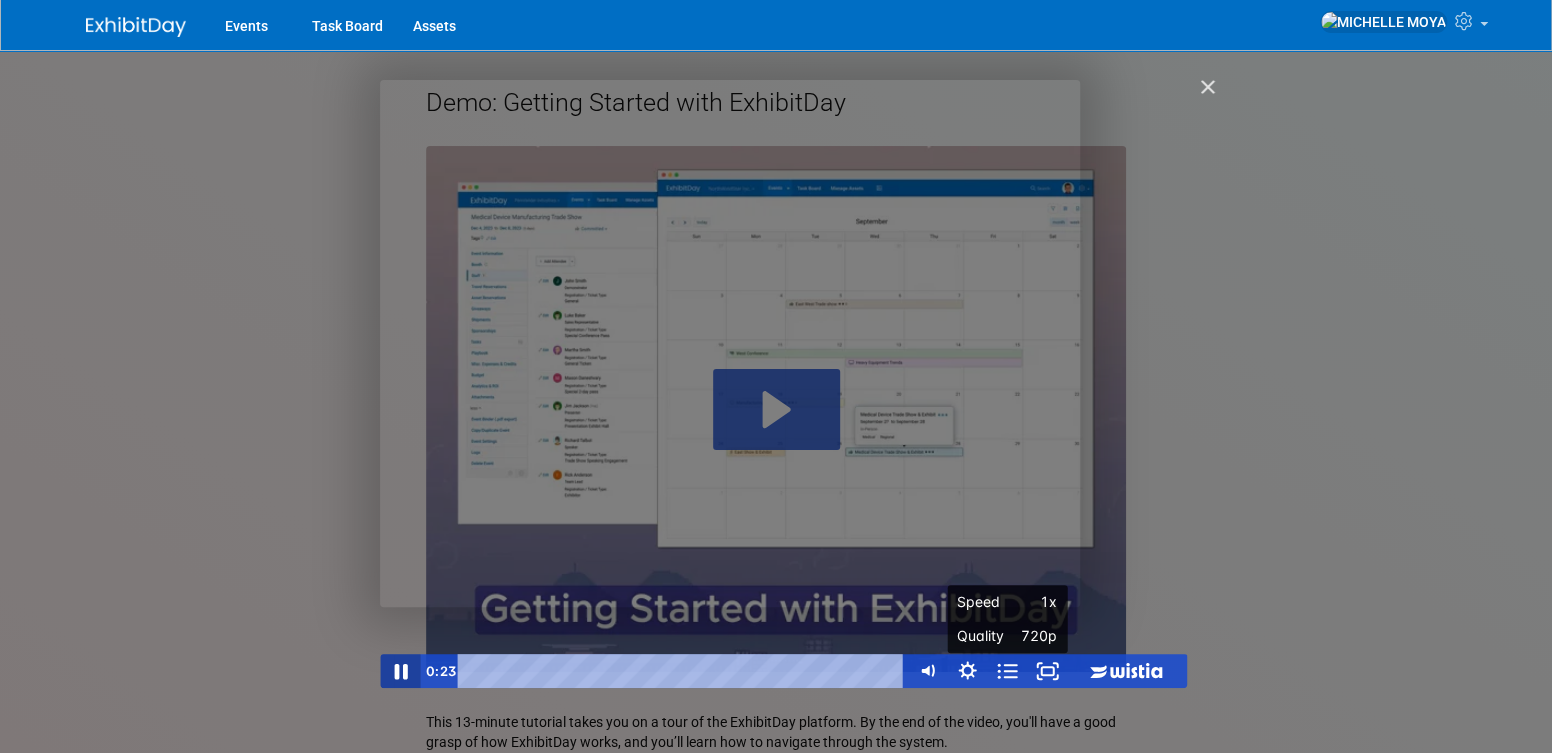 click at bounding box center [400, 670] 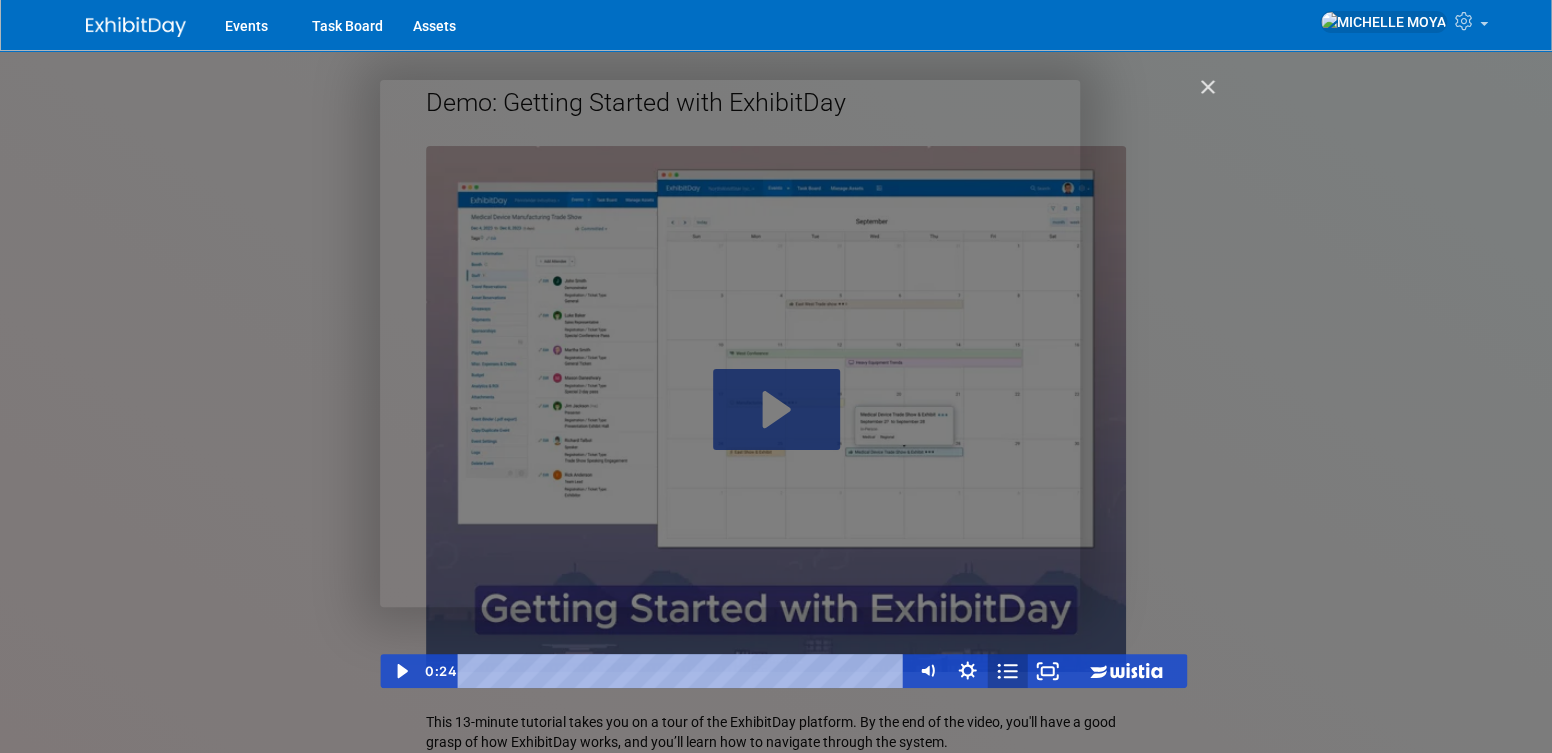 click at bounding box center [1007, 671] 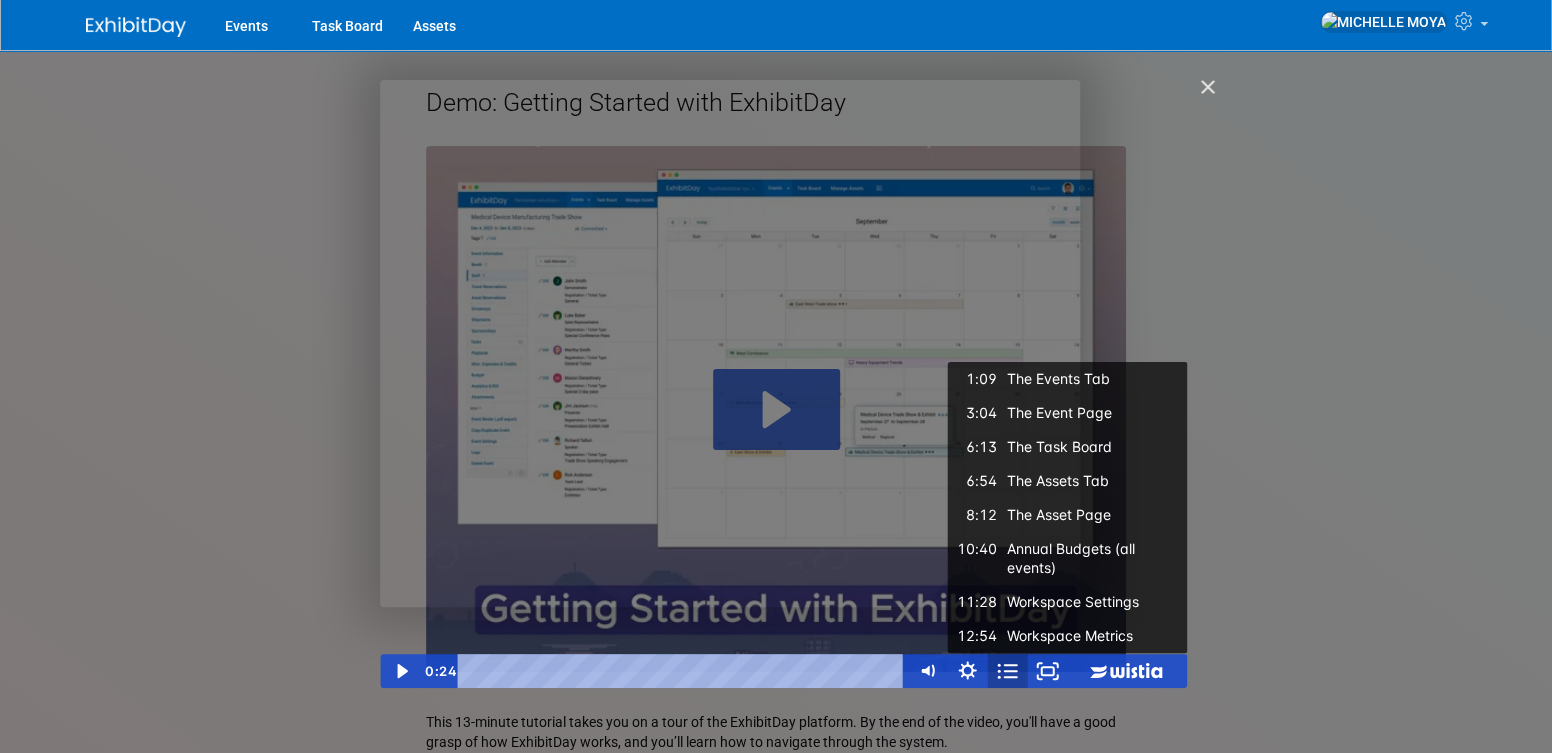 click at bounding box center (1007, 671) 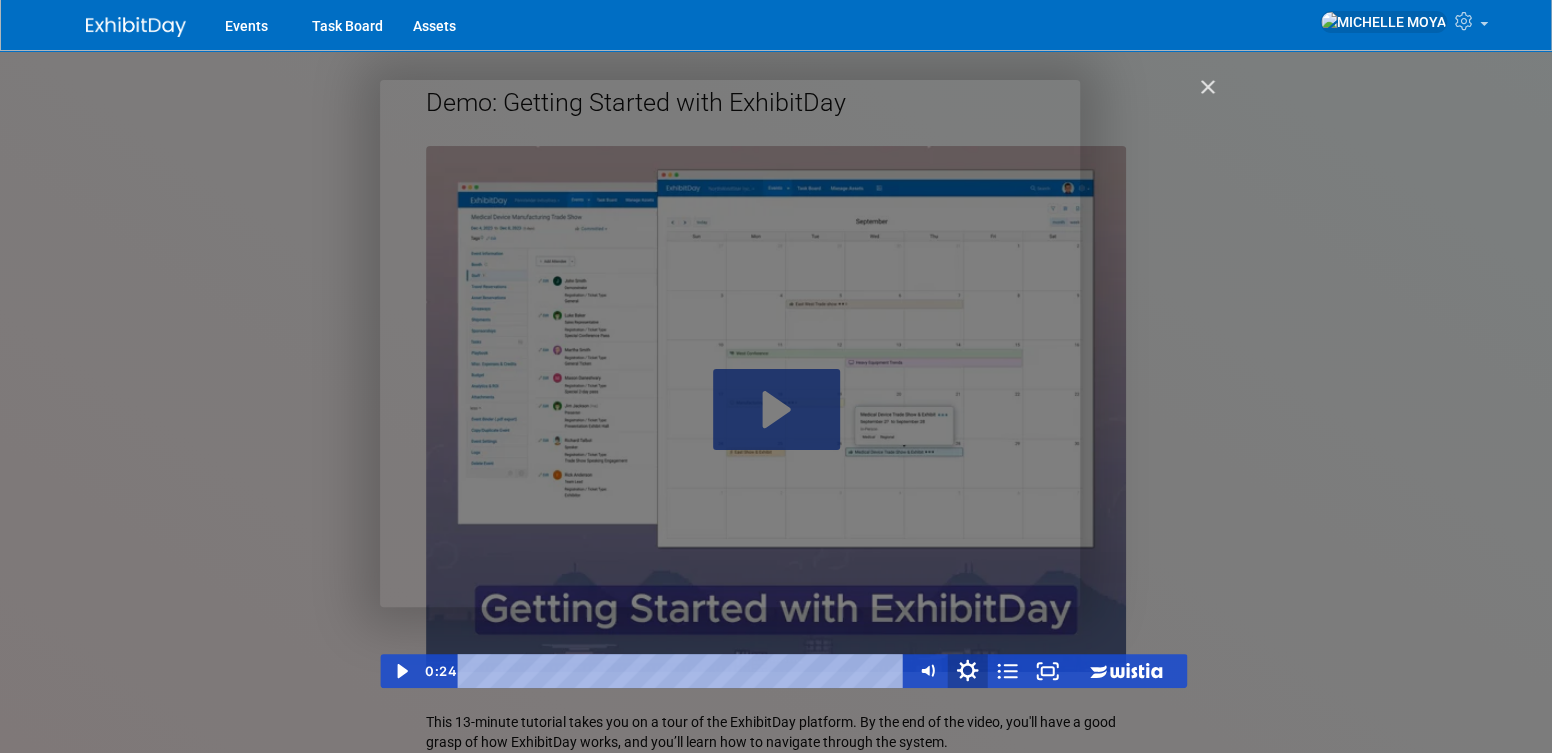 click at bounding box center (967, 670) 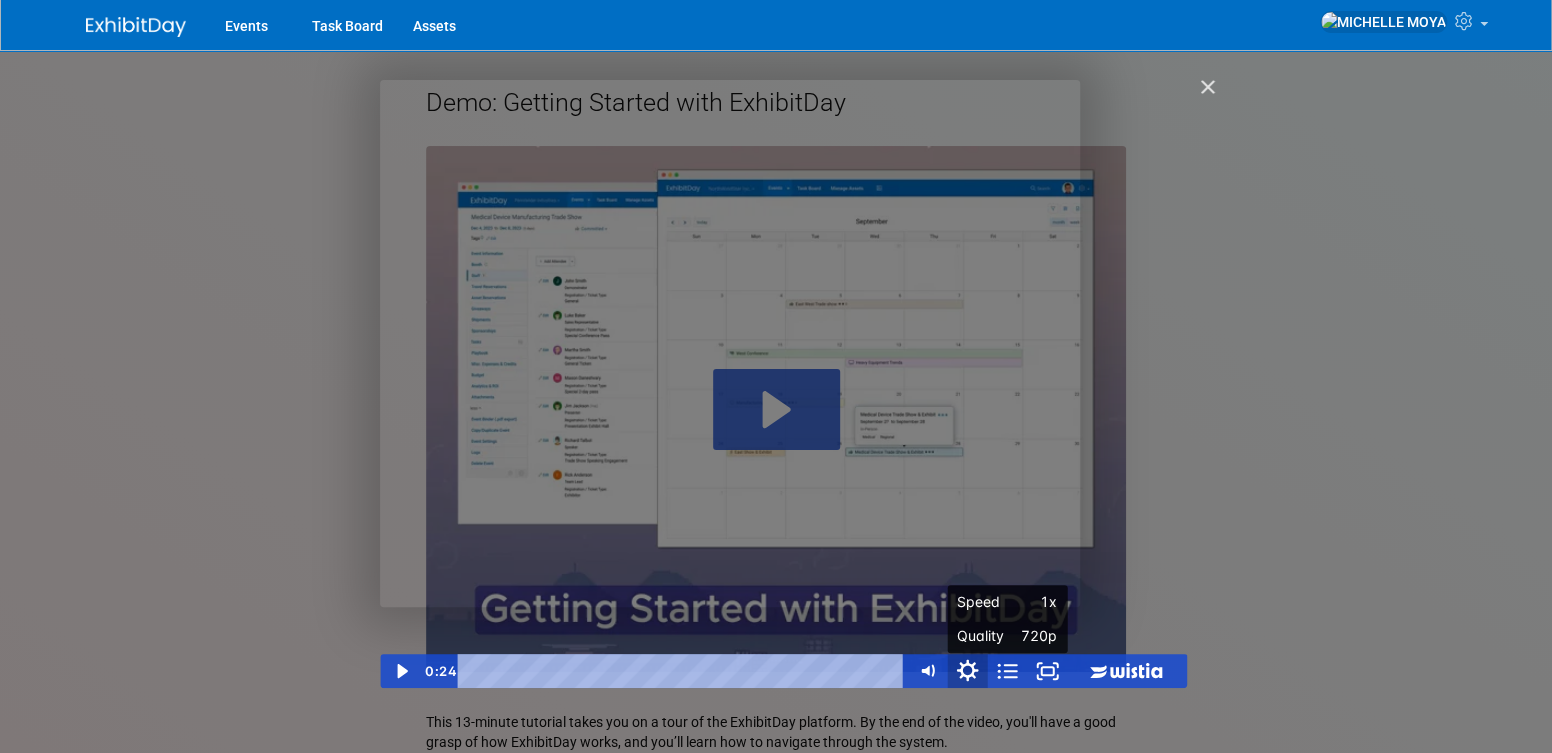 click at bounding box center (967, 670) 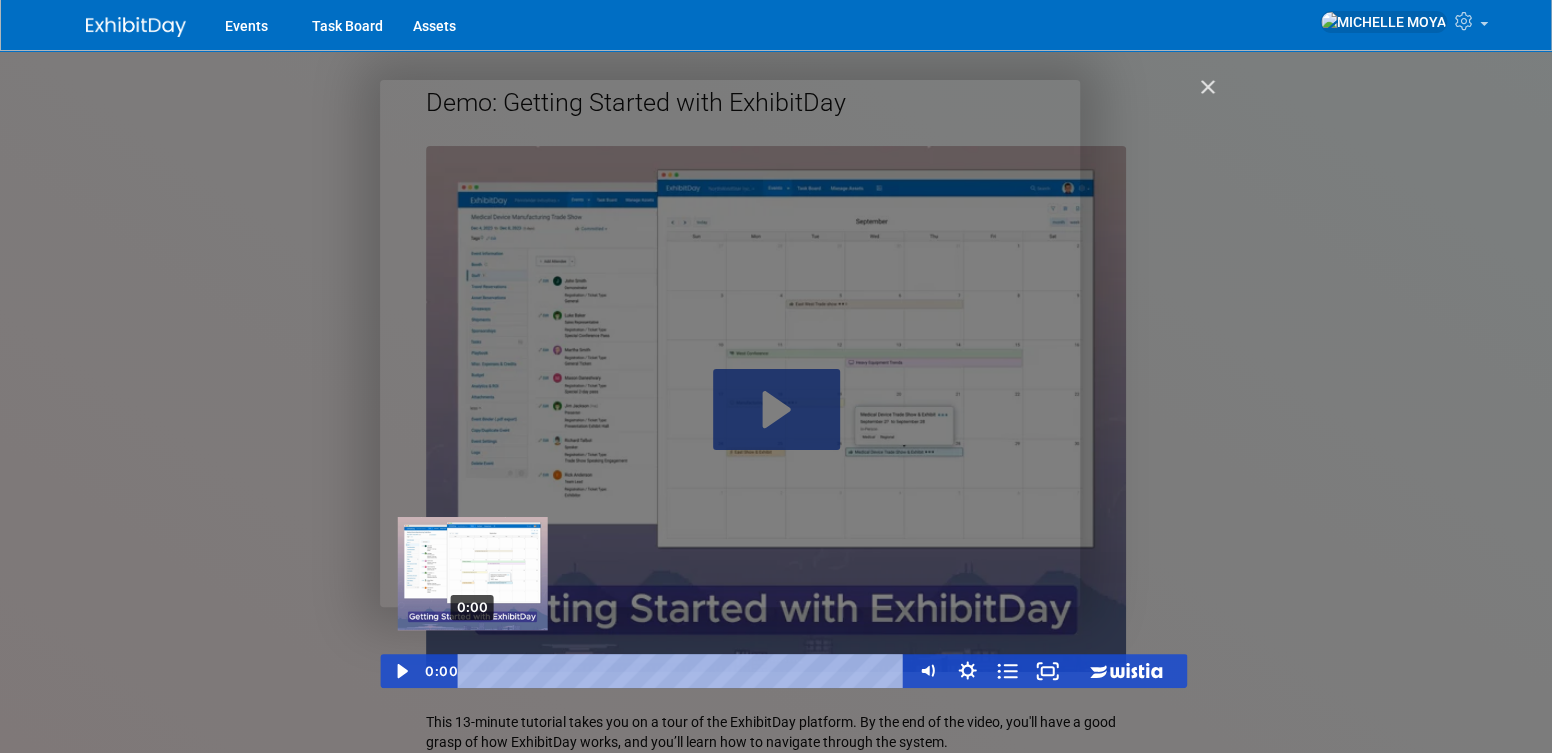 click on "0:00" at bounding box center (684, 671) 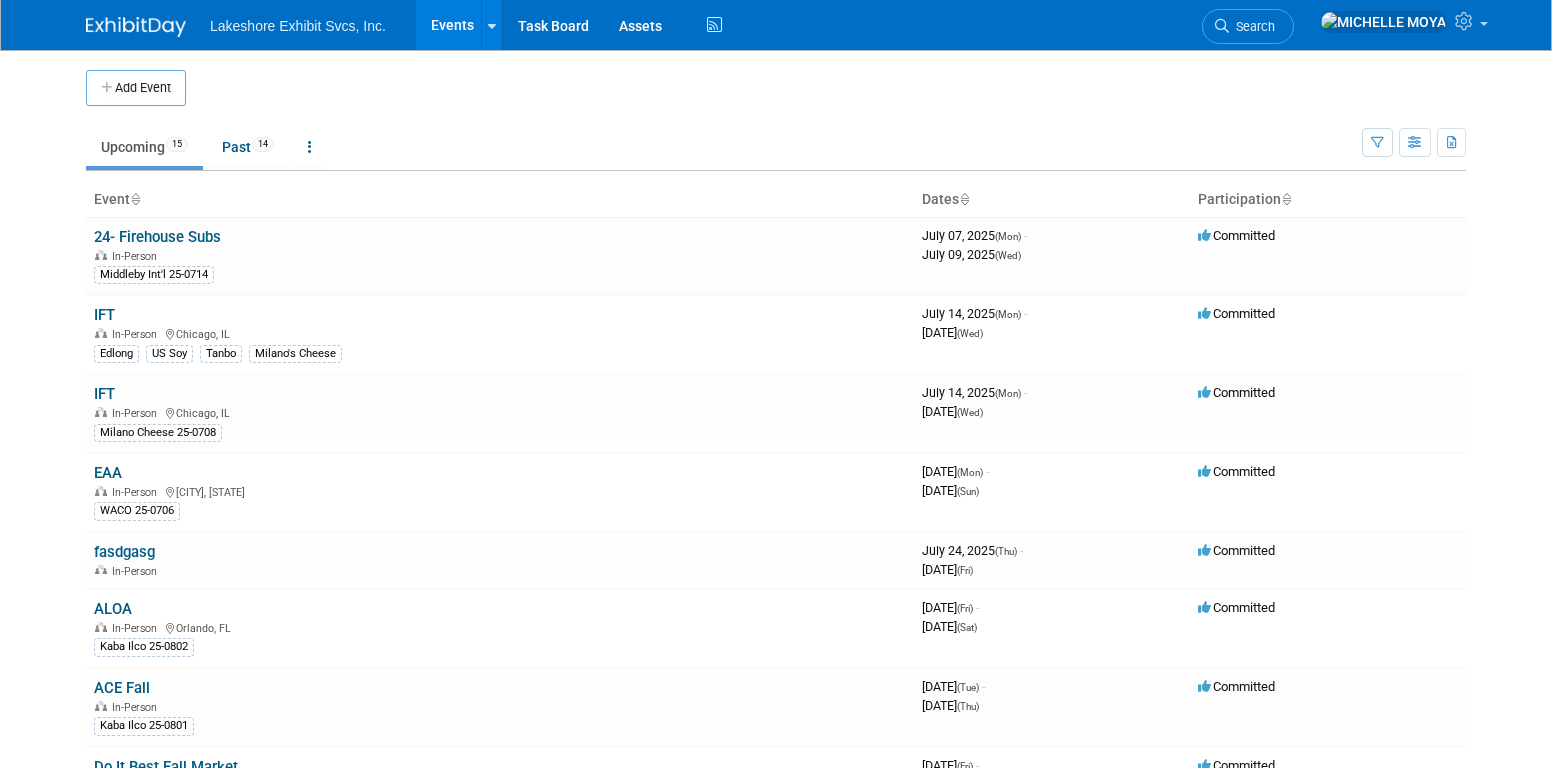 scroll, scrollTop: 0, scrollLeft: 0, axis: both 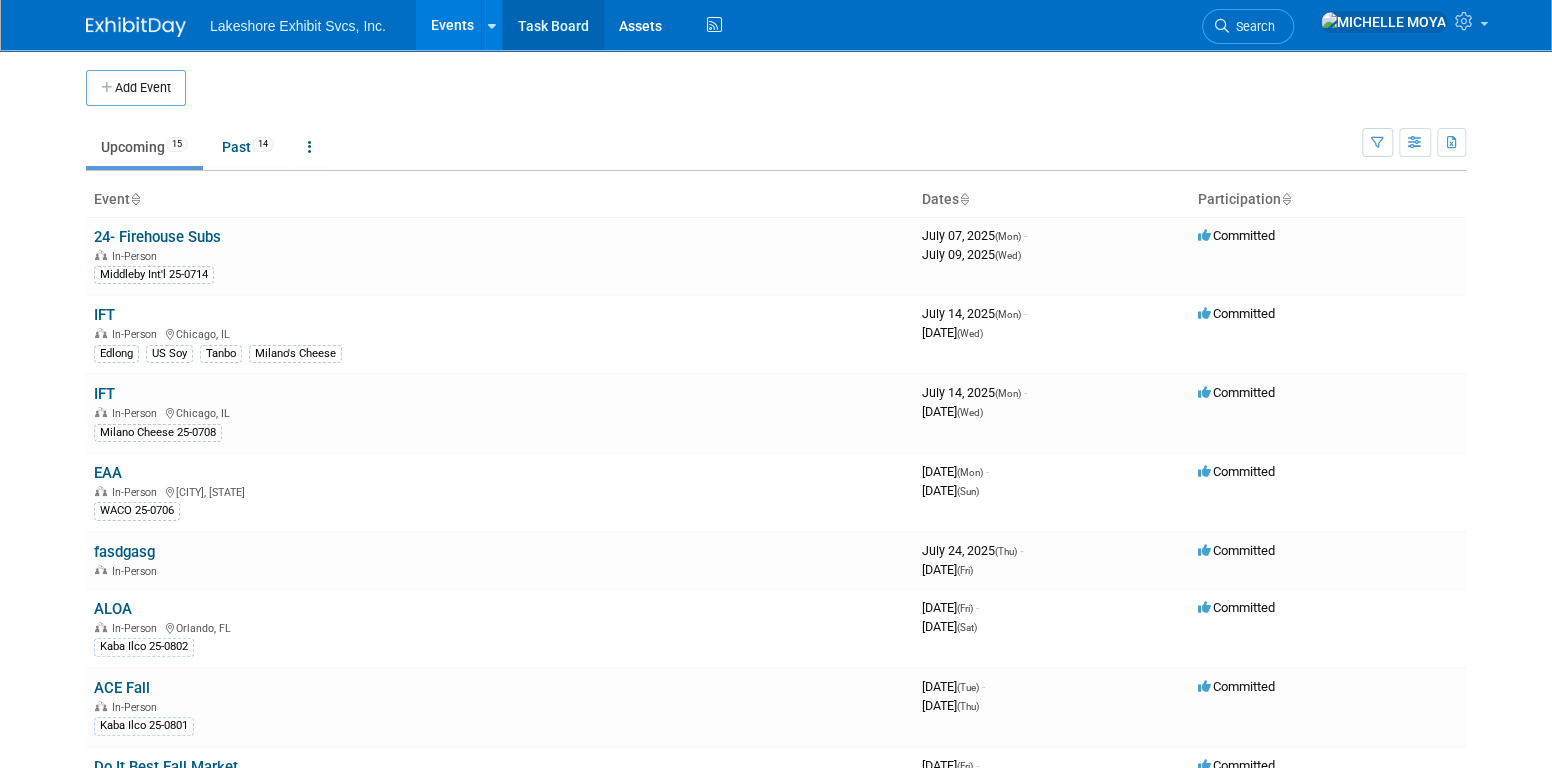 click on "Task Board" at bounding box center [553, 25] 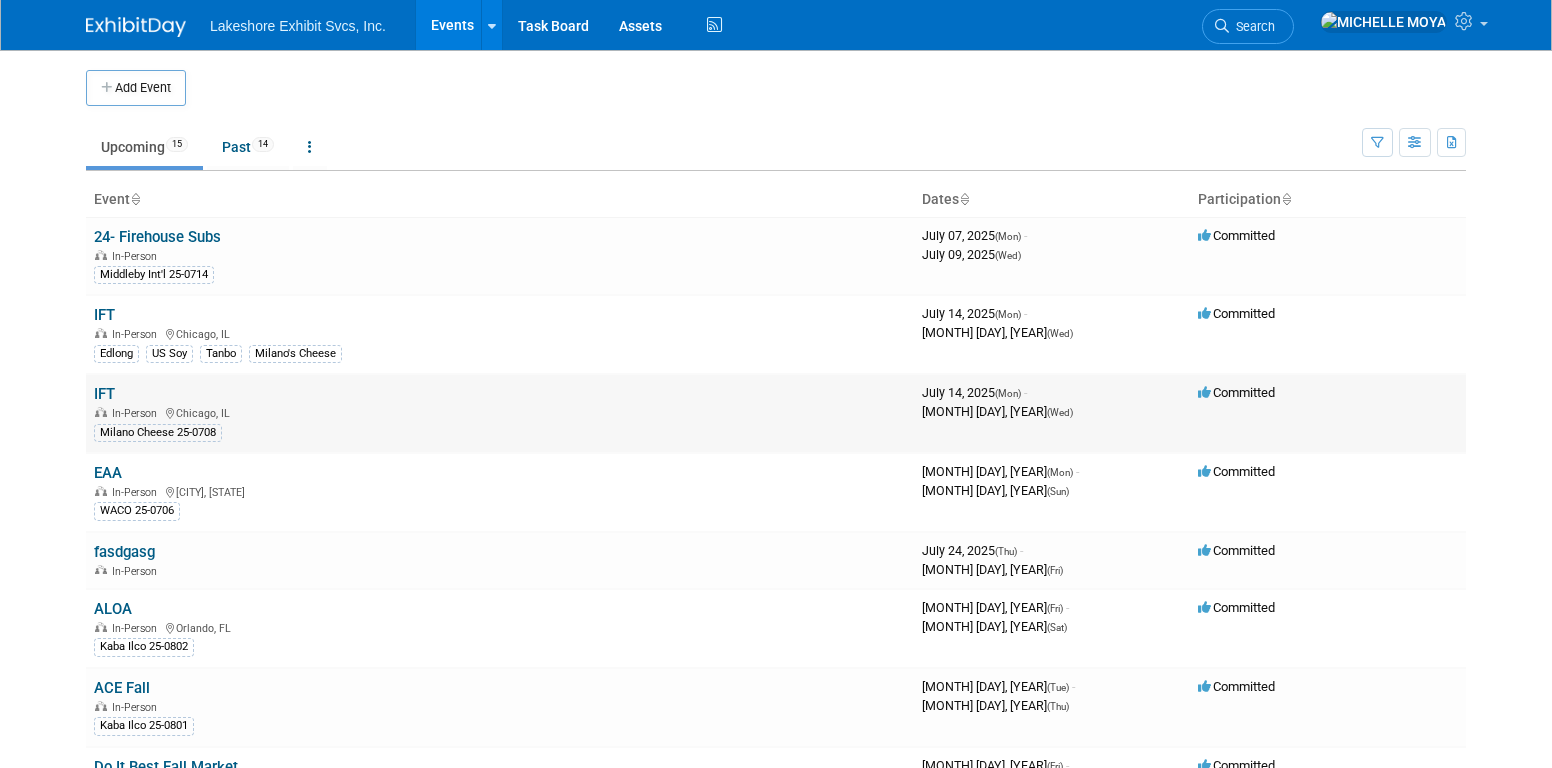 scroll, scrollTop: 0, scrollLeft: 0, axis: both 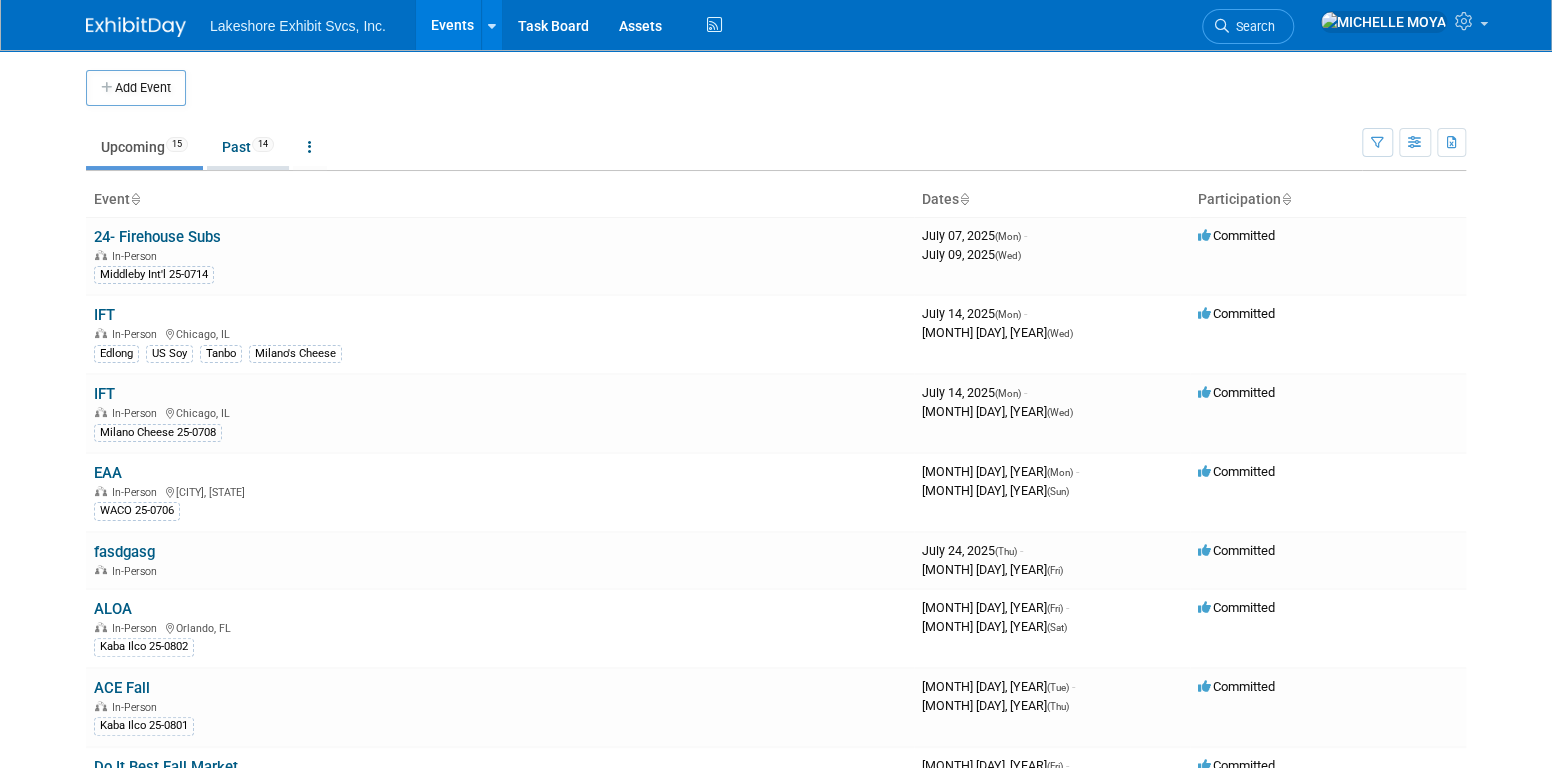 click on "Past
[NUMBER]" at bounding box center (248, 147) 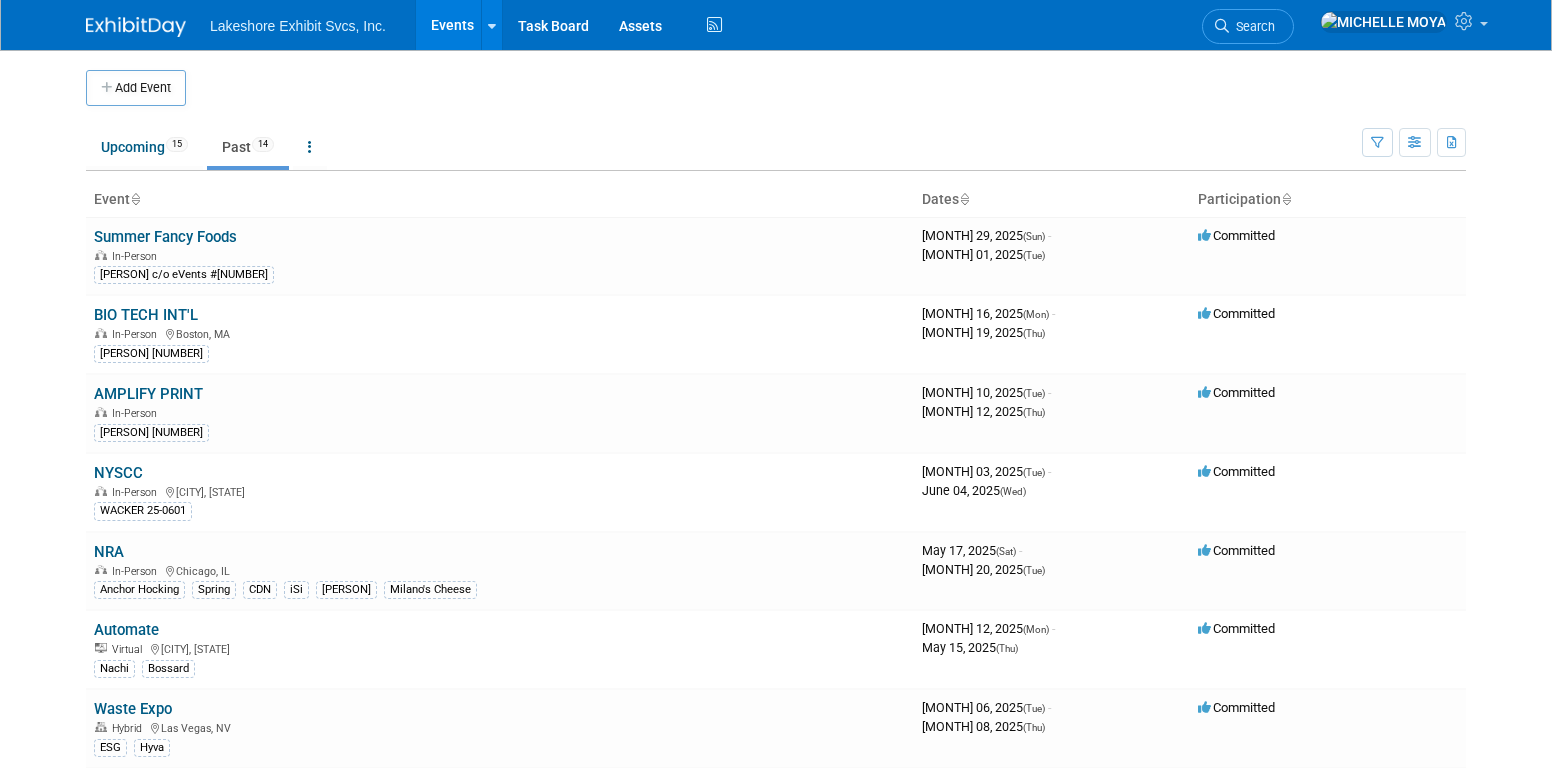 scroll, scrollTop: 0, scrollLeft: 0, axis: both 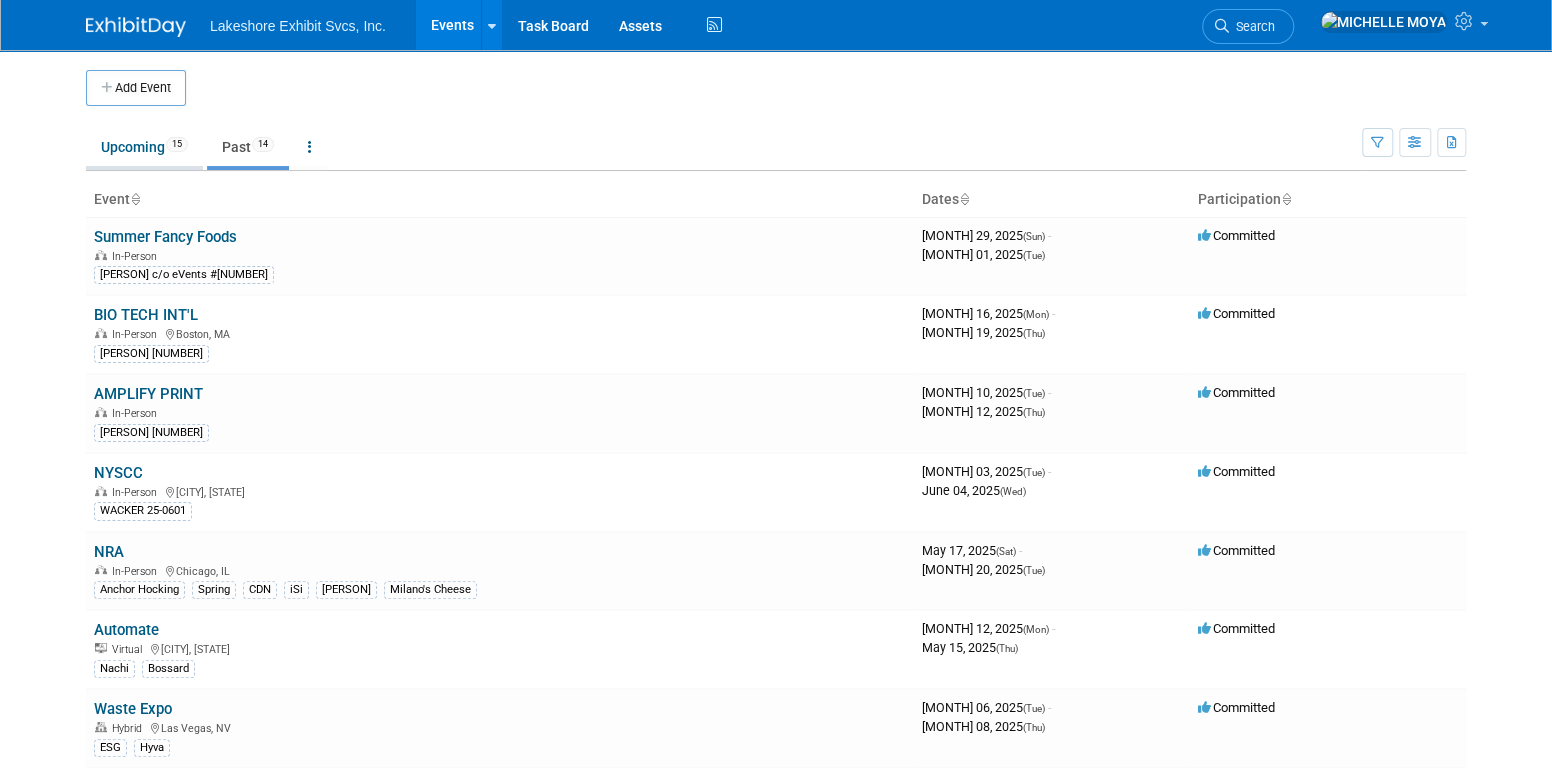 click on "Upcoming
15" at bounding box center (144, 147) 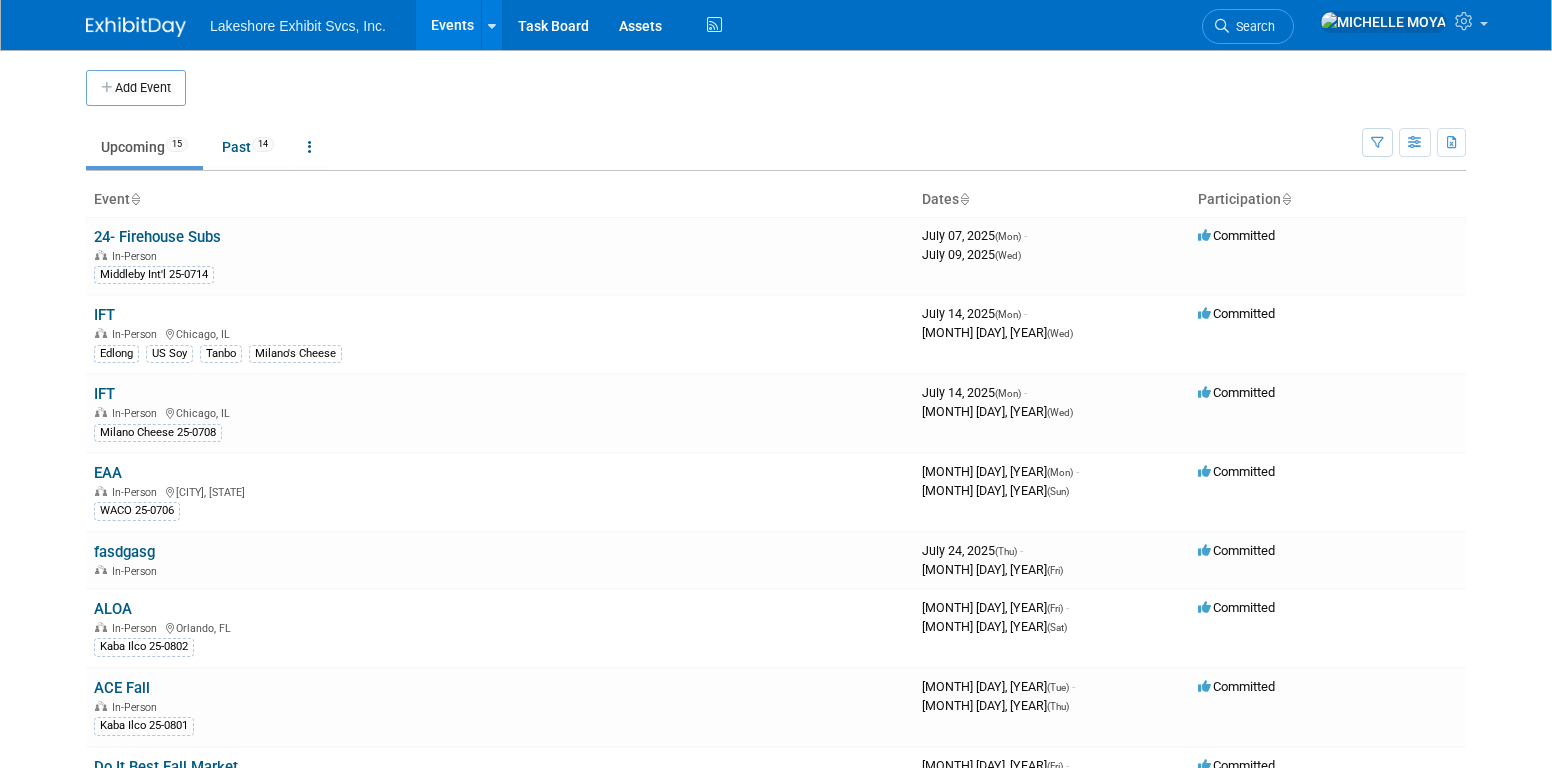 scroll, scrollTop: 0, scrollLeft: 0, axis: both 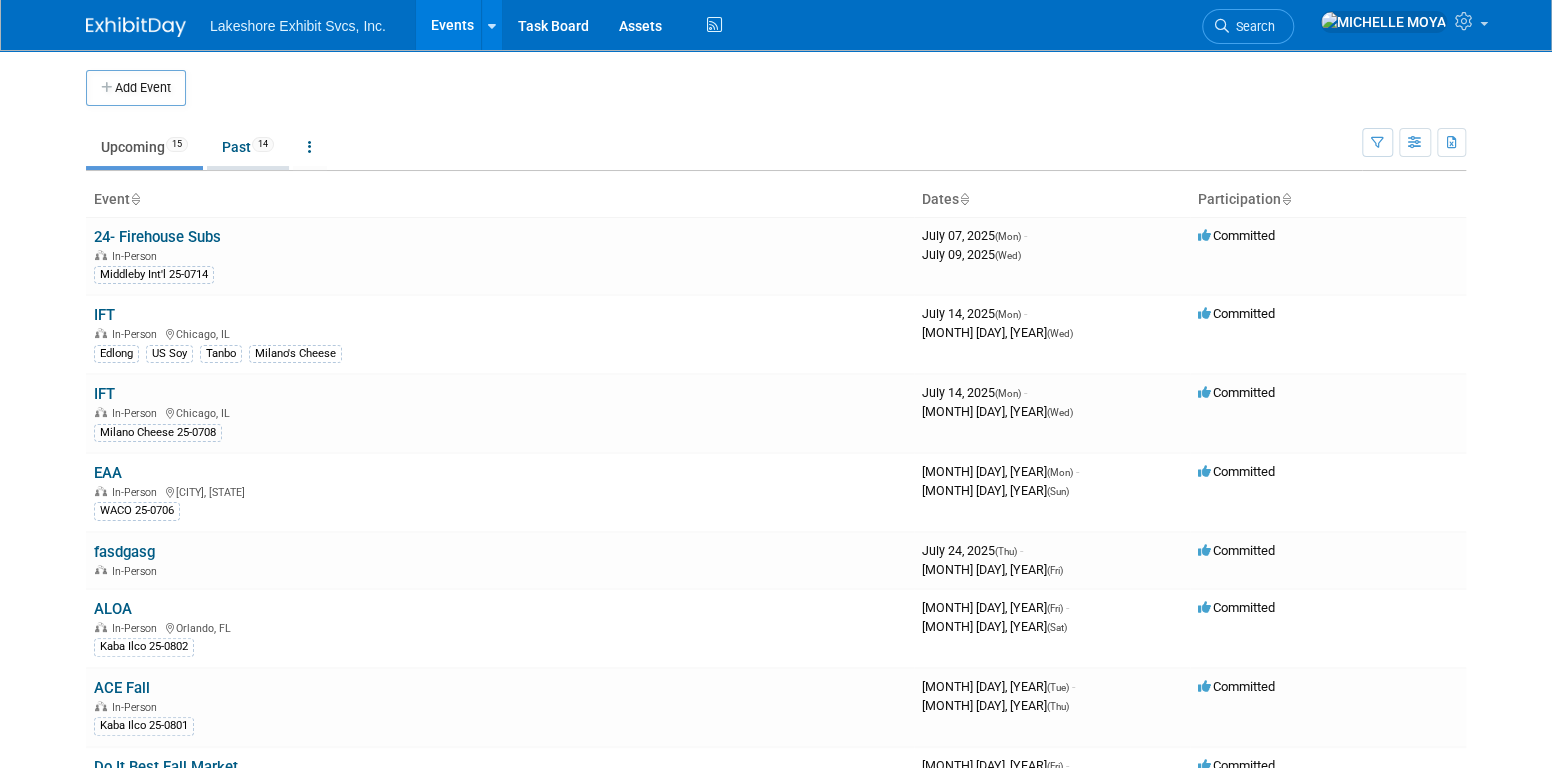 click on "Past
14" at bounding box center [248, 147] 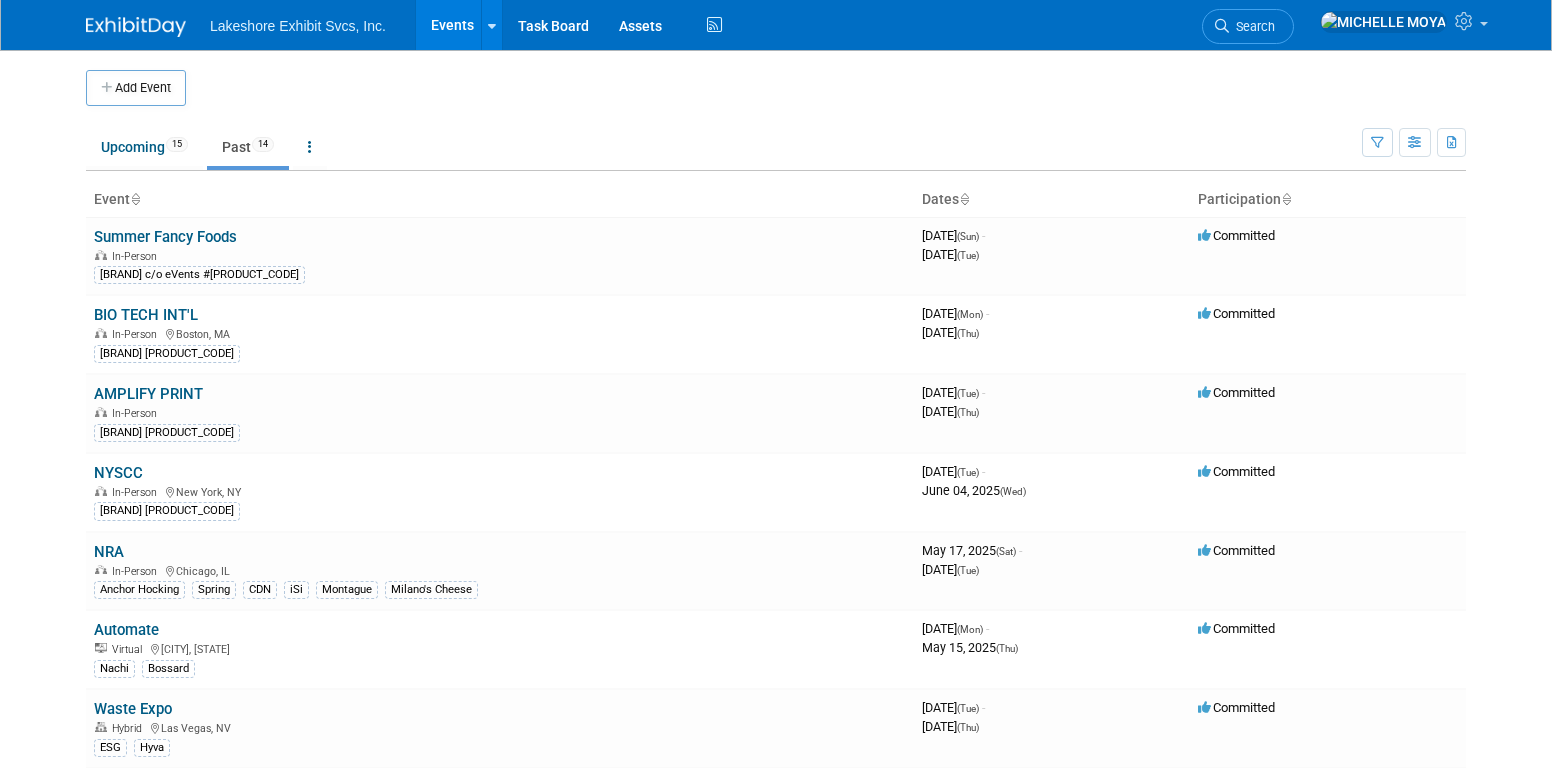 scroll, scrollTop: 0, scrollLeft: 0, axis: both 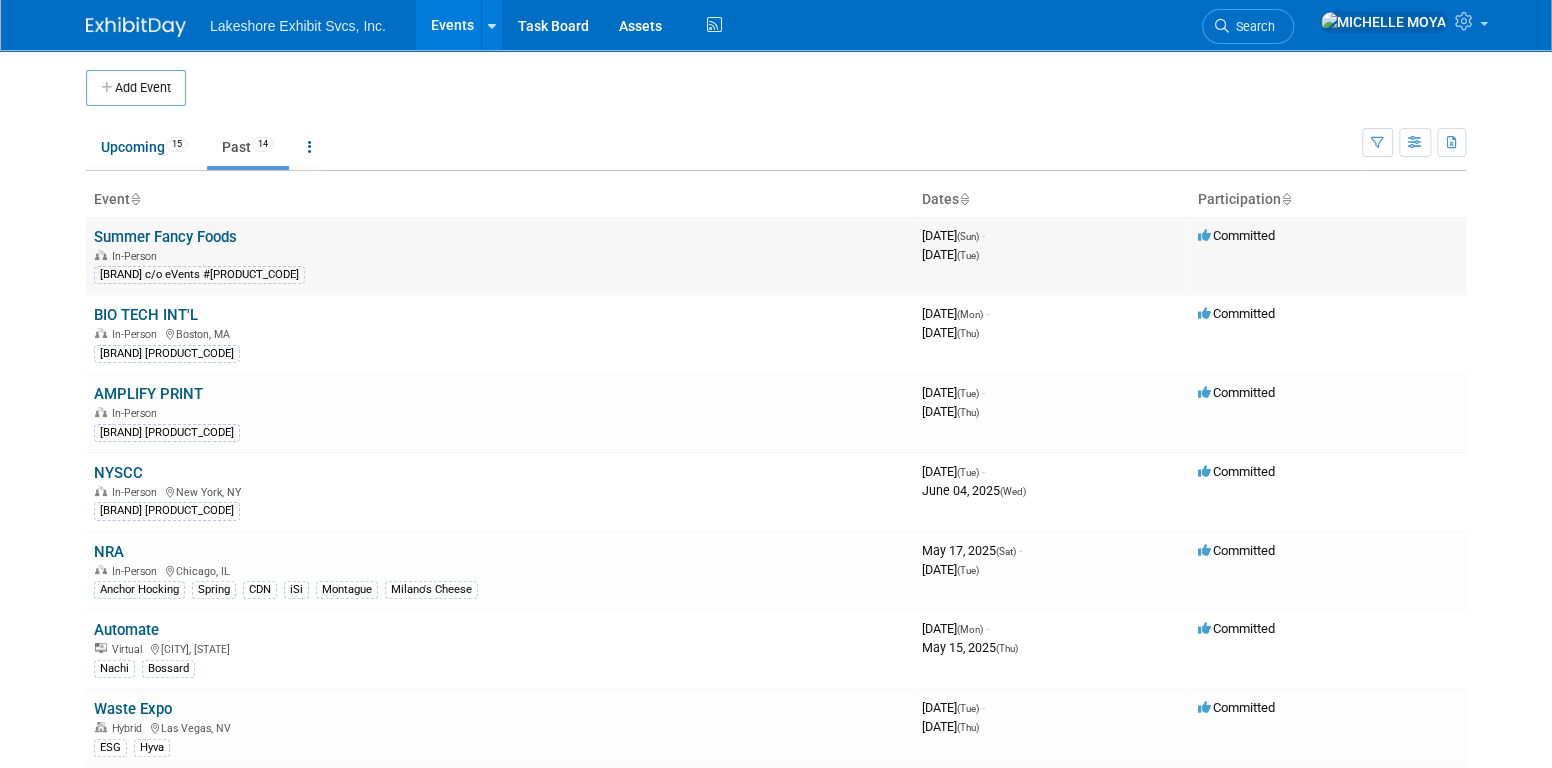 click on "Summer Fancy Foods" at bounding box center [165, 237] 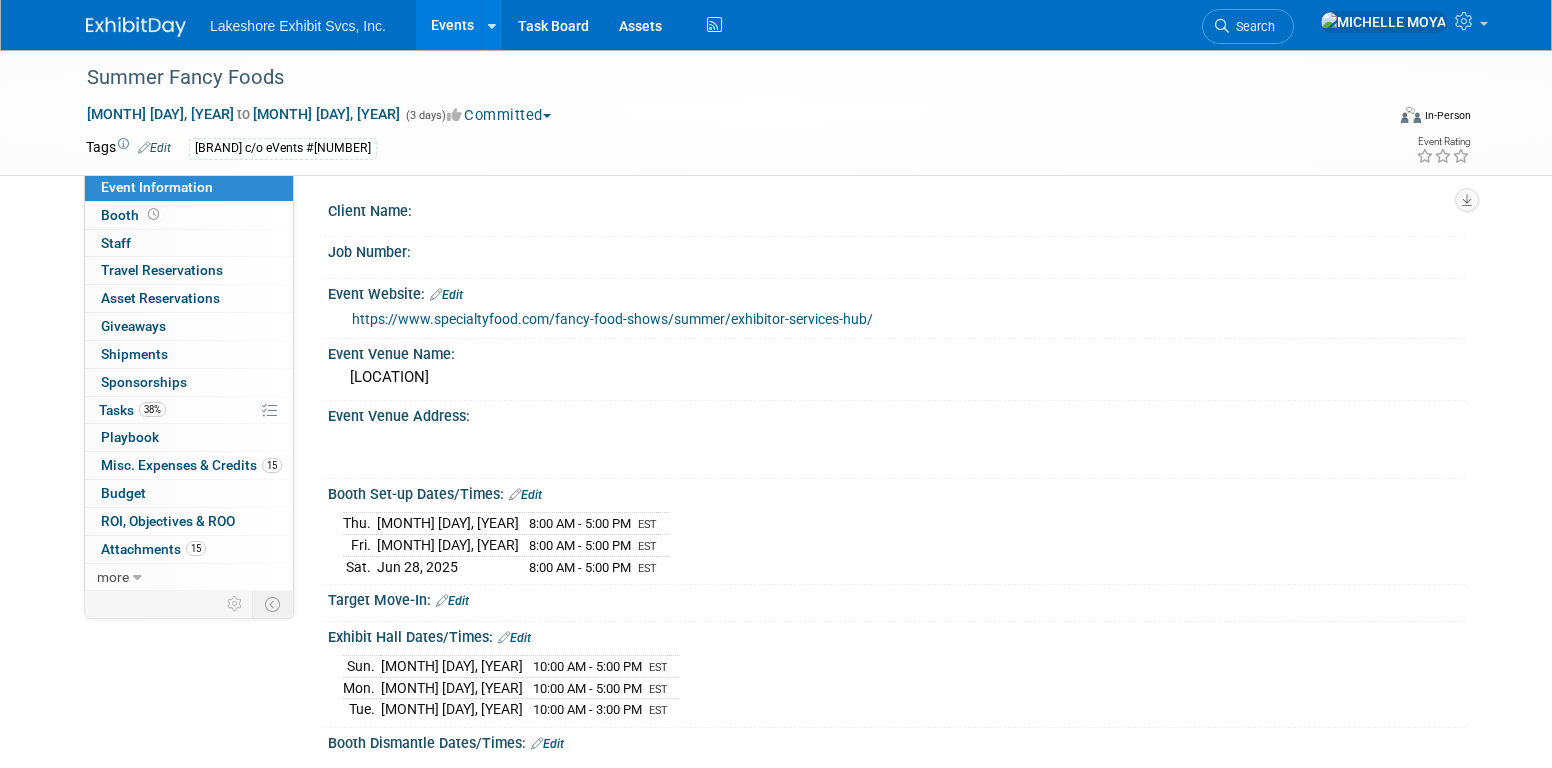 scroll, scrollTop: 0, scrollLeft: 0, axis: both 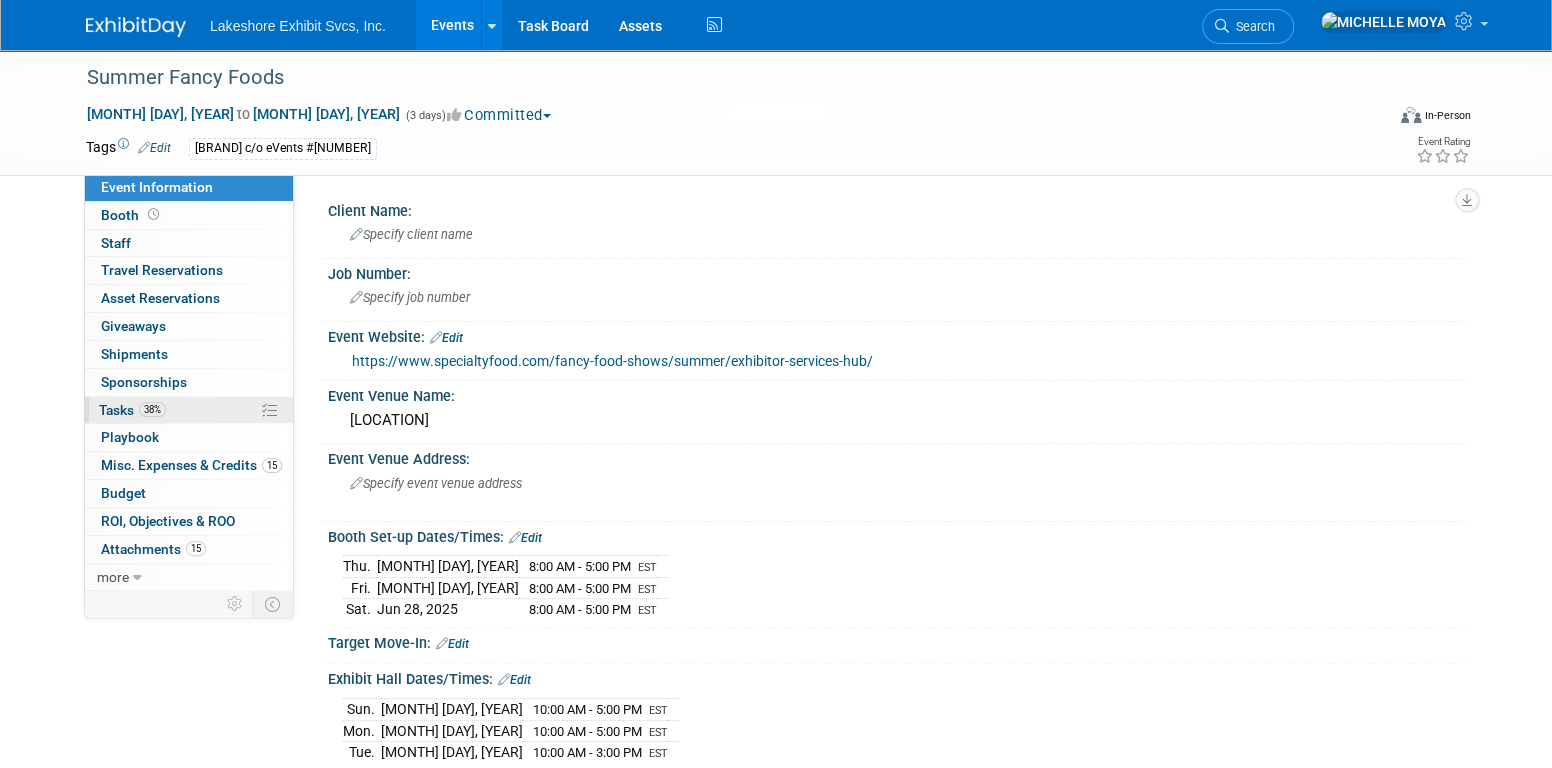 click on "38%
Tasks 38%" at bounding box center [189, 410] 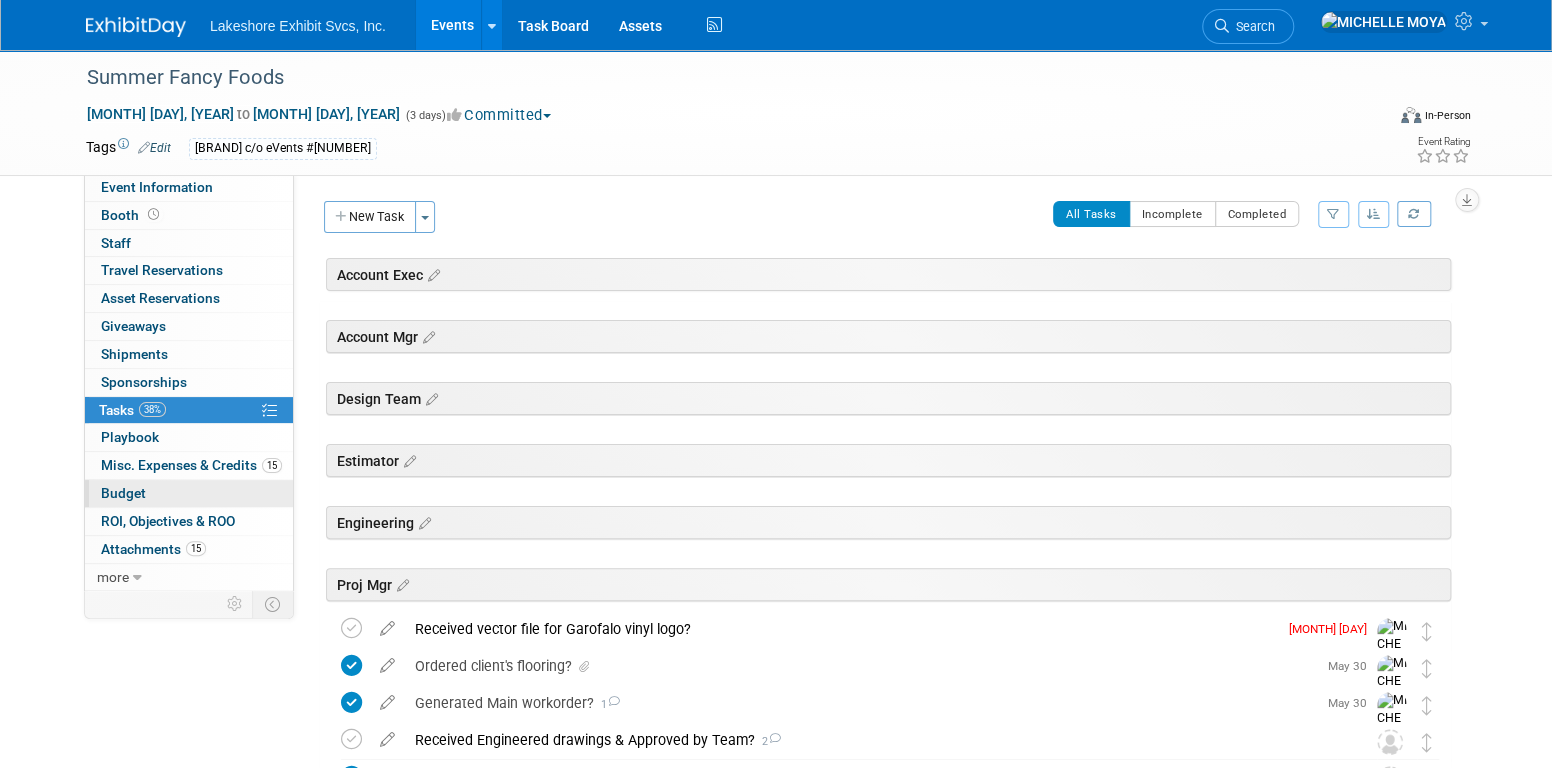 click on "Budget" at bounding box center [189, 493] 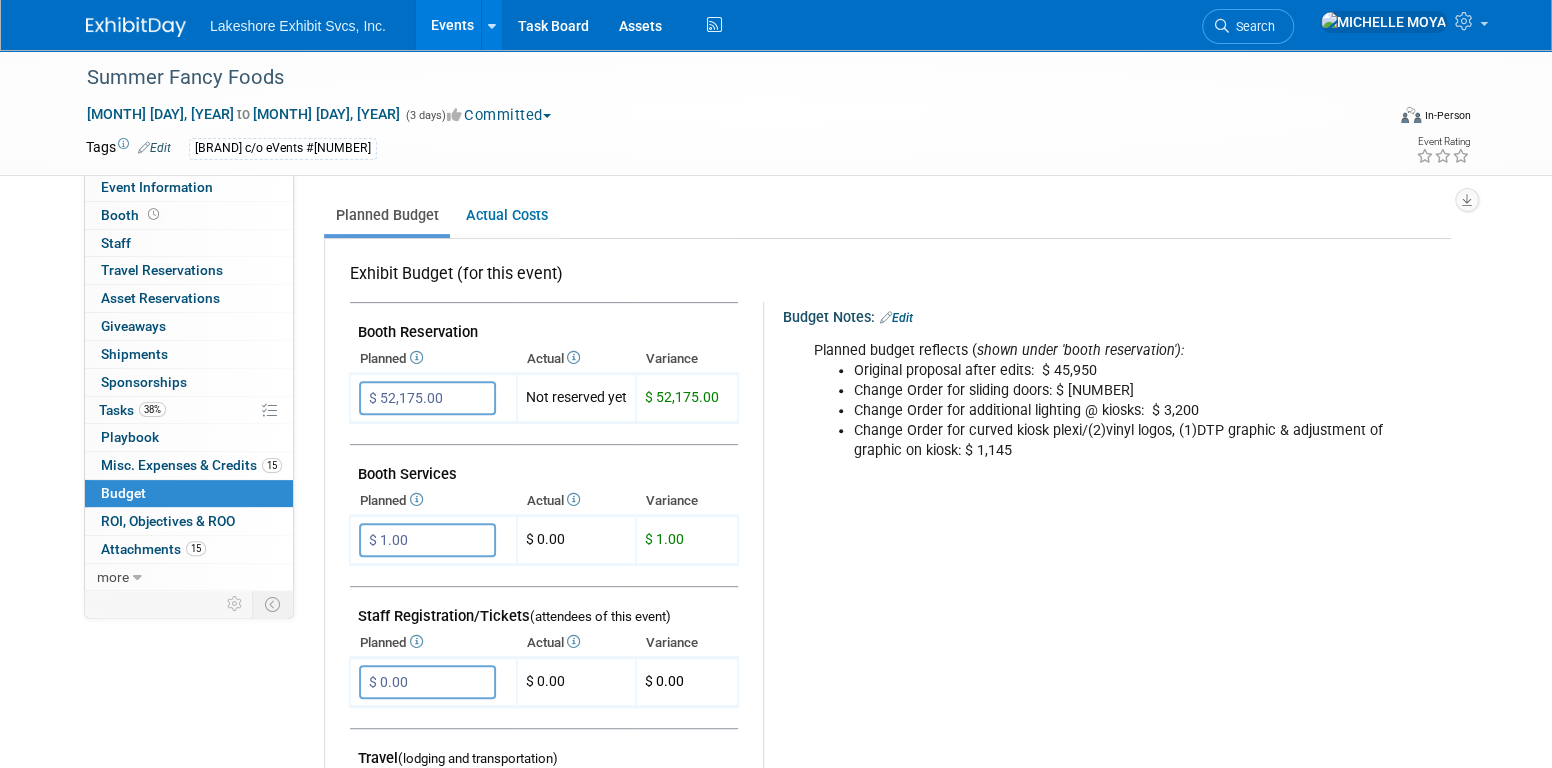 scroll, scrollTop: 0, scrollLeft: 0, axis: both 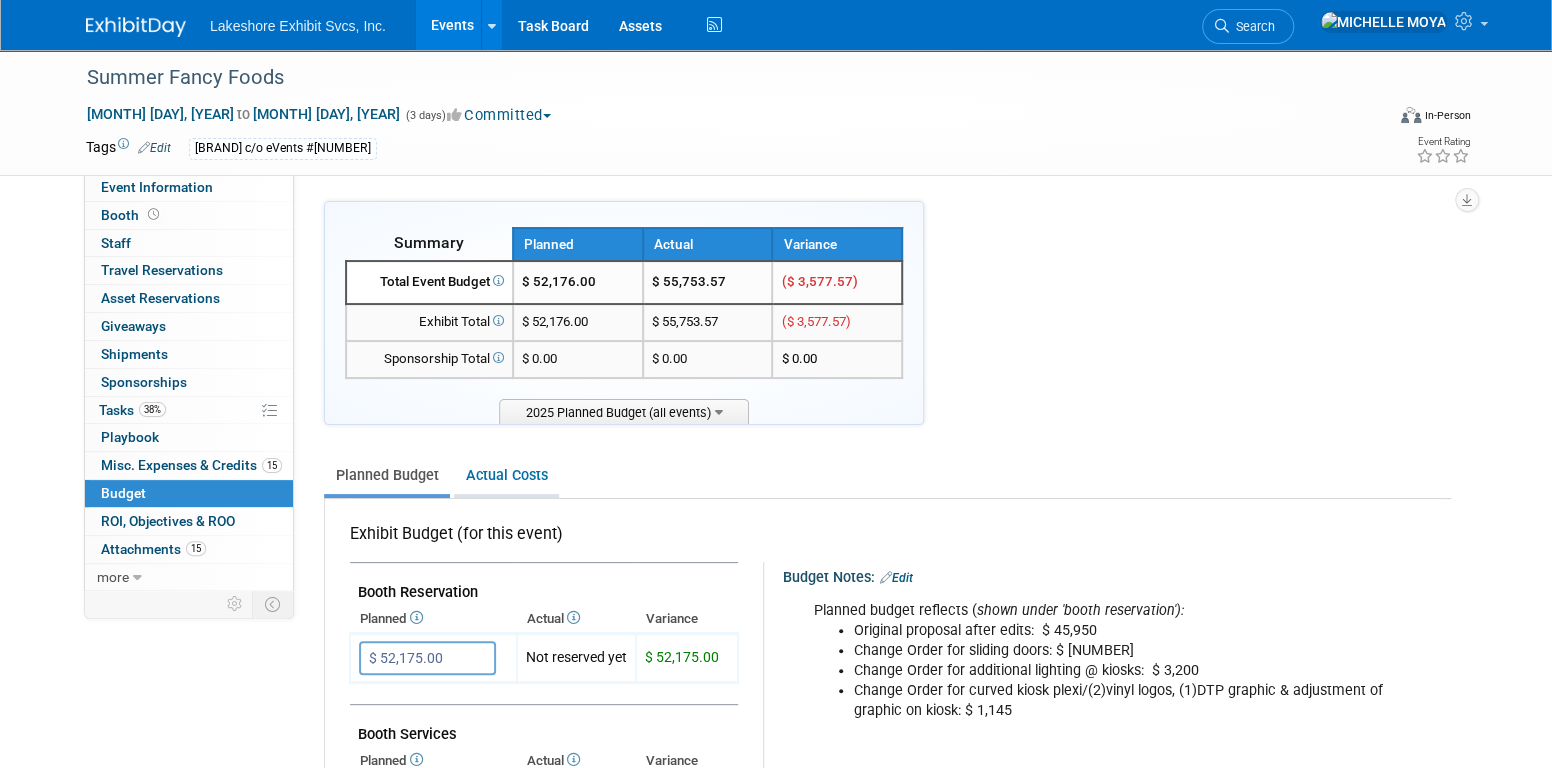 click on "Actual Costs" at bounding box center [506, 475] 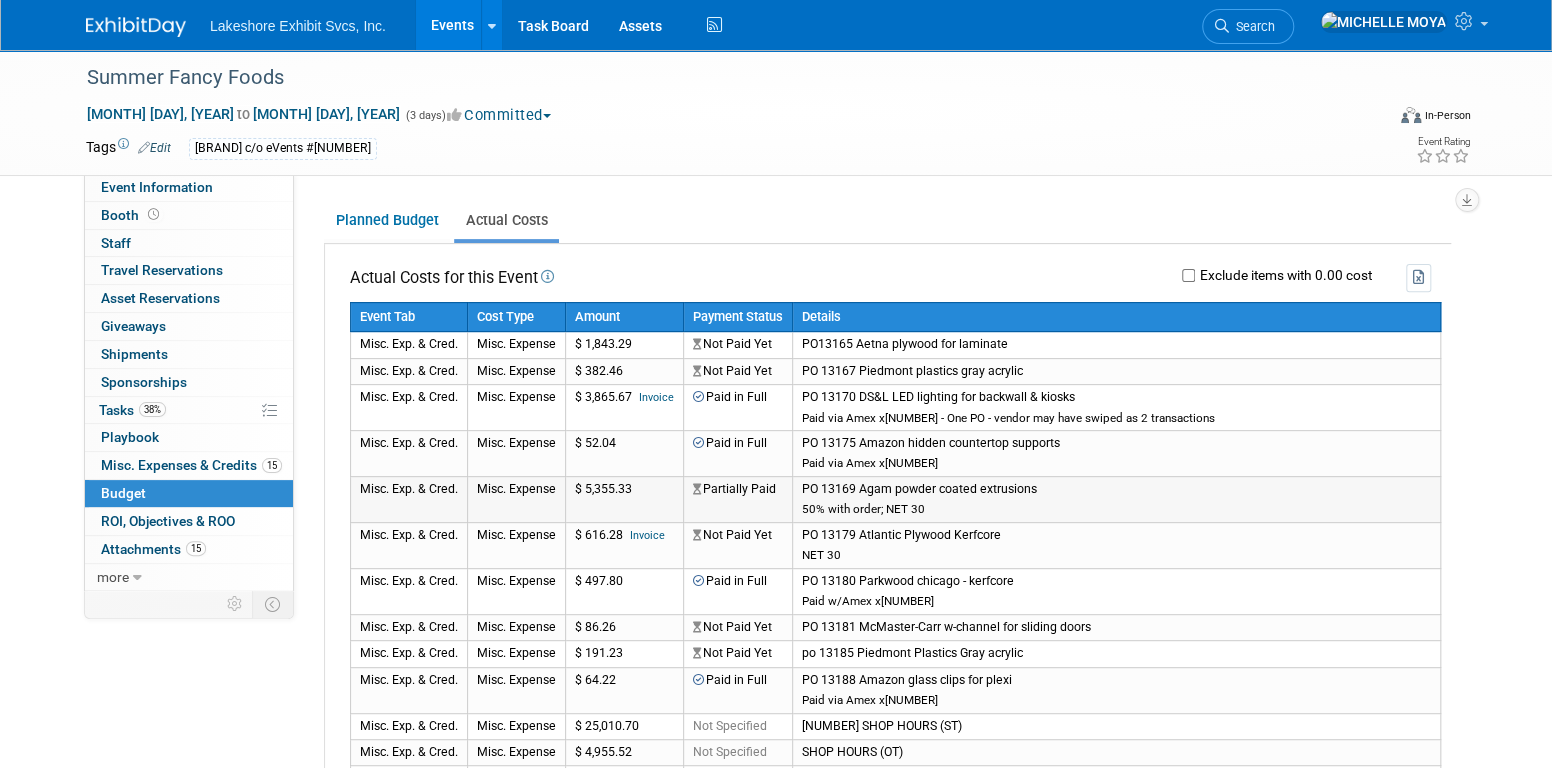 scroll, scrollTop: 500, scrollLeft: 0, axis: vertical 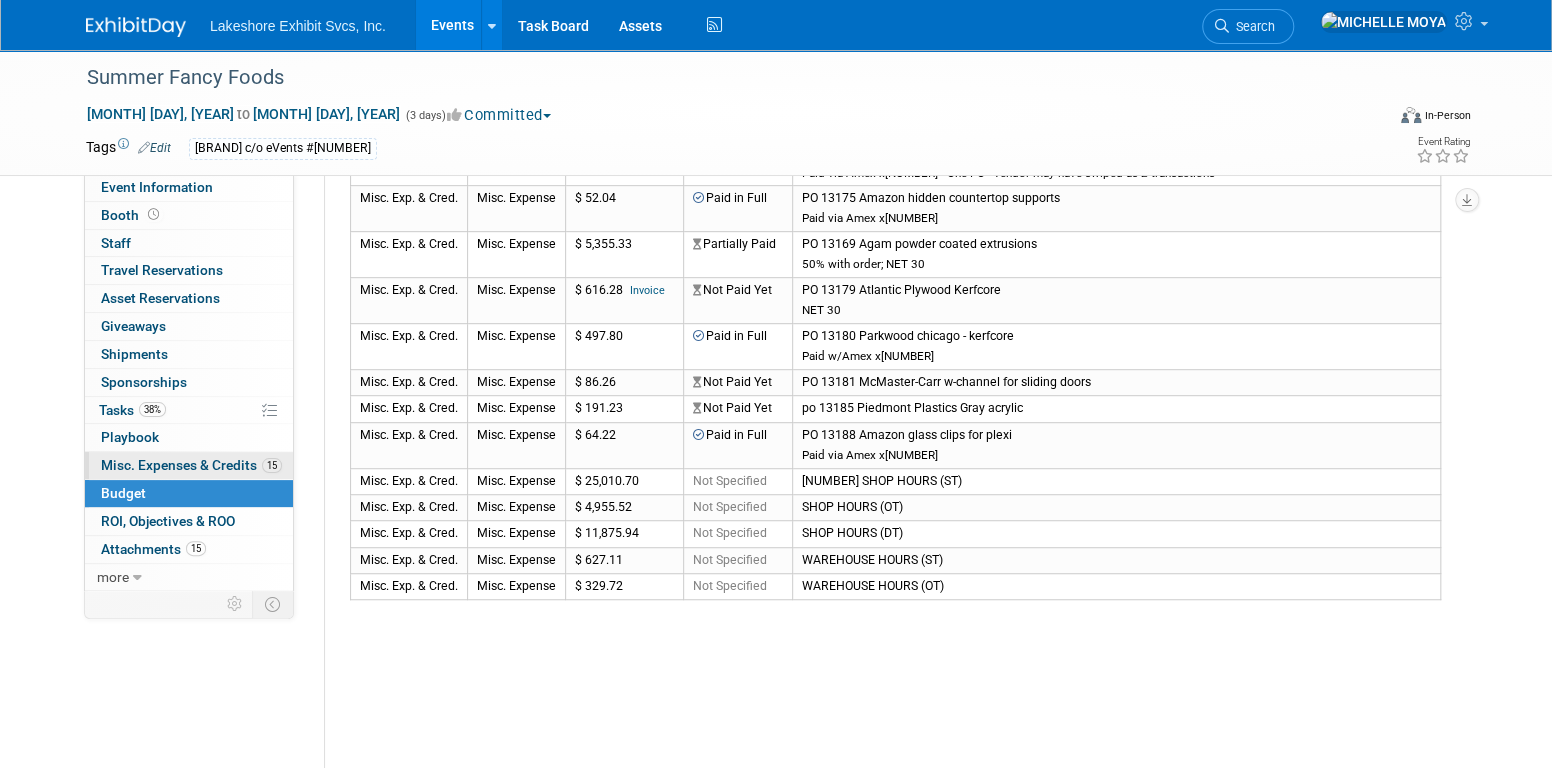 click on "Misc. Expenses & Credits 15" at bounding box center (191, 465) 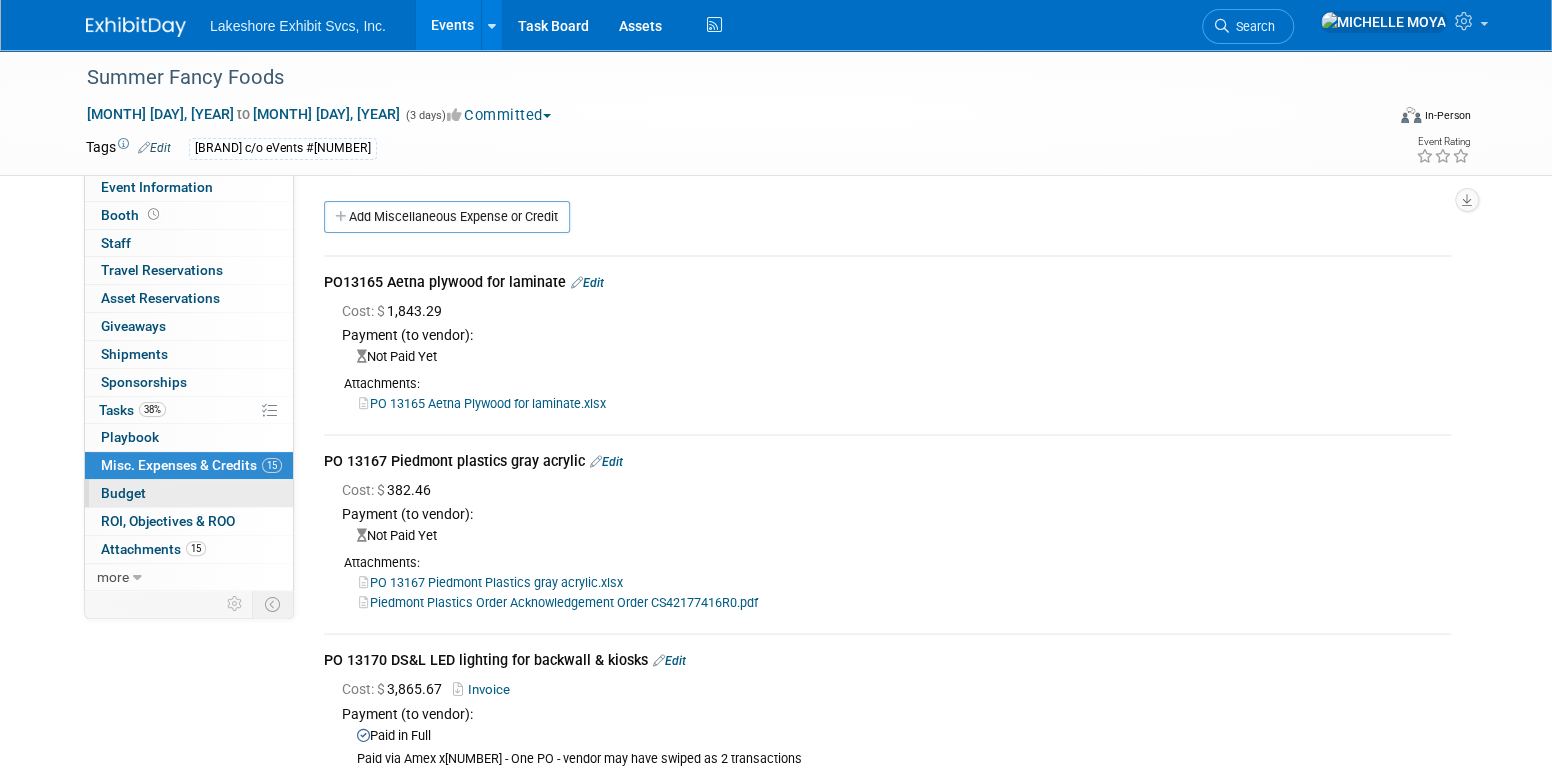 click on "Budget" at bounding box center (189, 493) 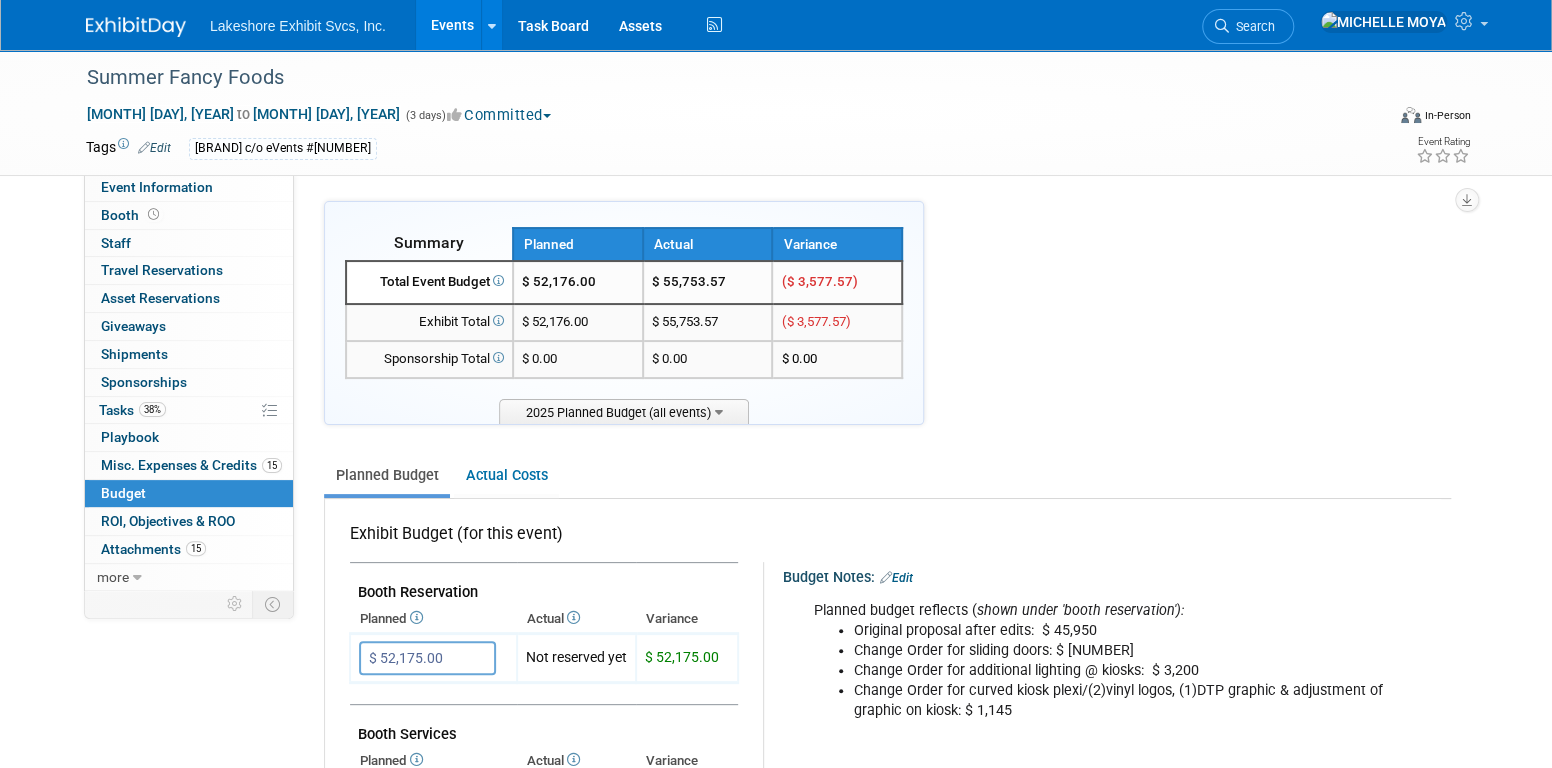click on "Events" at bounding box center (452, 25) 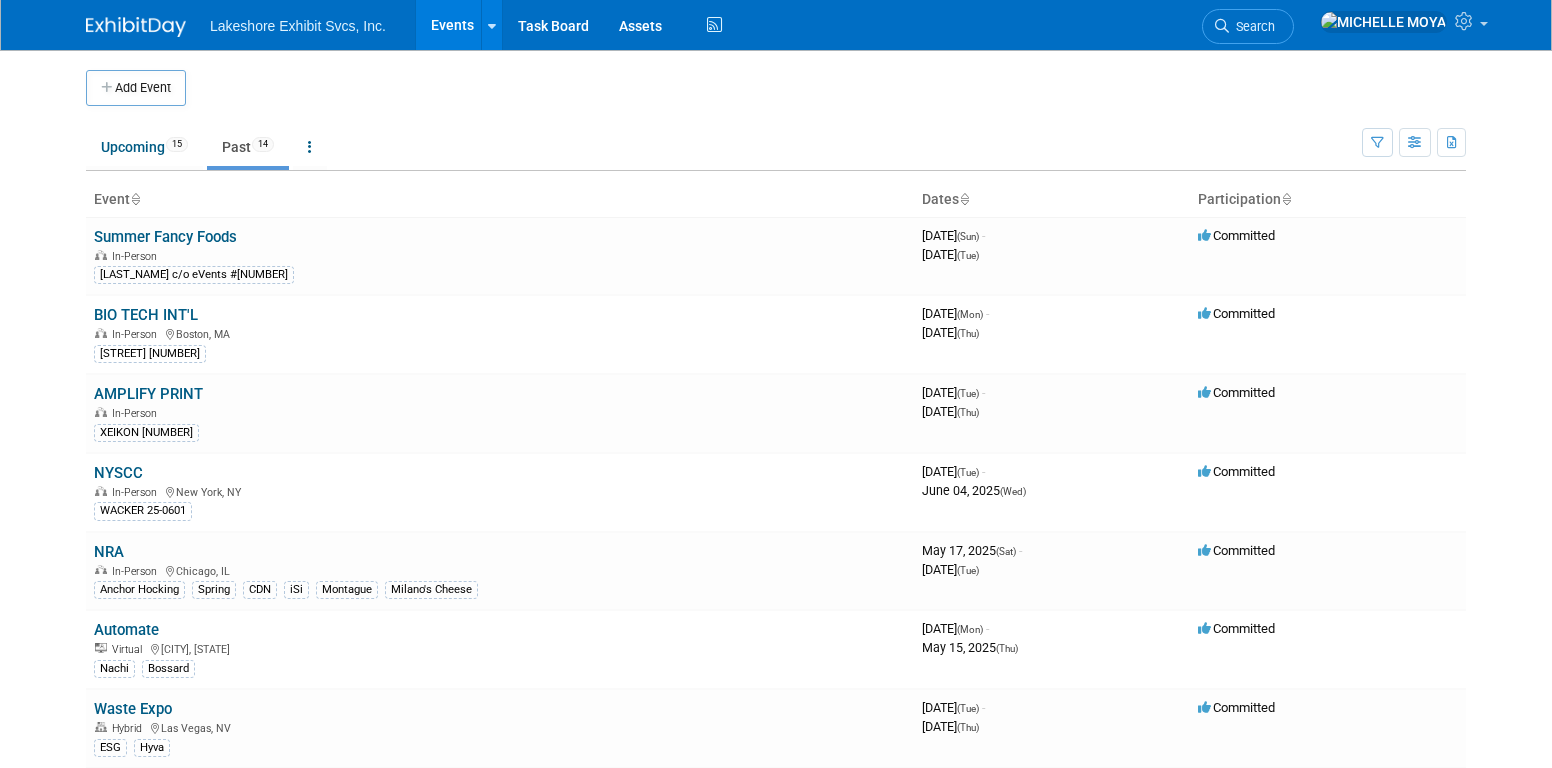 scroll, scrollTop: 0, scrollLeft: 0, axis: both 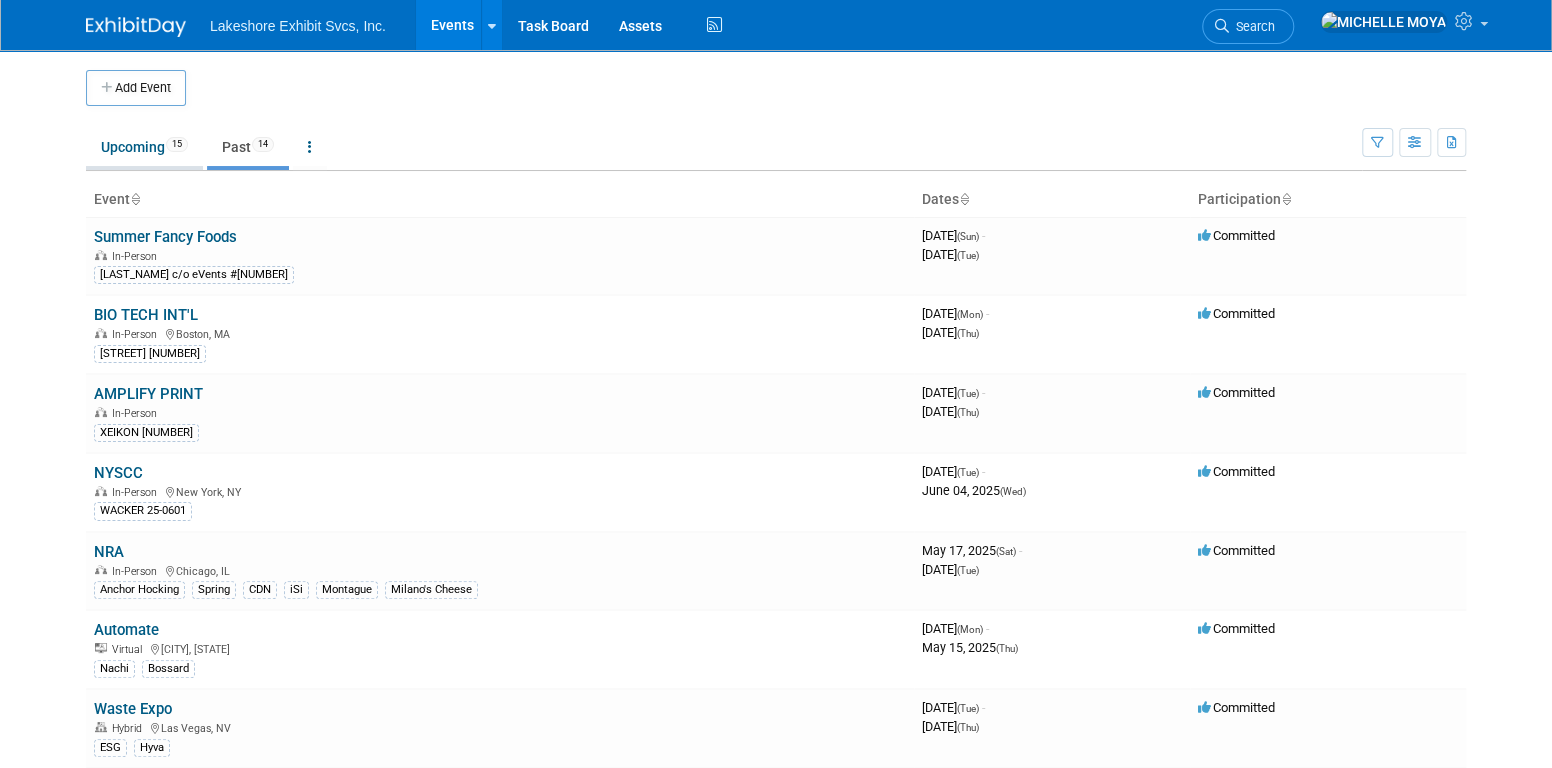 click on "Upcoming
15" at bounding box center [144, 147] 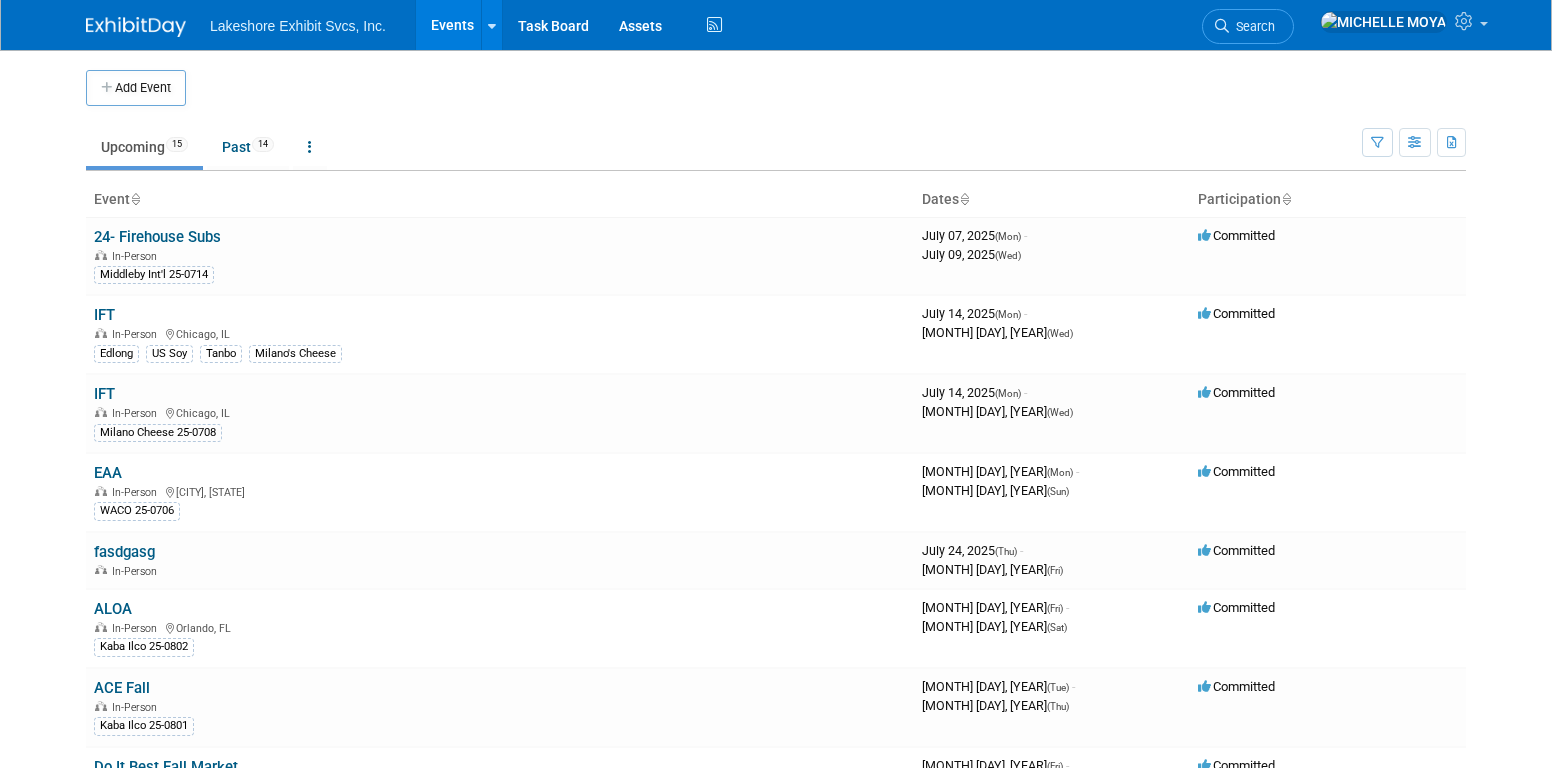 scroll, scrollTop: 0, scrollLeft: 0, axis: both 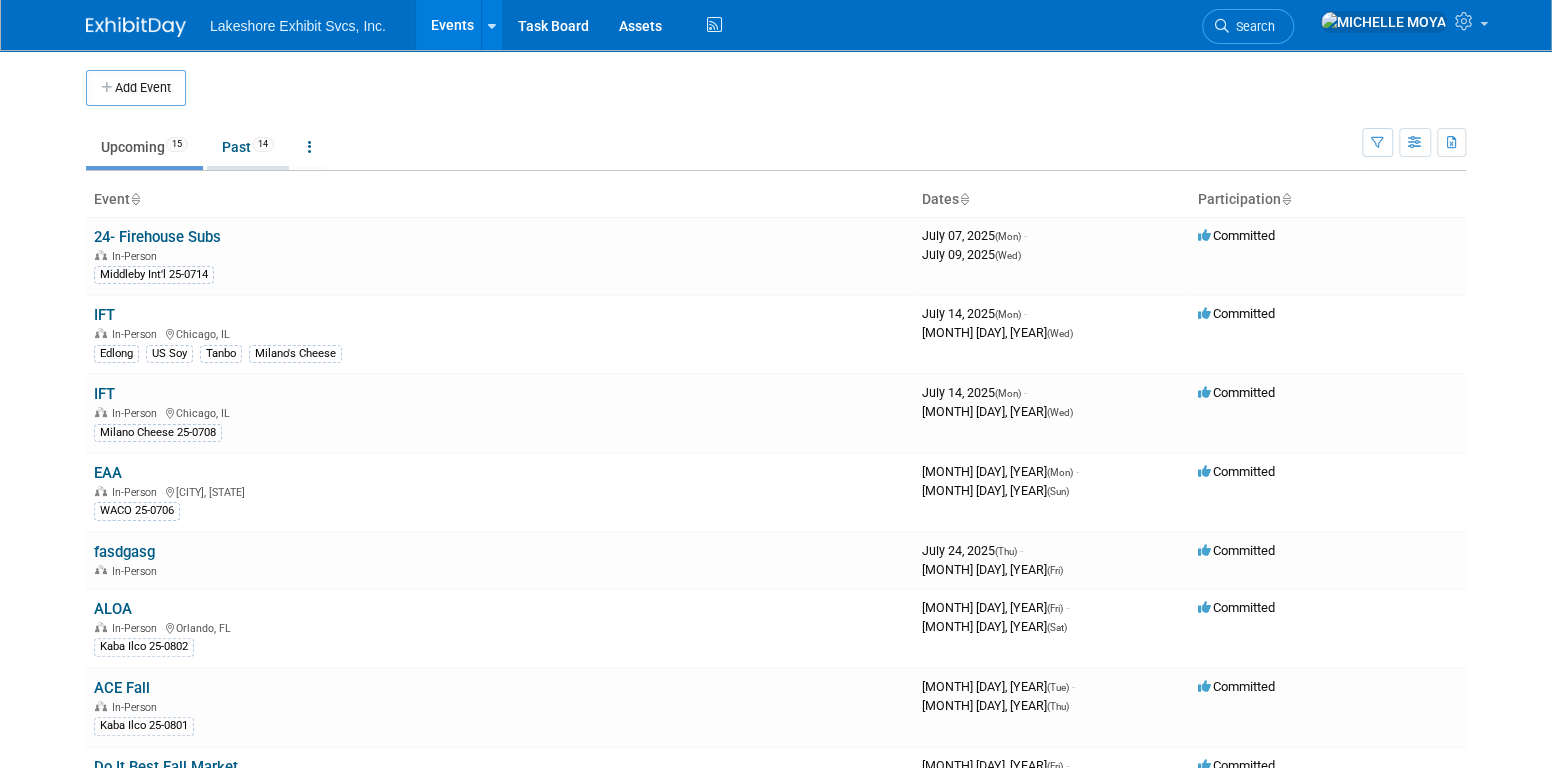 click on "Past
14" at bounding box center (248, 147) 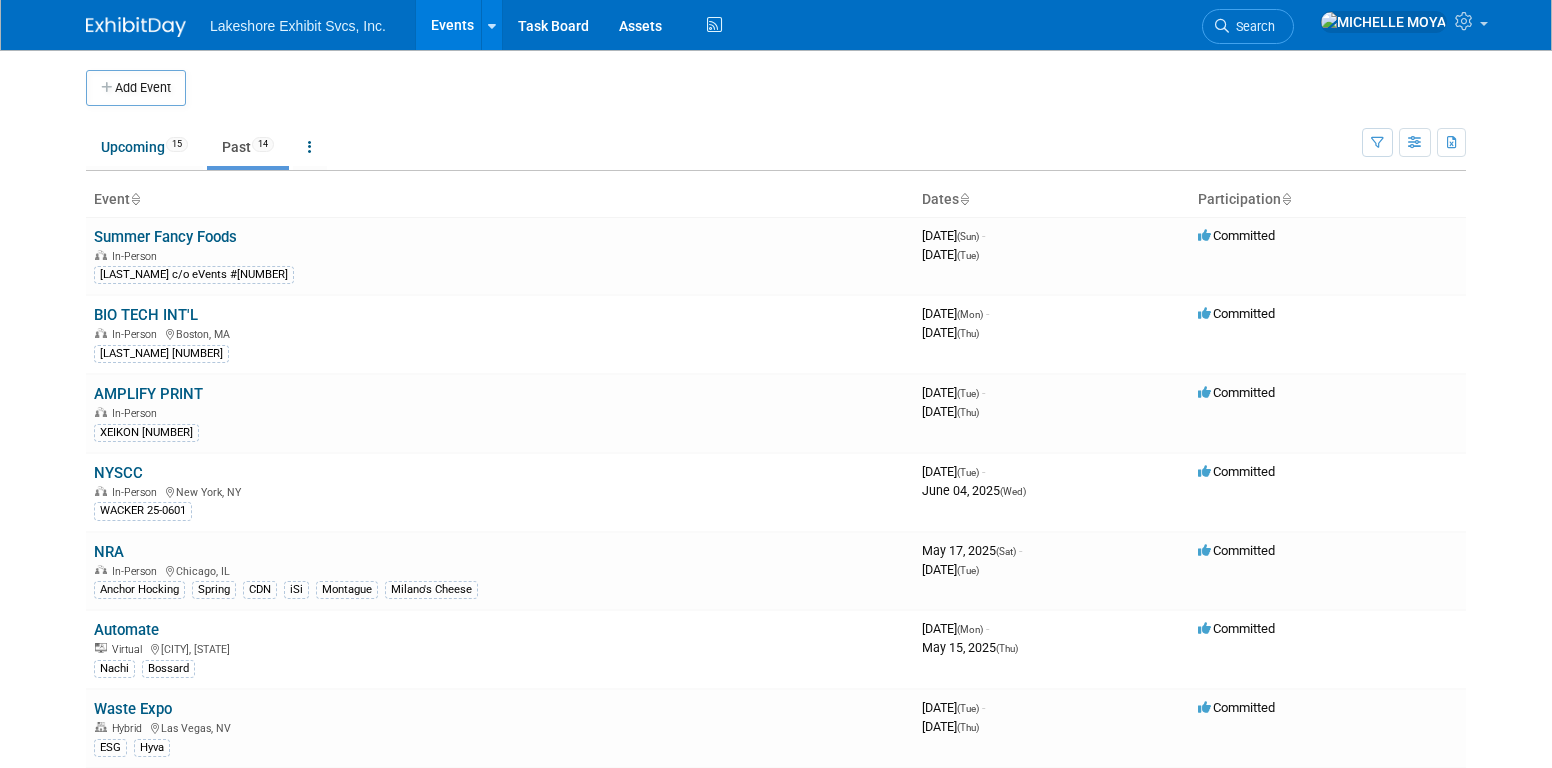 scroll, scrollTop: 0, scrollLeft: 0, axis: both 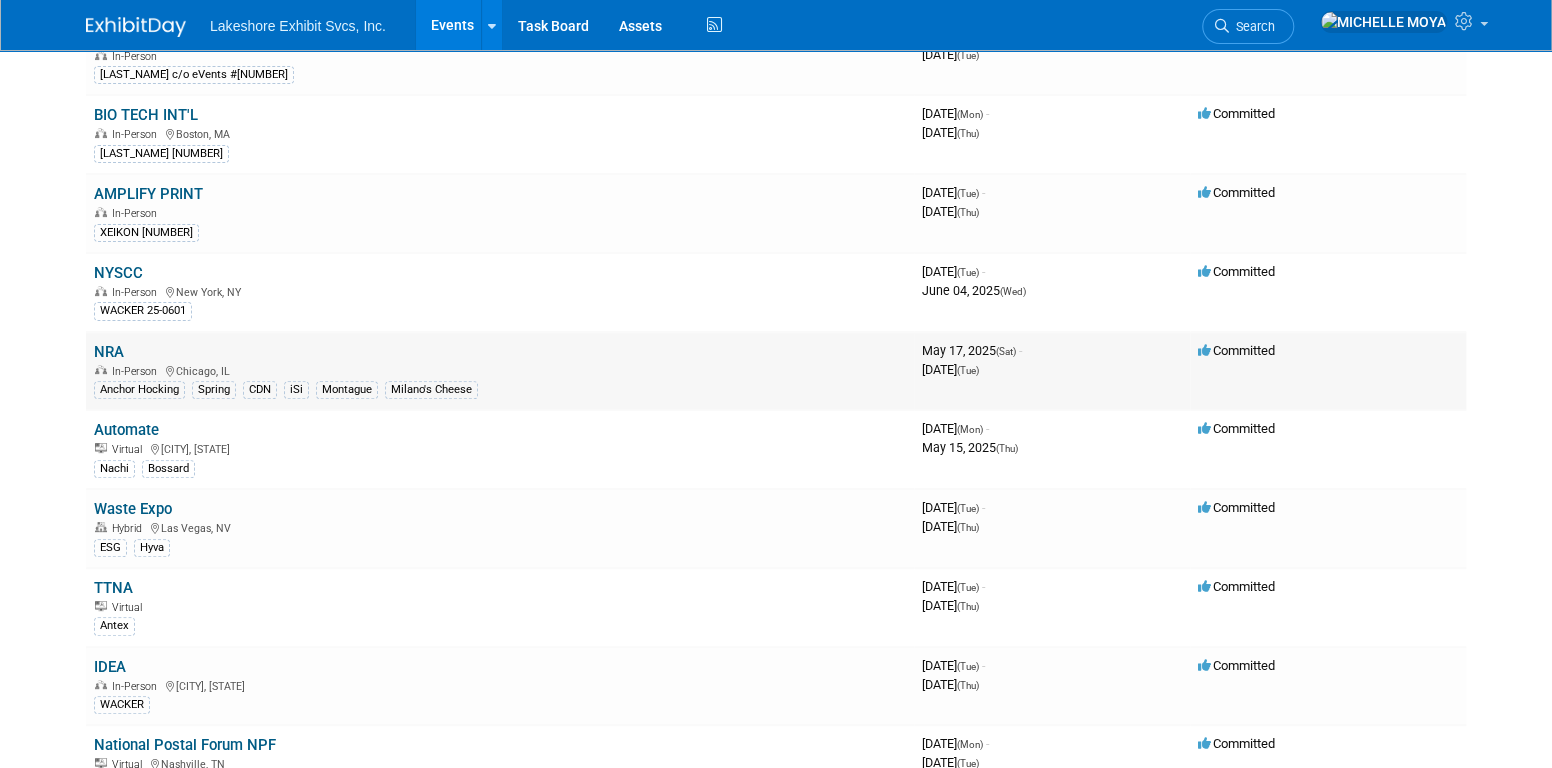 click on "NRA" at bounding box center (109, 352) 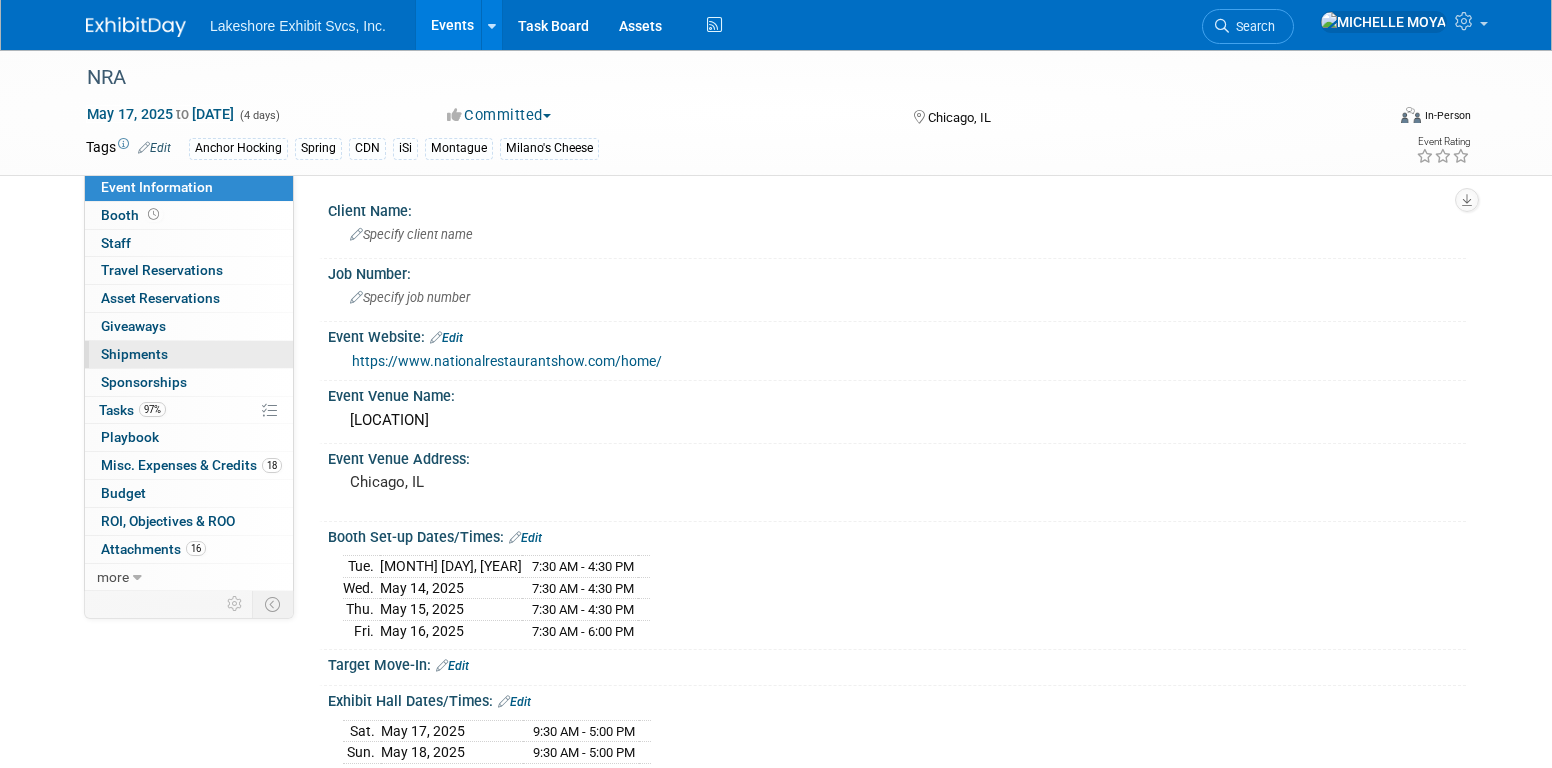 scroll, scrollTop: 0, scrollLeft: 0, axis: both 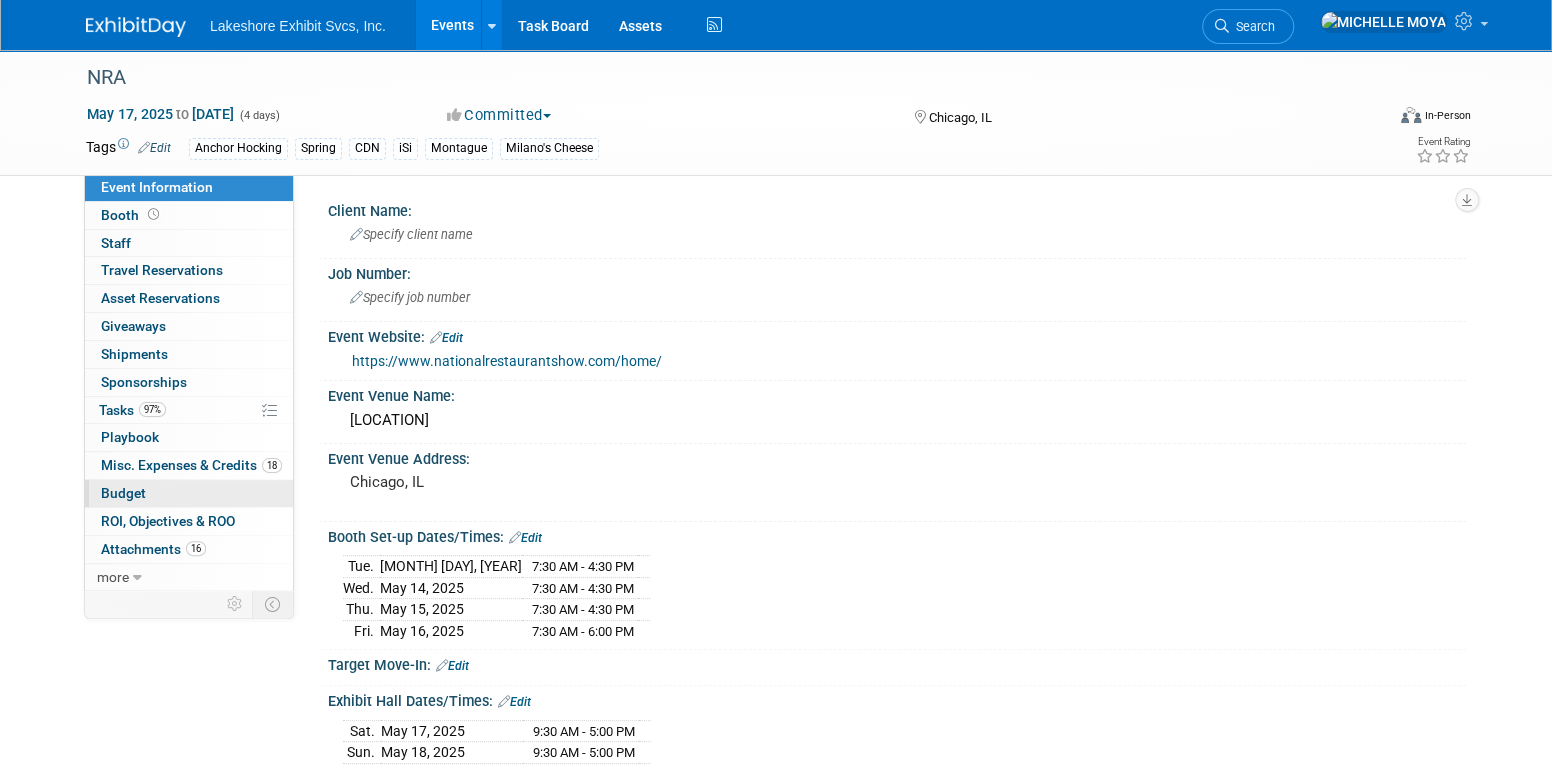 click on "Budget" at bounding box center (189, 493) 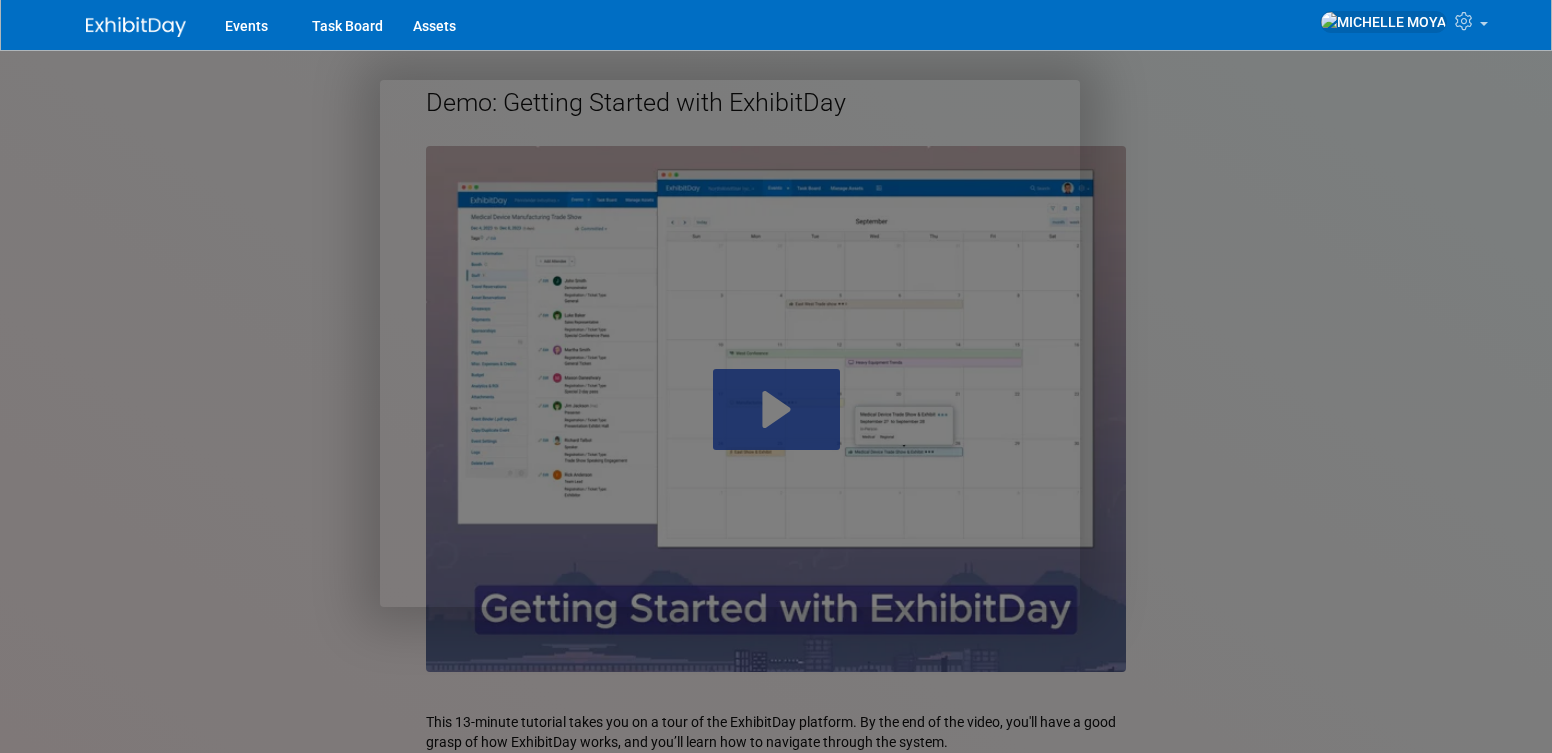 scroll, scrollTop: 0, scrollLeft: 0, axis: both 